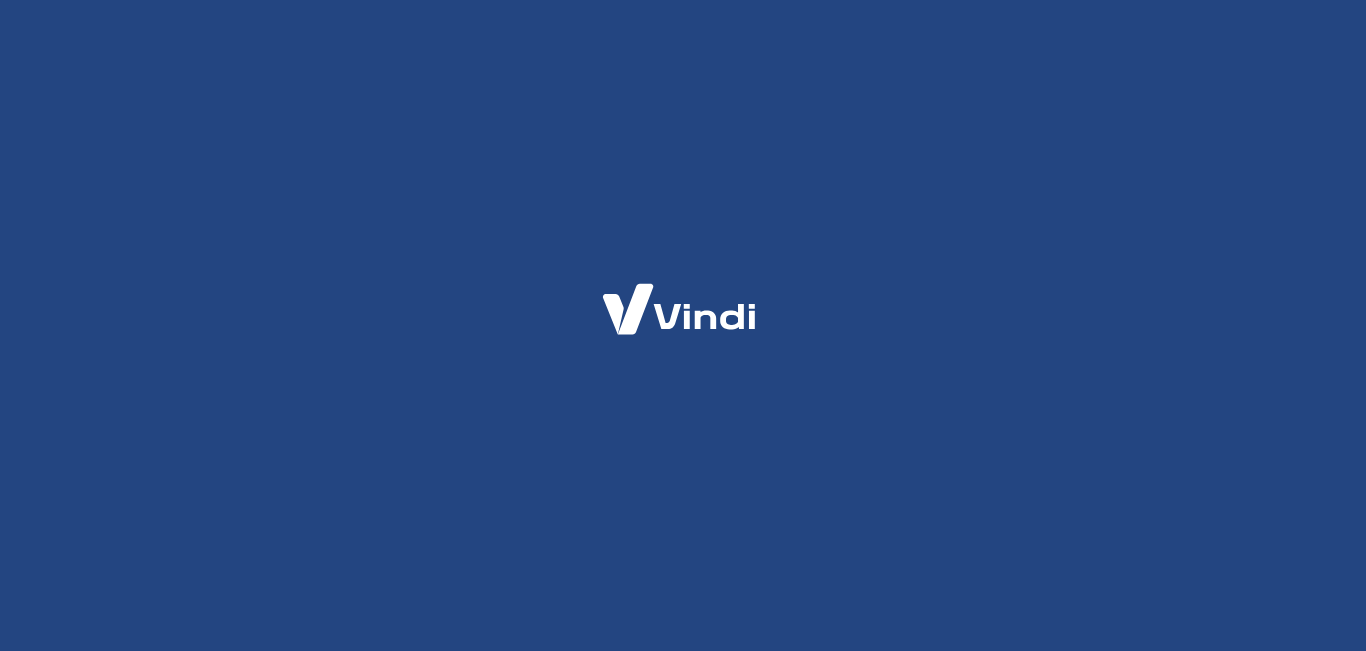 scroll, scrollTop: 0, scrollLeft: 0, axis: both 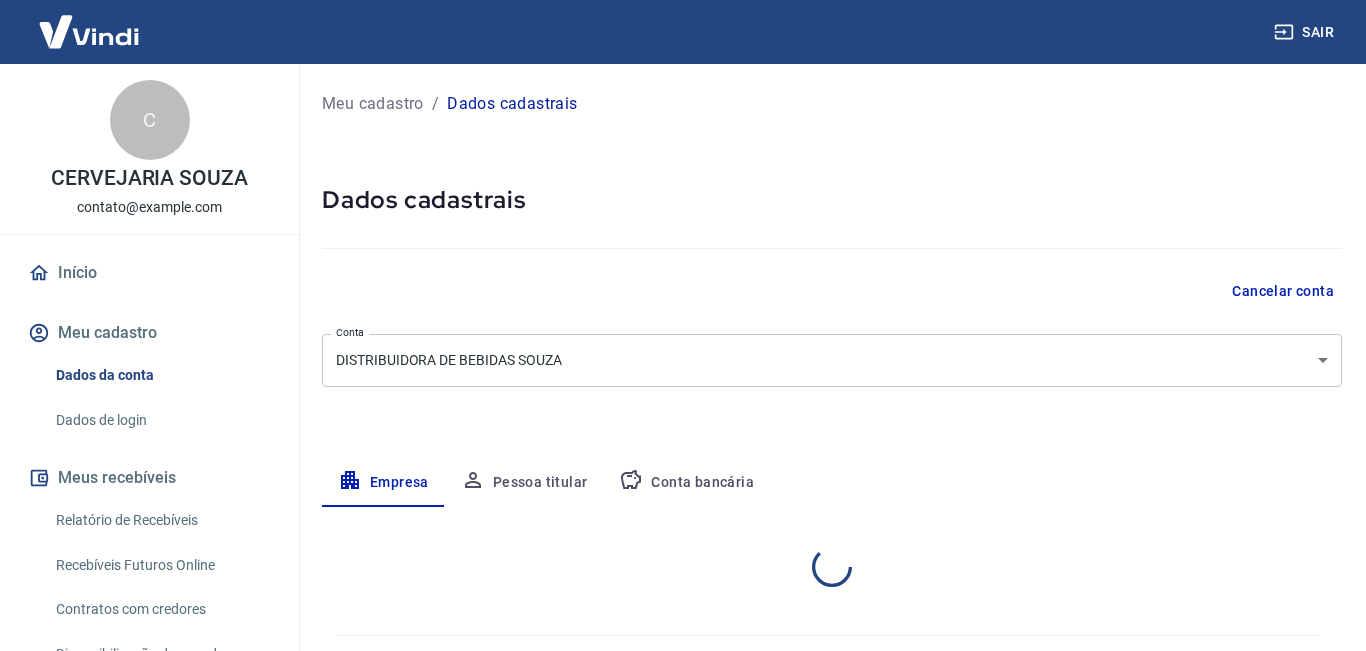 select on "MG" 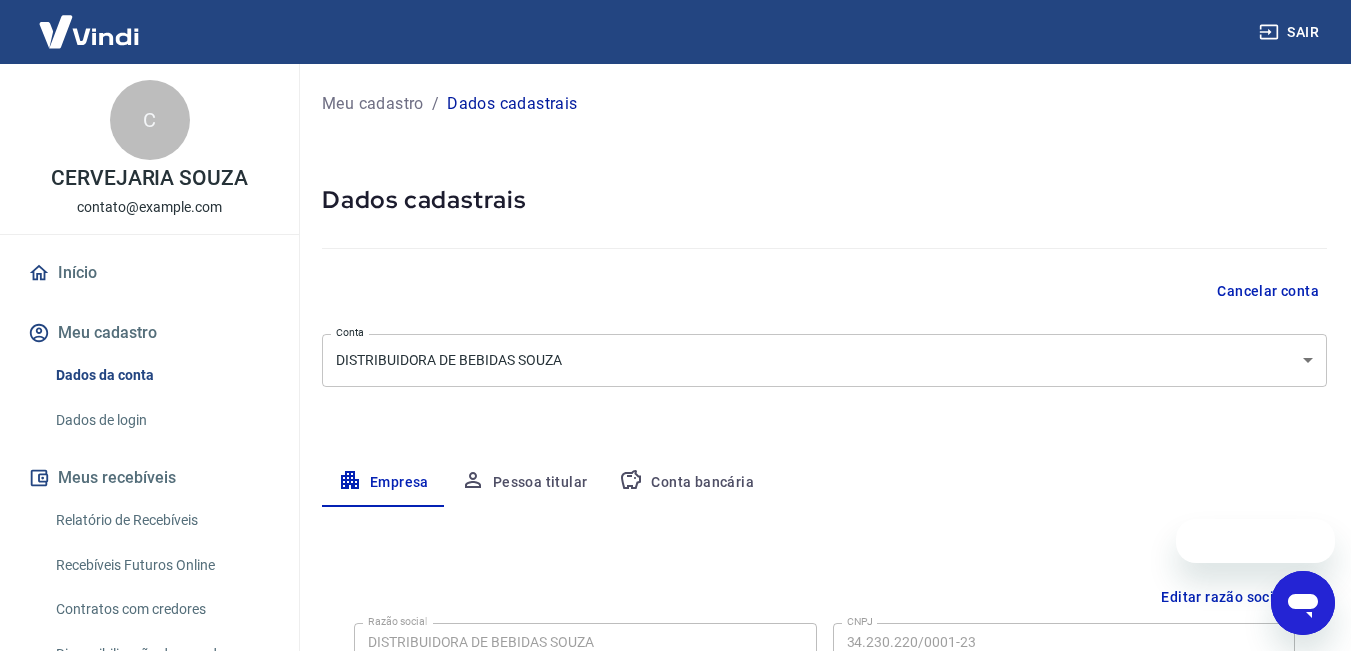 scroll, scrollTop: 0, scrollLeft: 0, axis: both 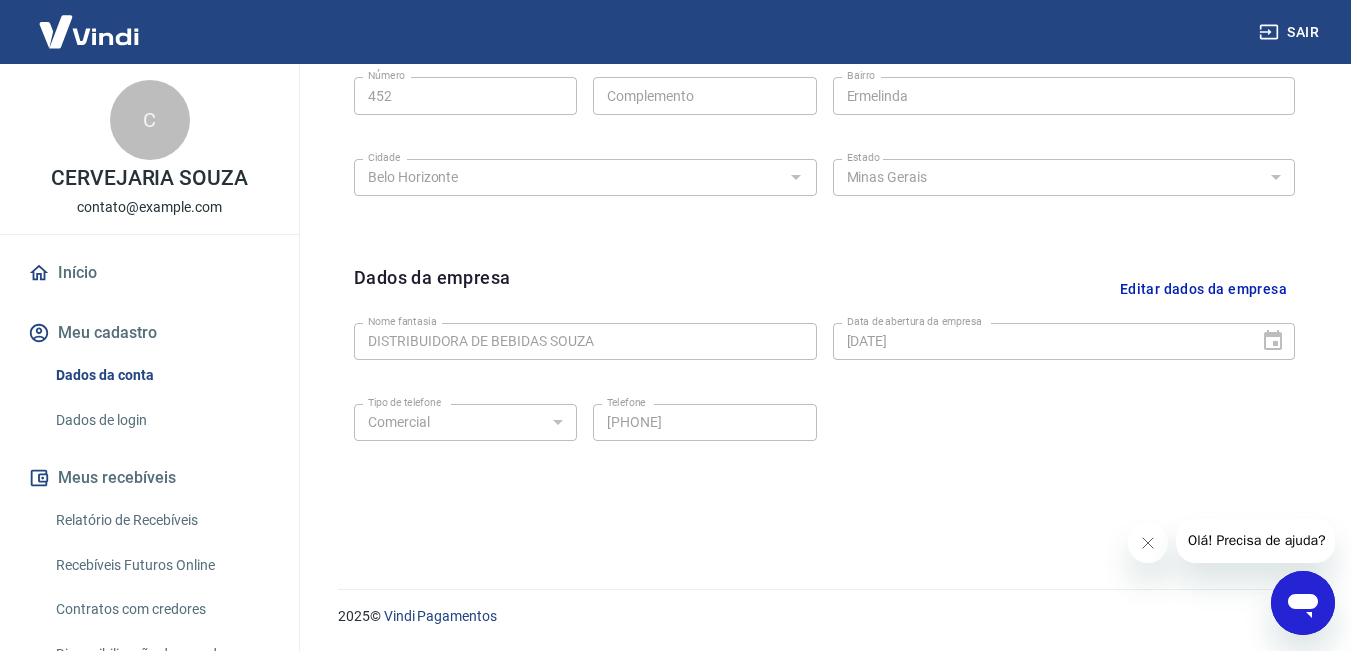 click on "Olá! Precisa de ajuda?" at bounding box center (1256, 540) 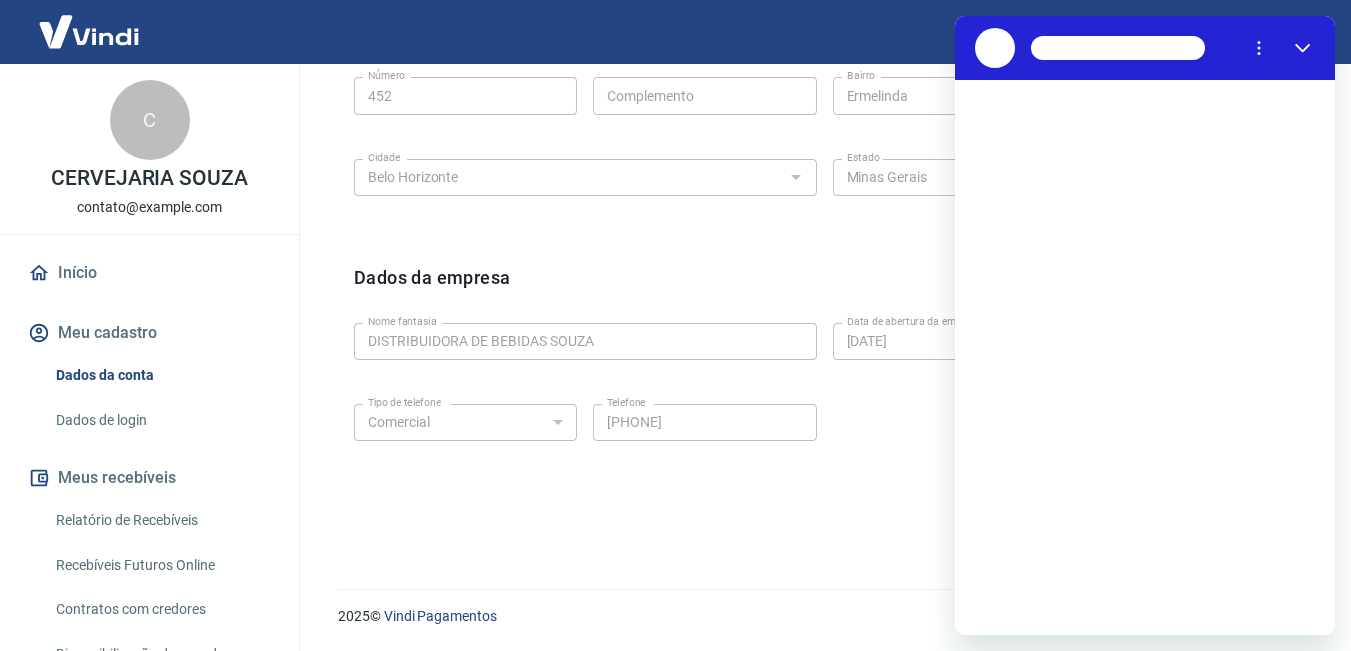 scroll, scrollTop: 0, scrollLeft: 0, axis: both 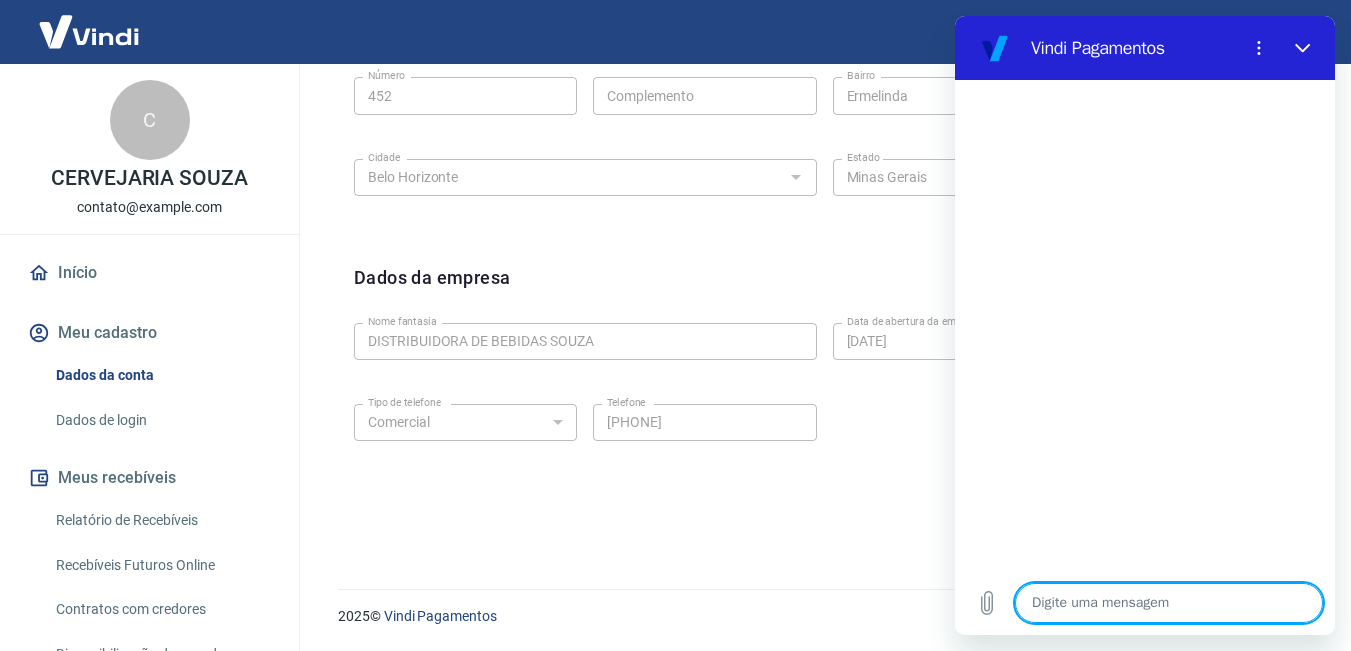 click at bounding box center [1169, 603] 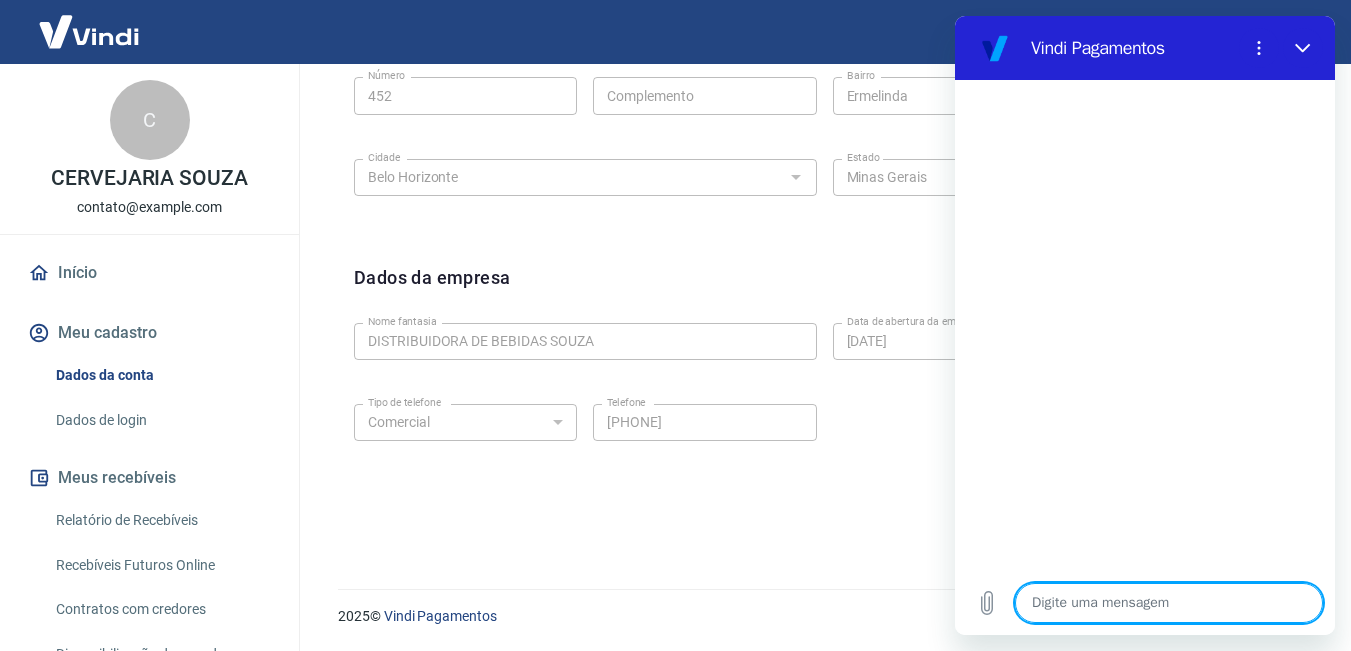 type on "e" 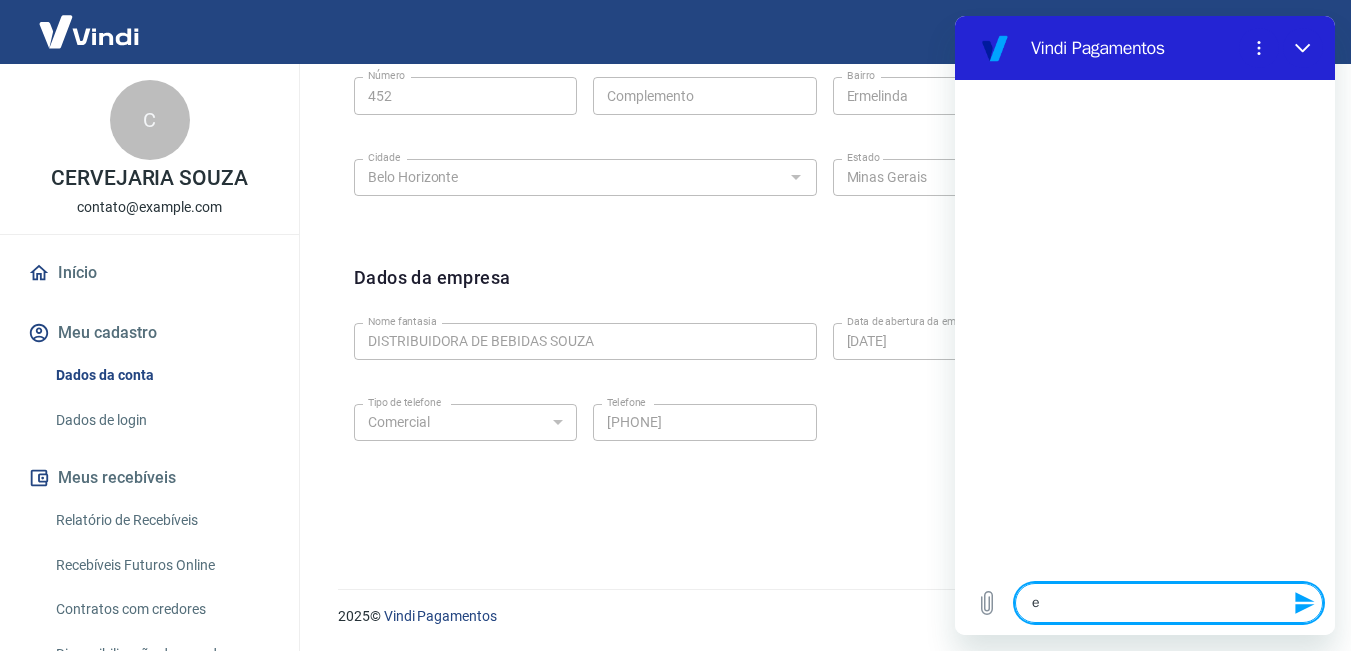 type on "es" 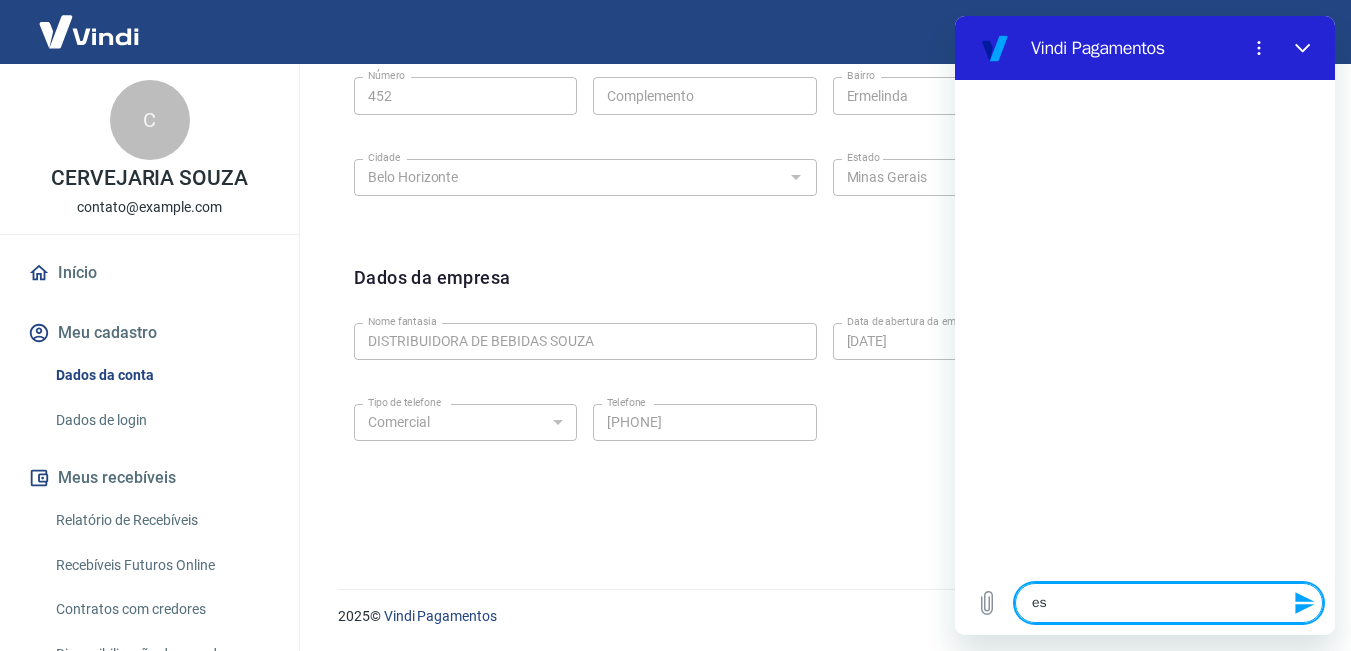 type on "est" 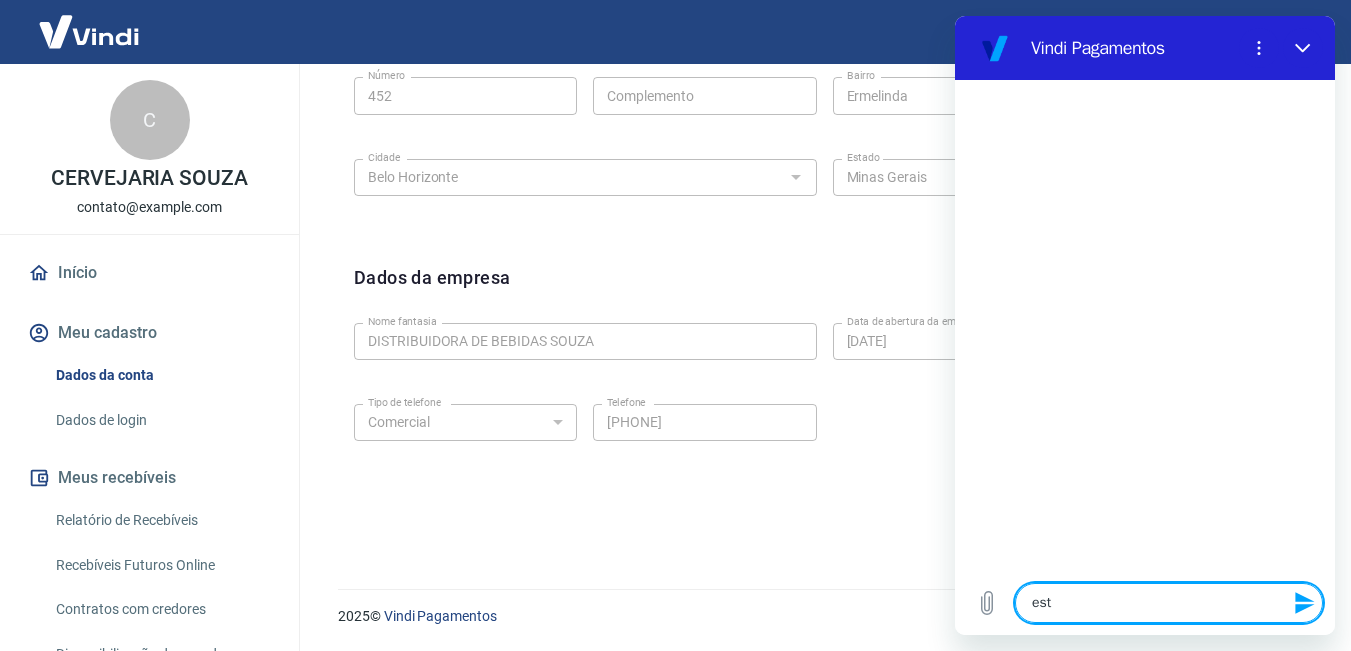 type on "esto" 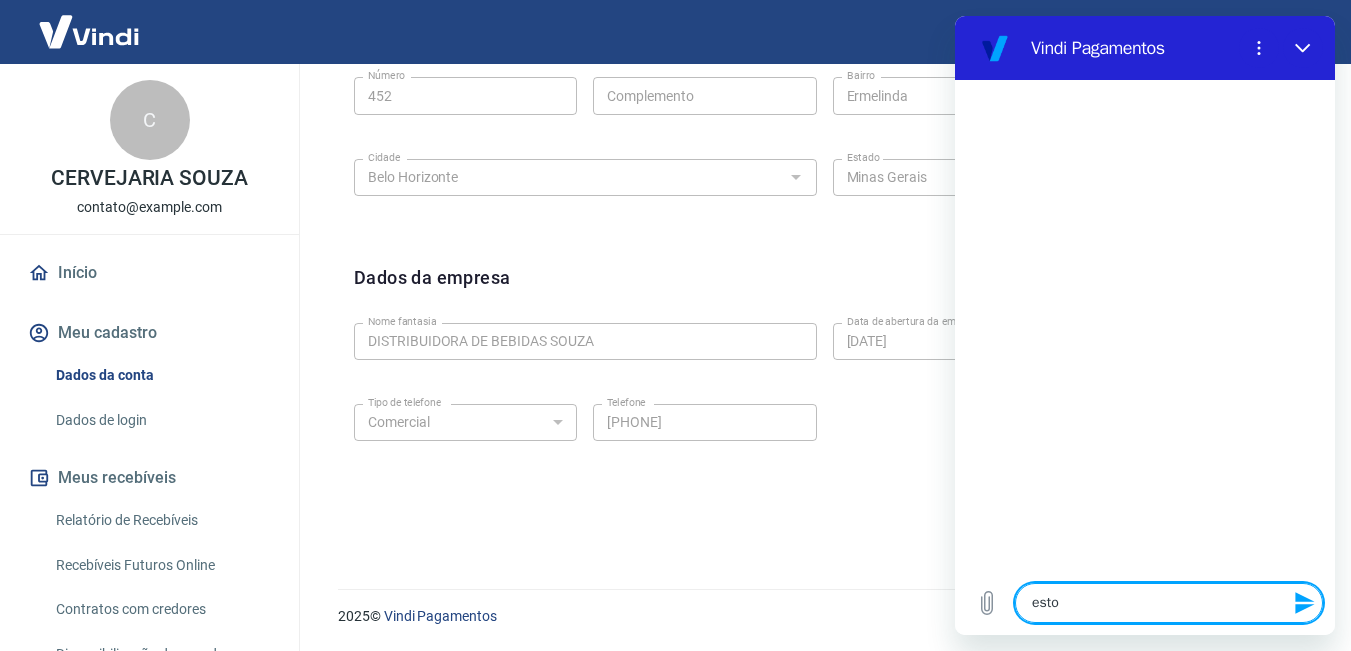 type on "estou" 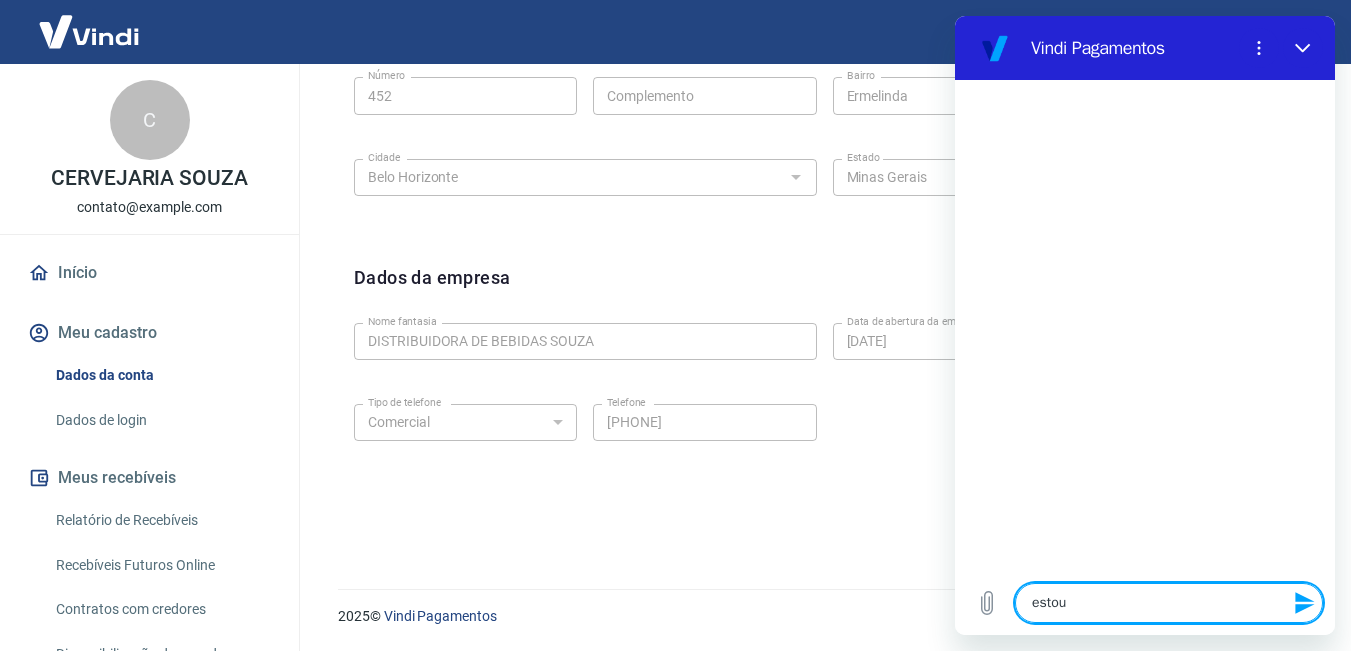 type on "estou" 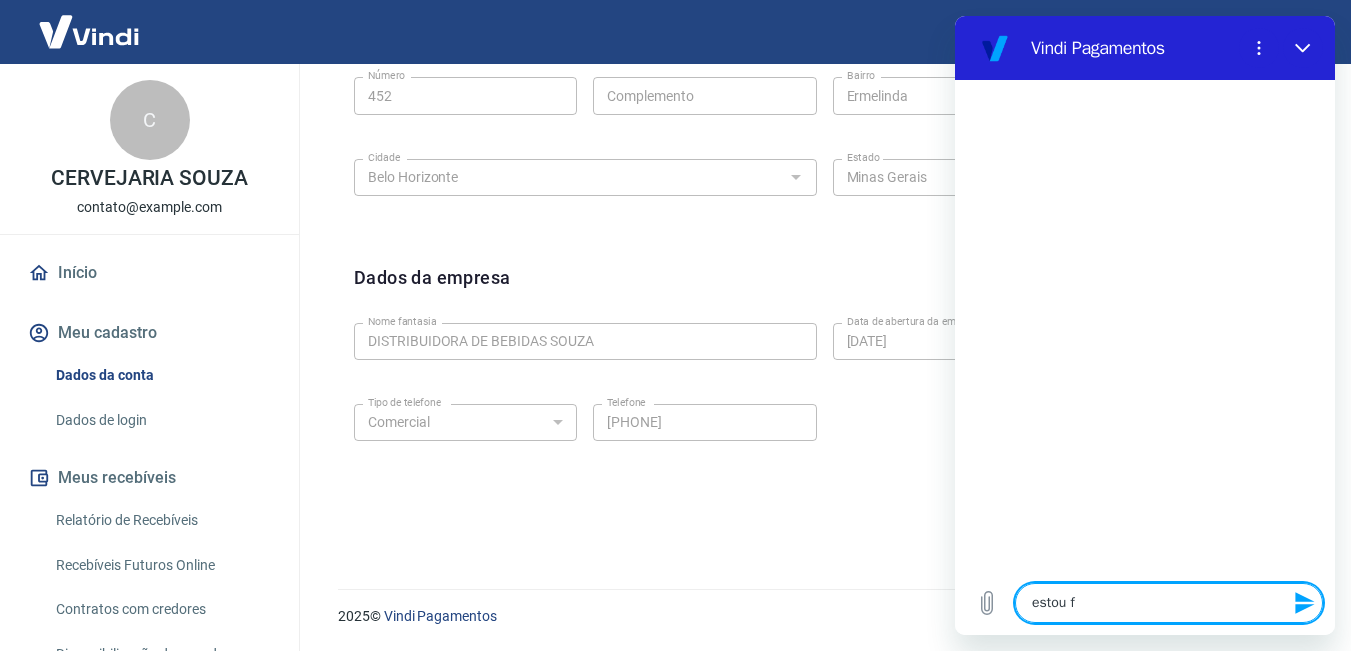 type on "estou fa" 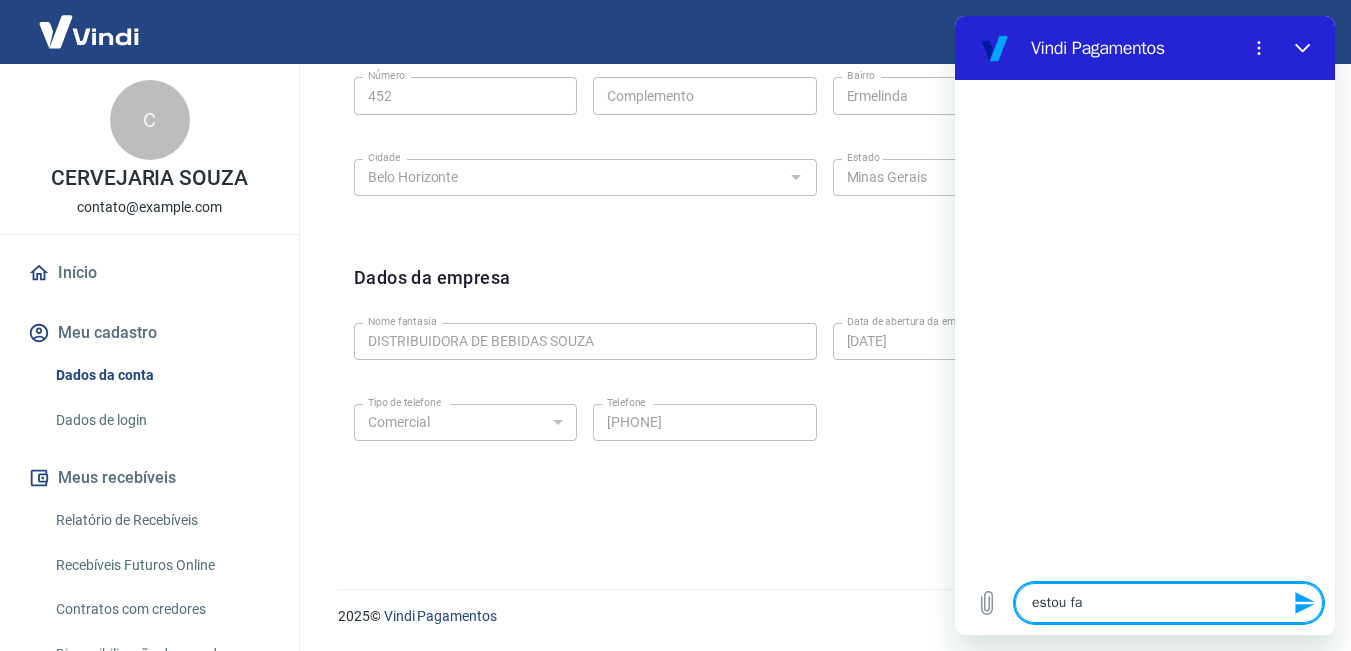 type on "estou faz" 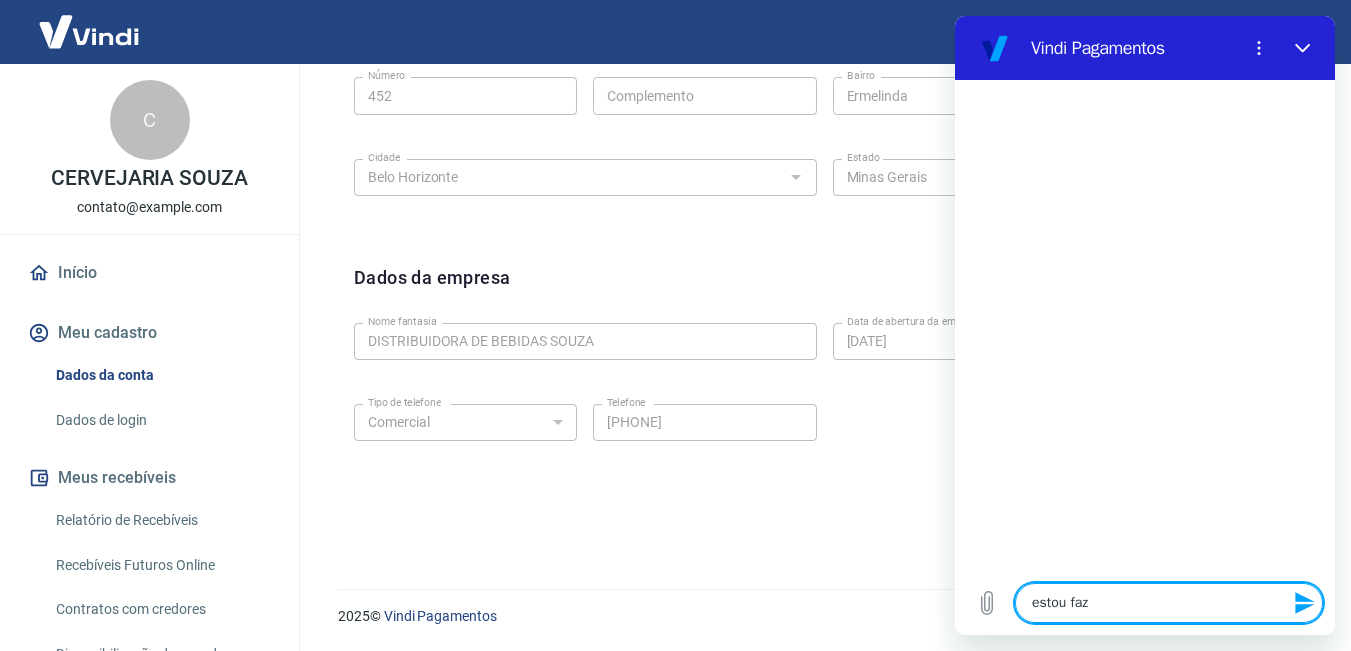 type on "estou faze" 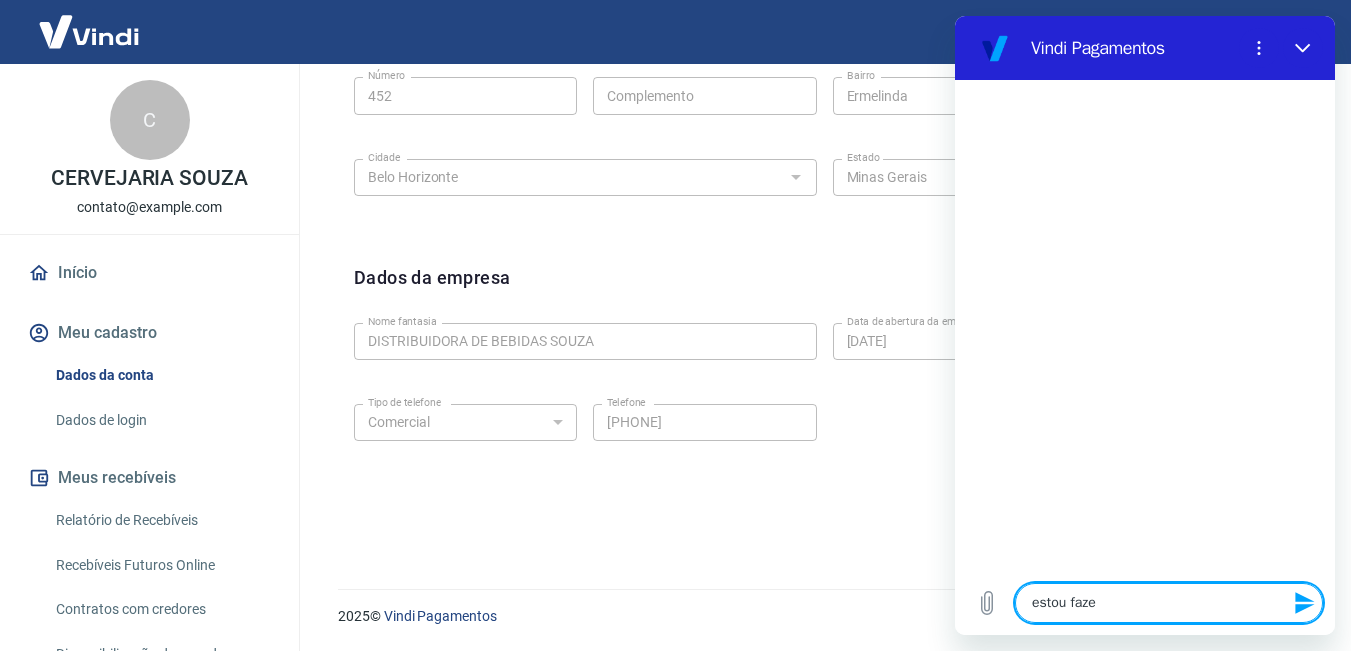 type on "estou fazen" 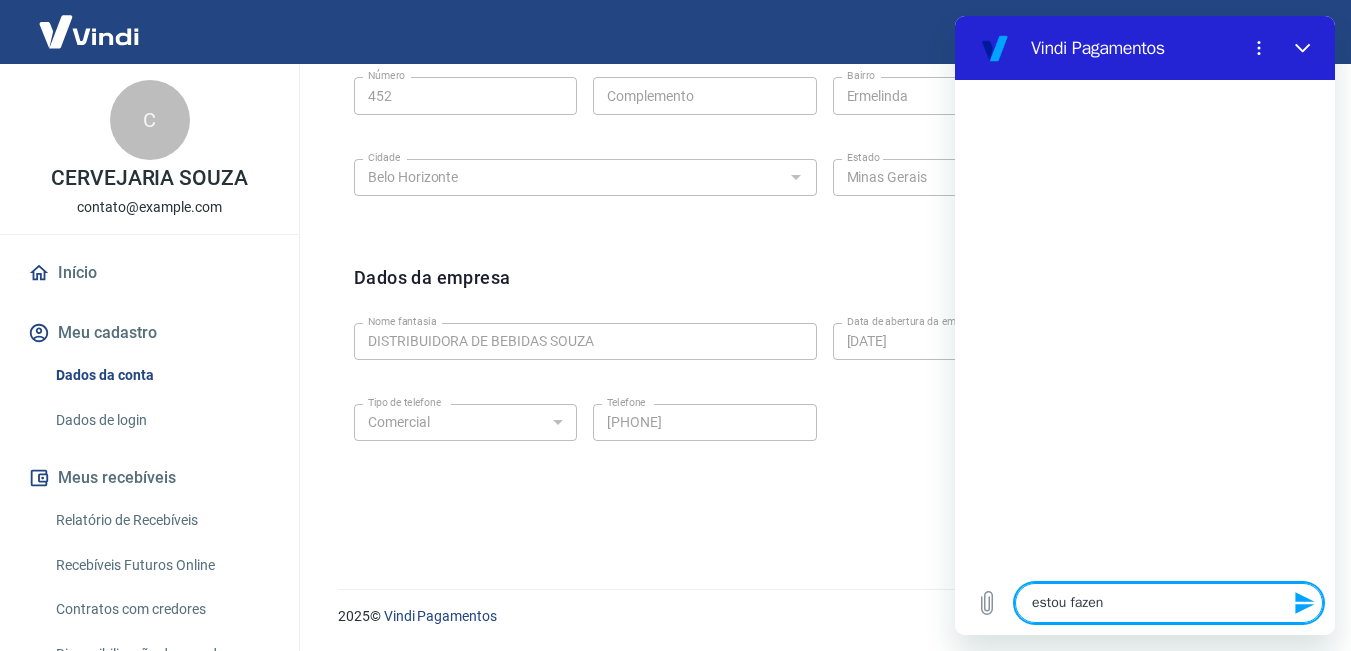 type on "estou fazend" 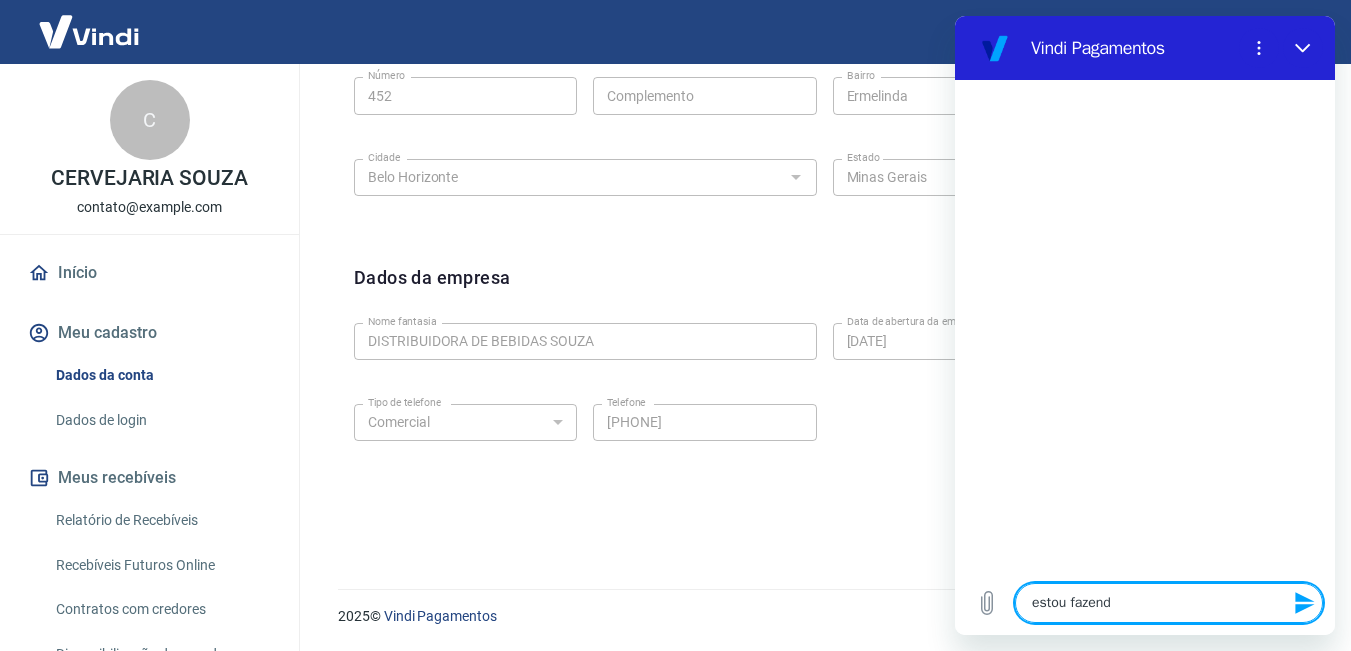 type on "estou fazendo" 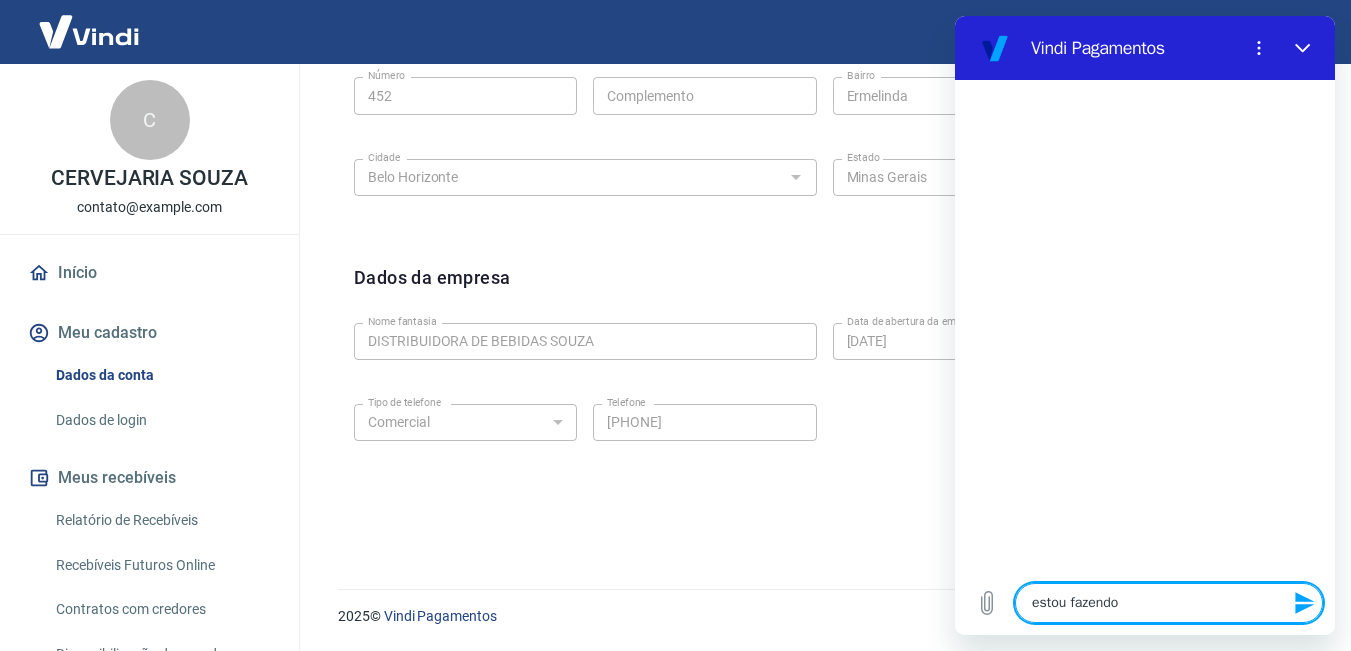 type on "x" 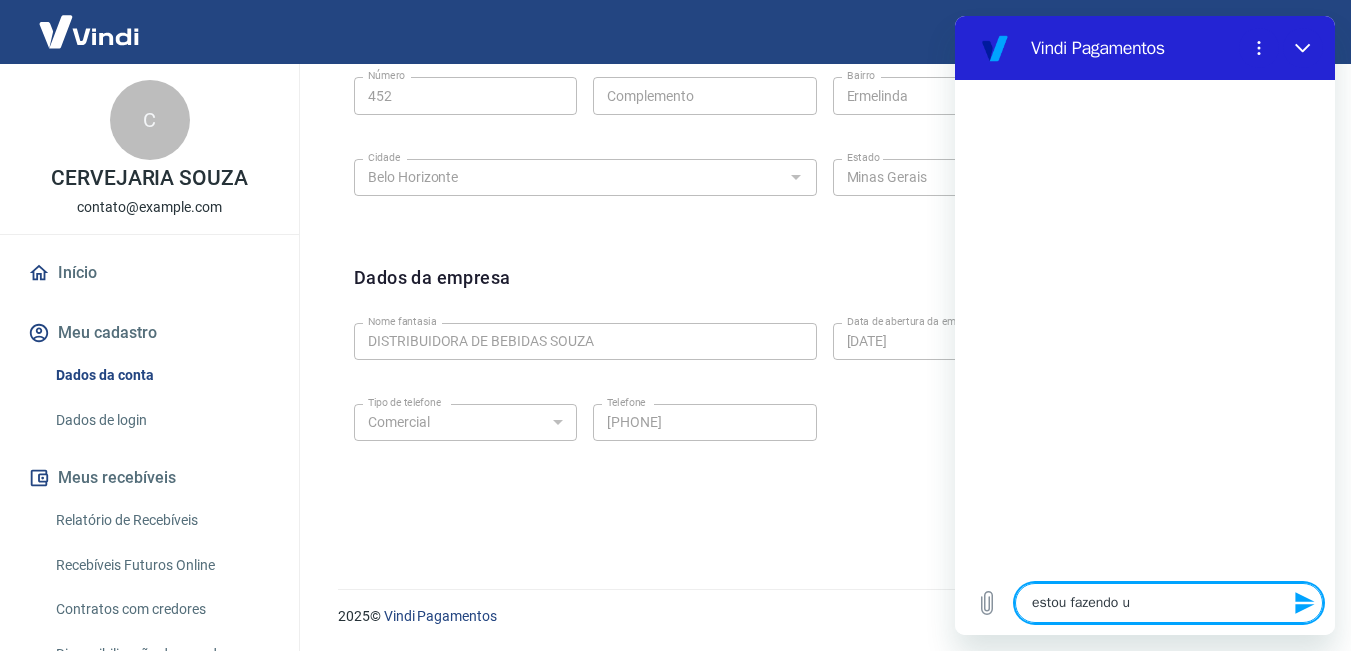 type on "estou fazendo um" 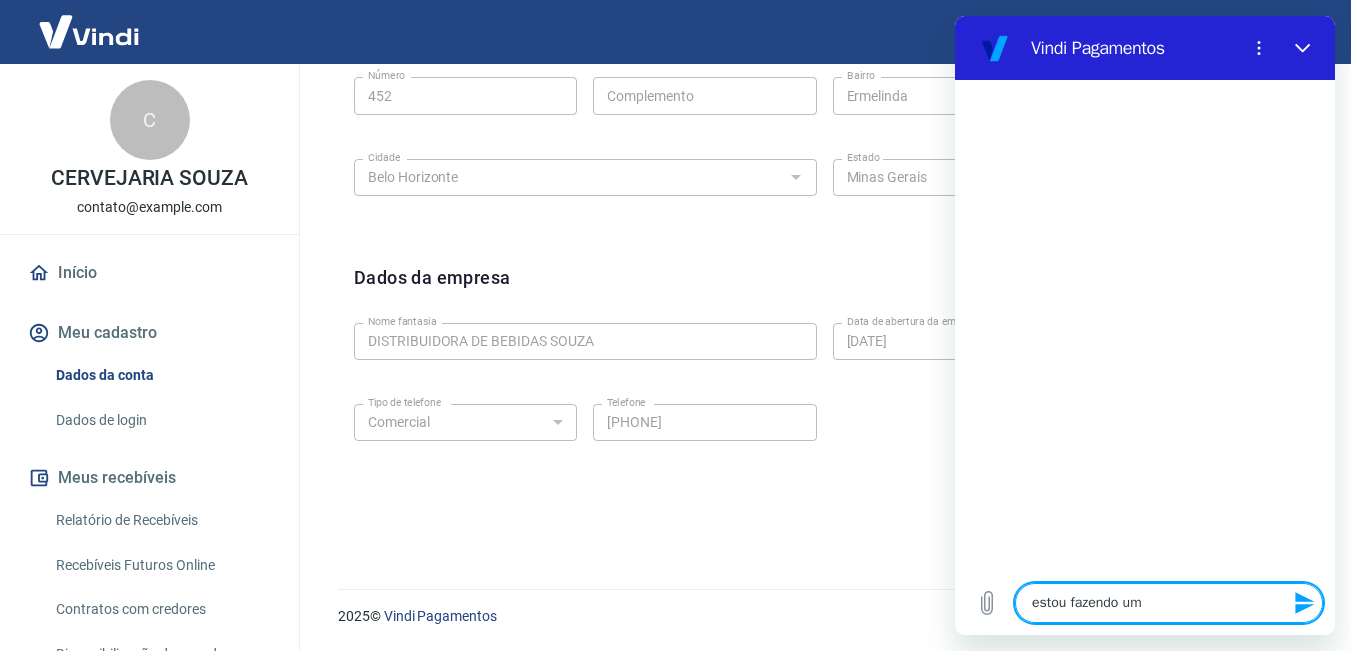 type on "estou fazendo um" 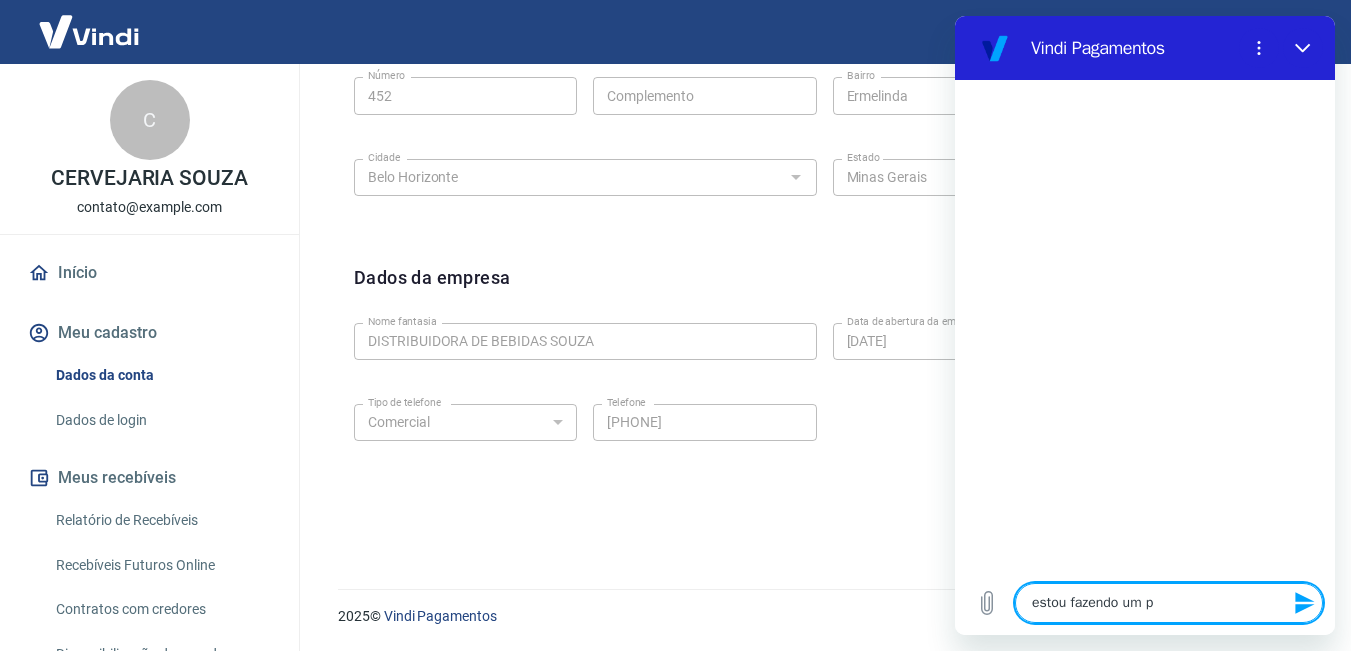 type on "estou fazendo um pe" 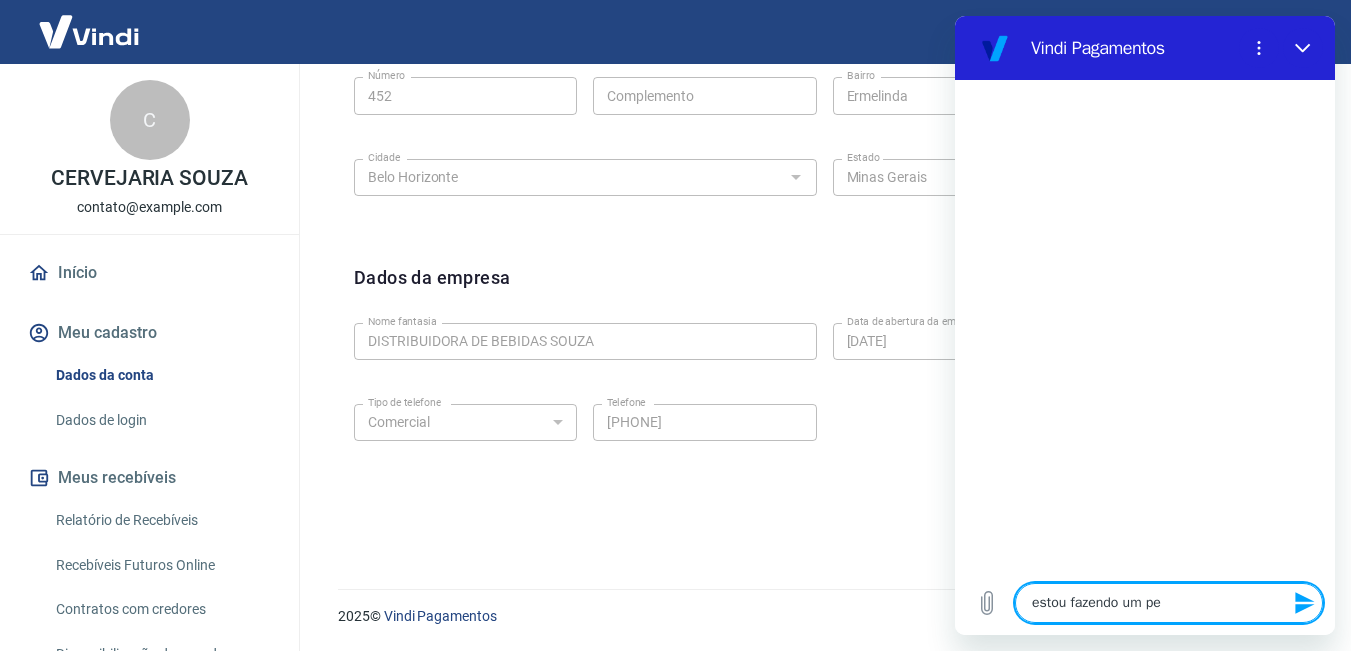 type on "estou fazendo um ped" 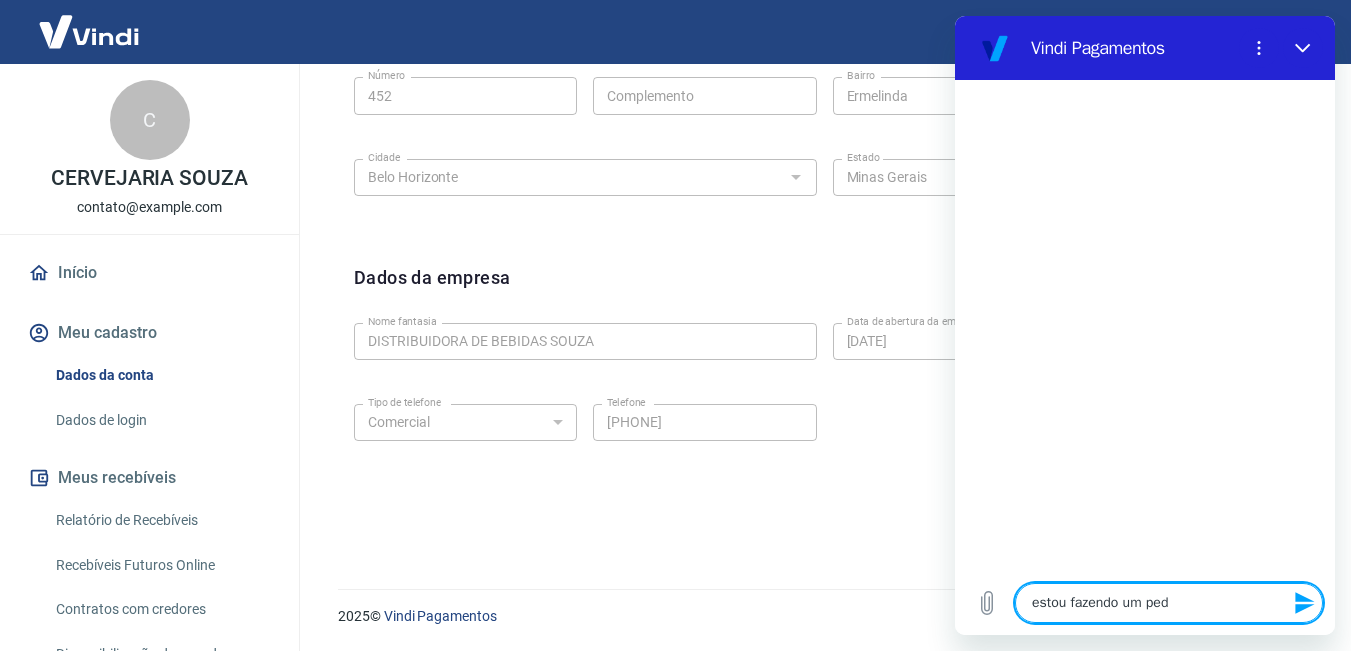 type on "estou fazendo um pedi" 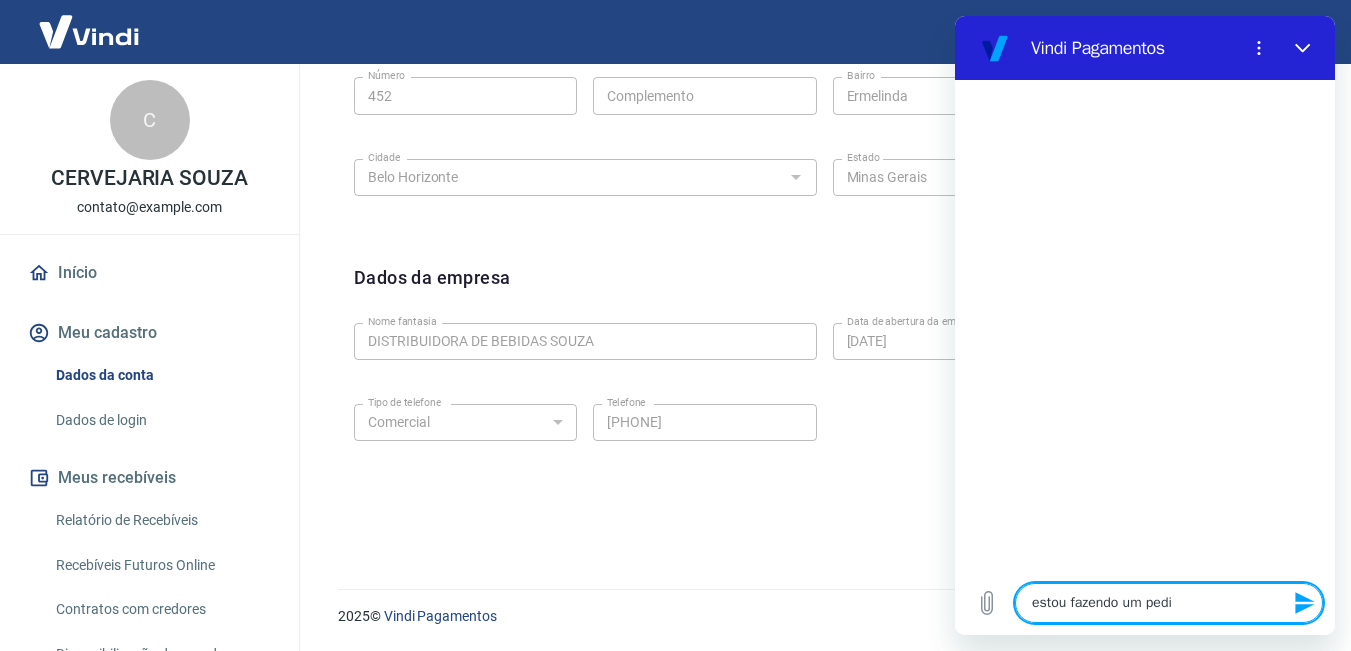 type on "estou fazendo um pedid" 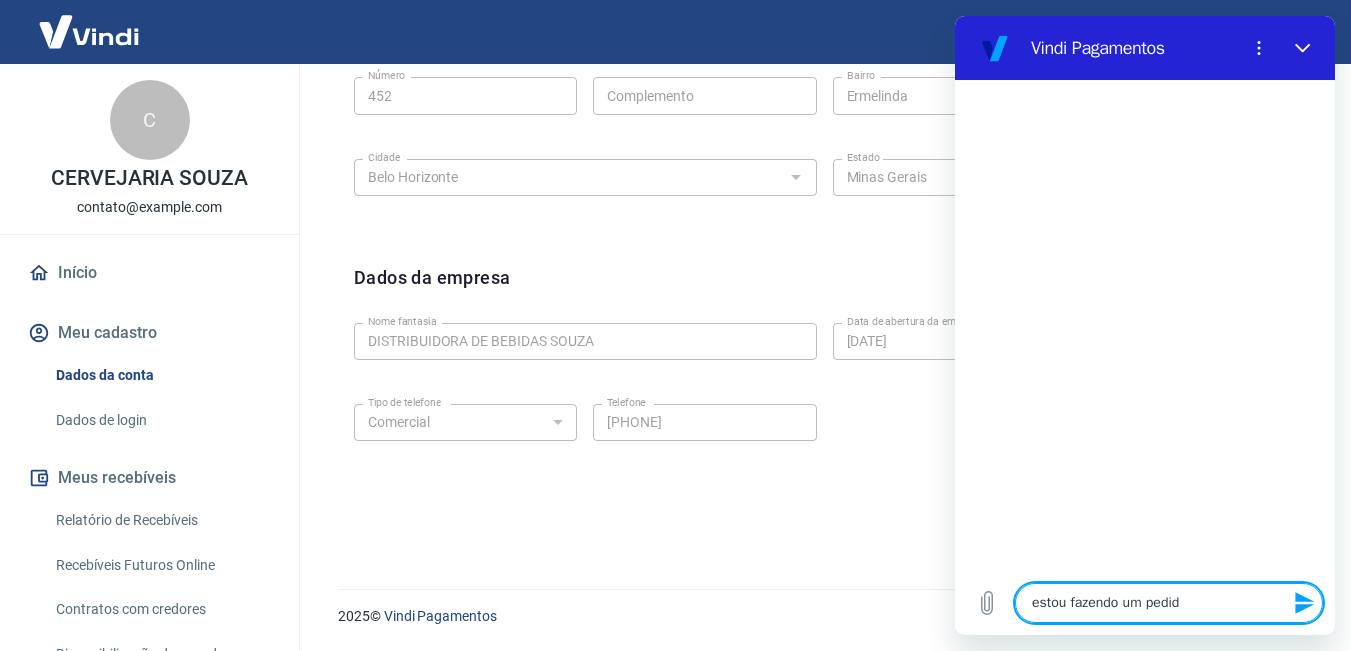 type on "estou fazendo um pedido" 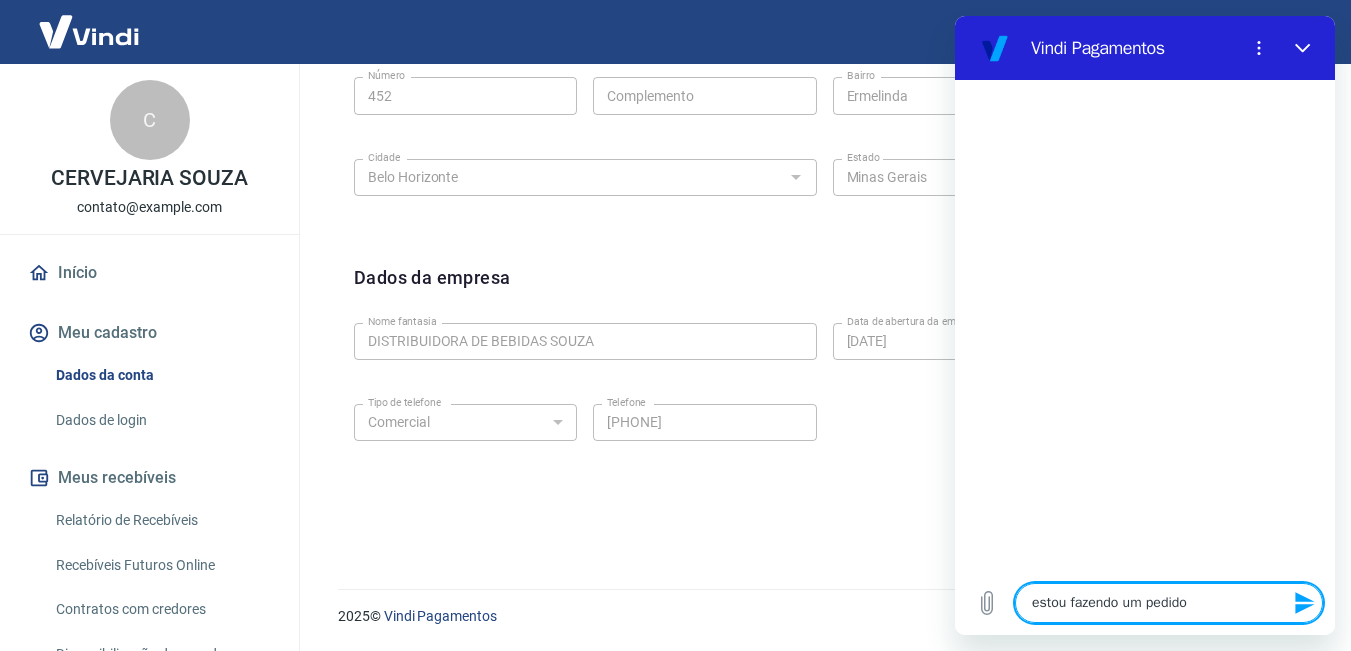 type on "estou fazendo um pedido" 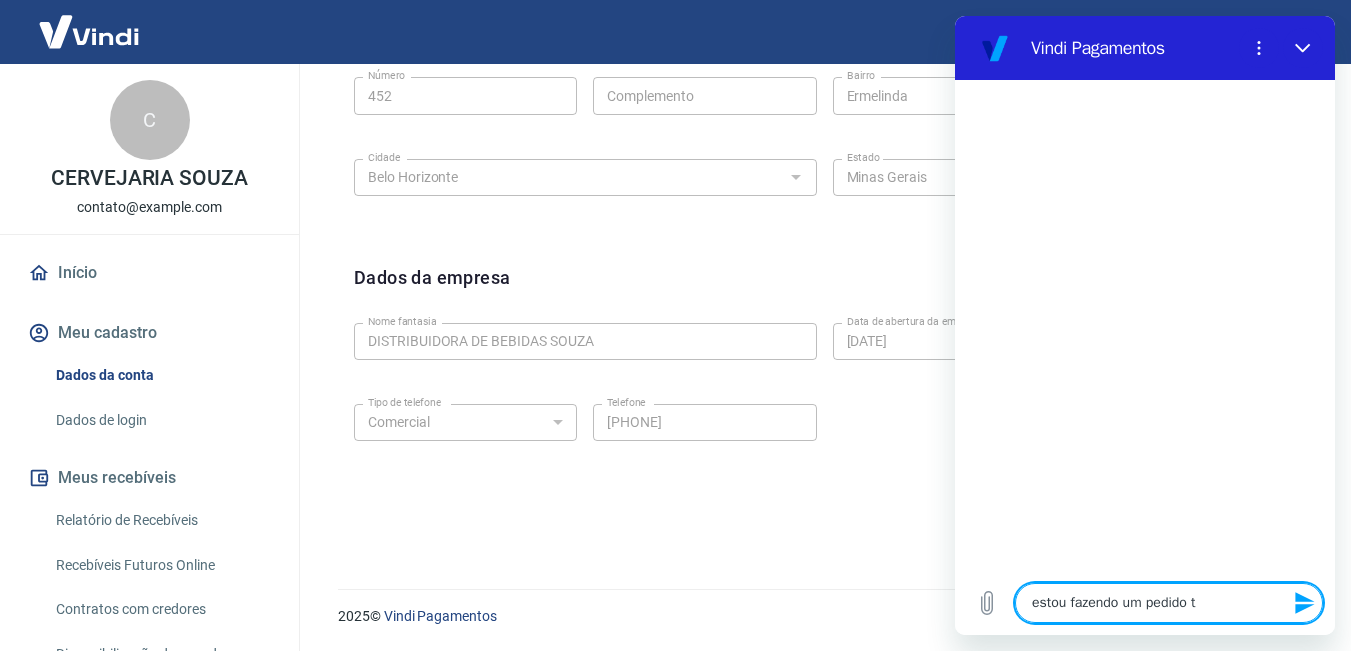 type on "estou fazendo um pedido te" 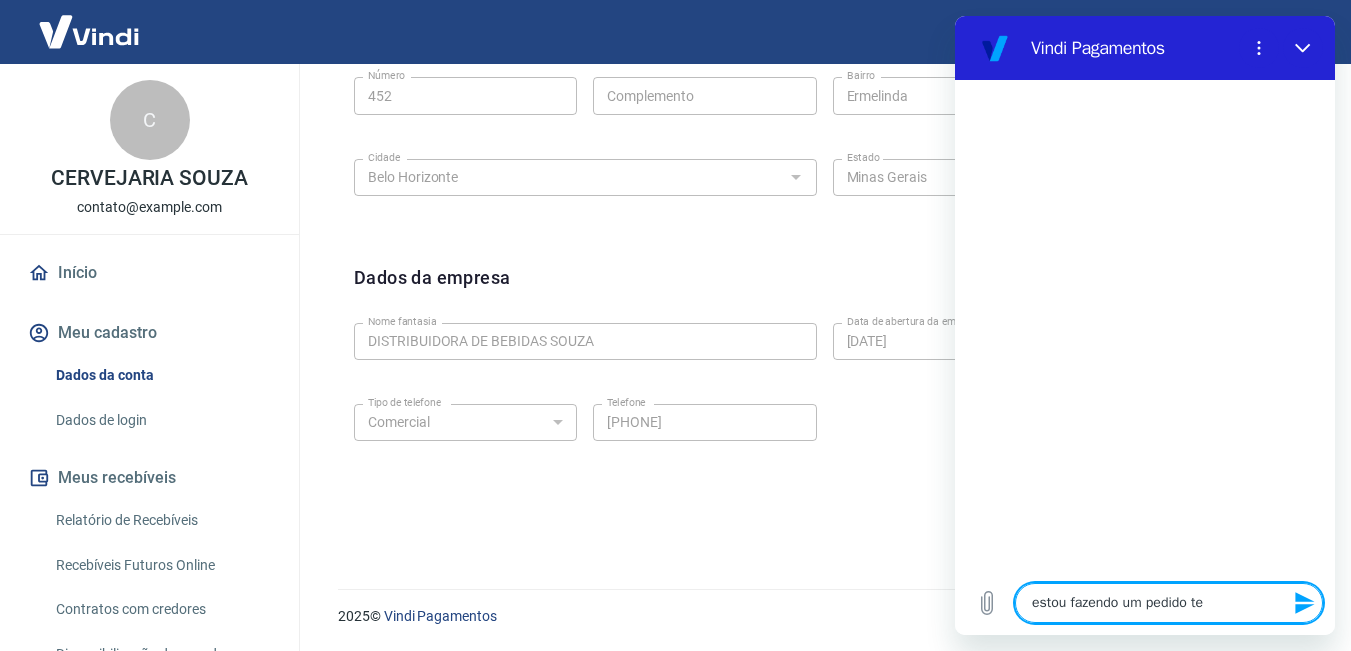 type on "estou fazendo um pedido tes" 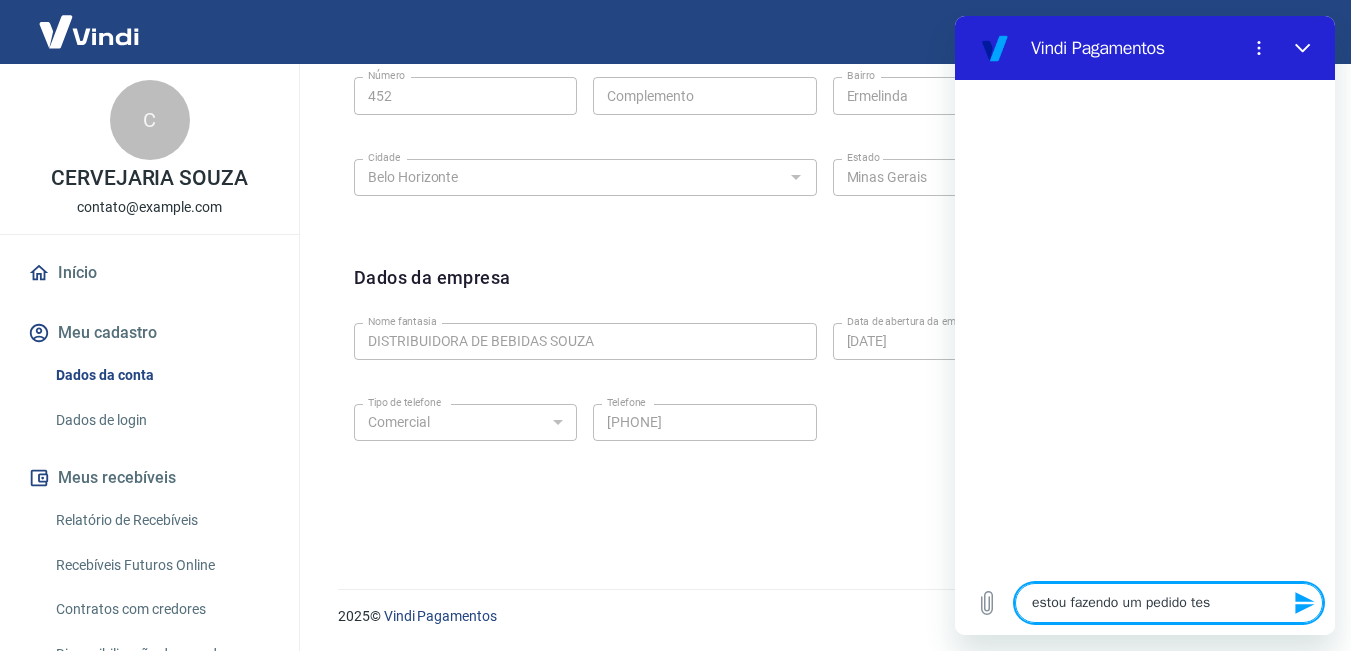 type on "estou fazendo um pedido test" 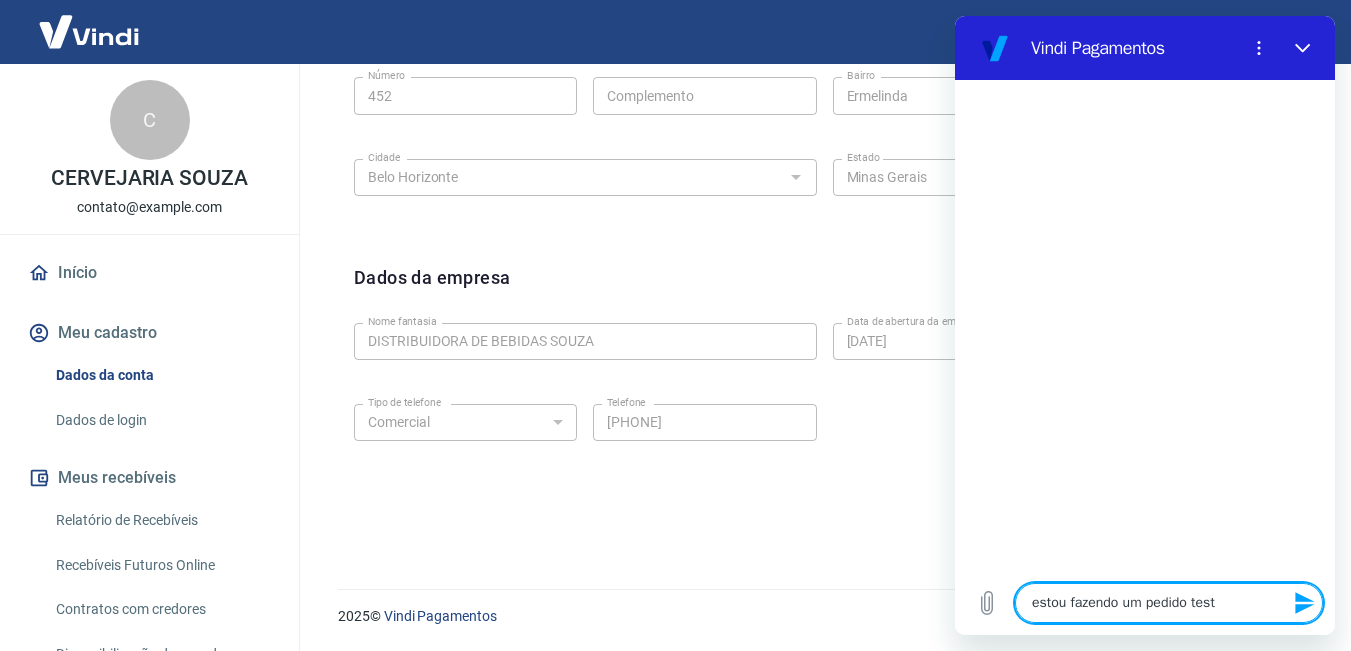 type on "estou fazendo um pedido teste" 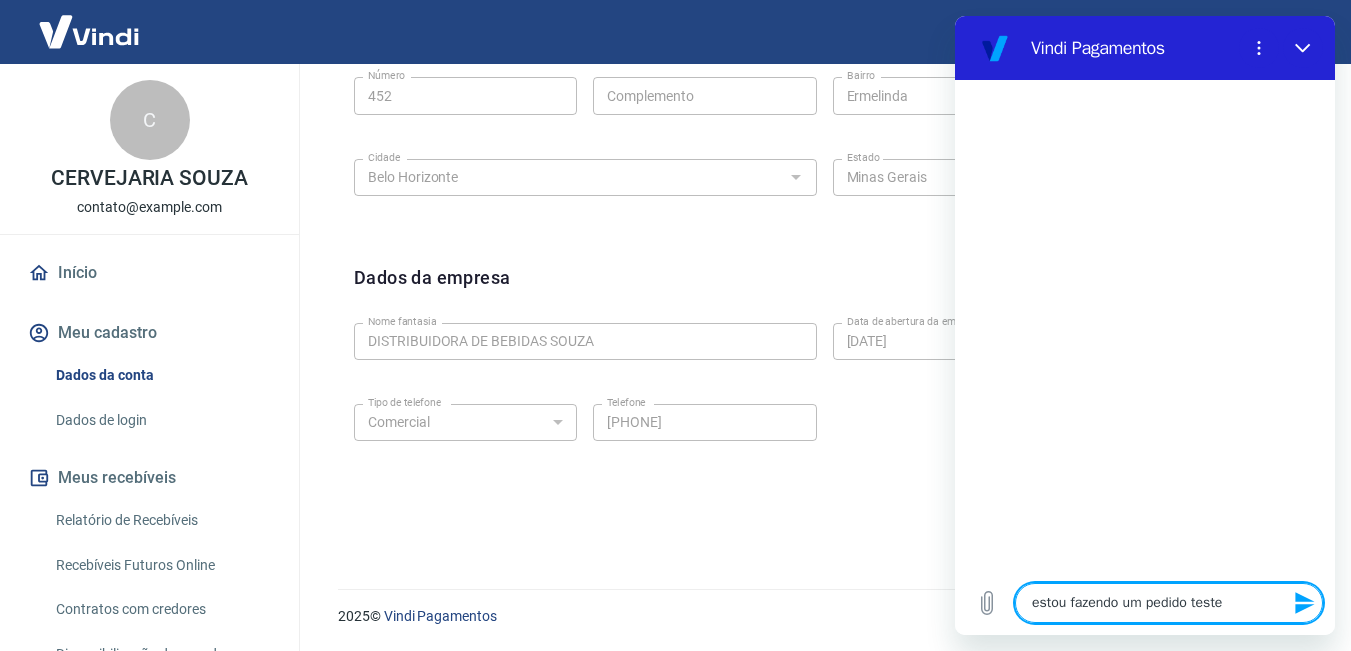 type on "estou fazendo um pedido teste" 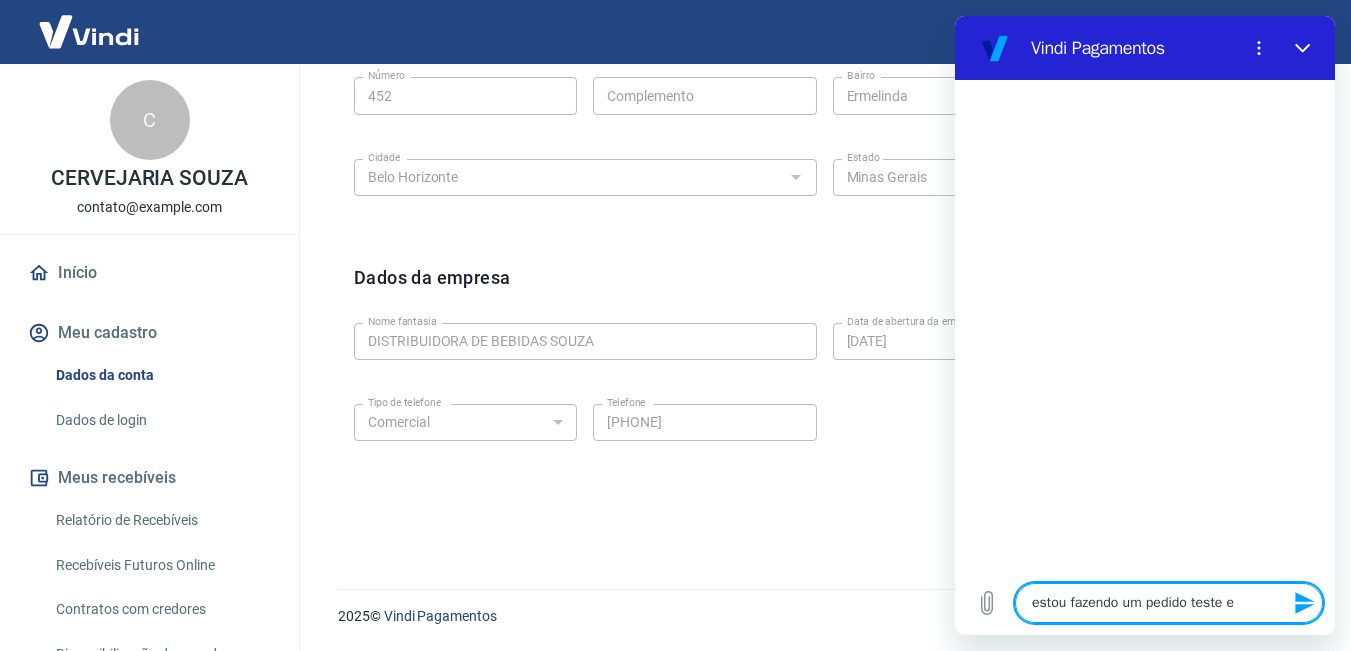 type on "estou fazendo um pedido teste em" 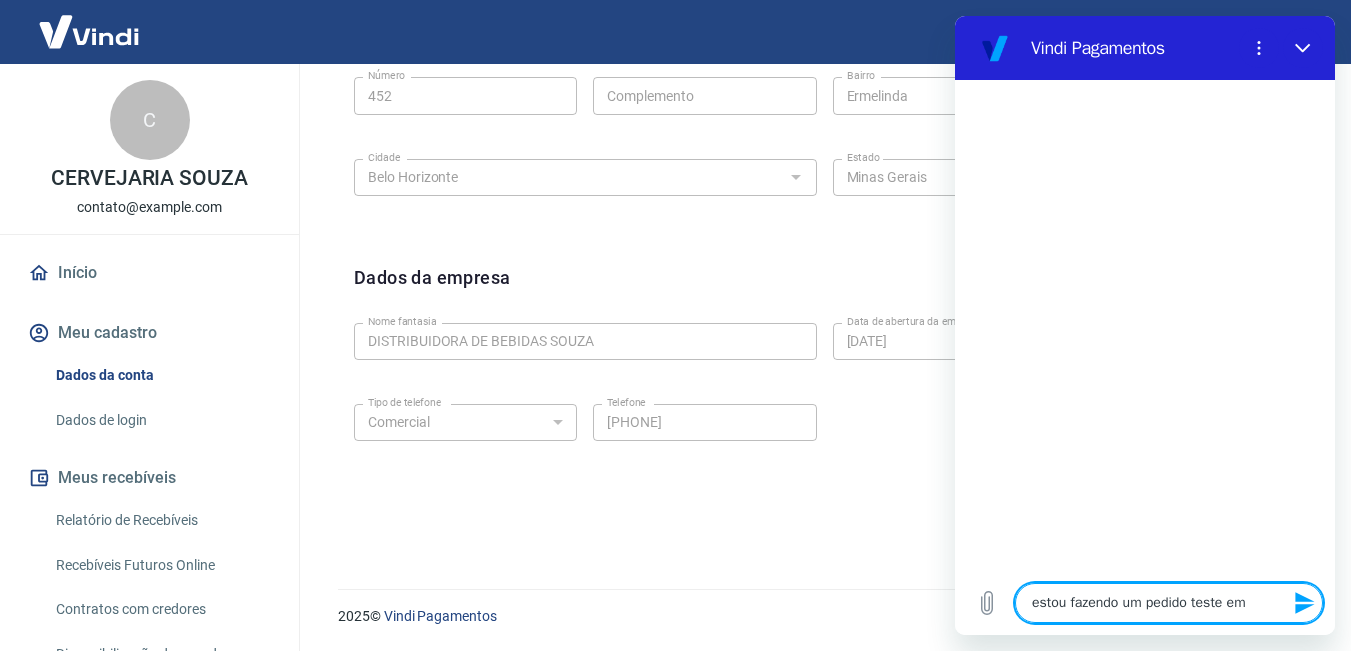 type on "estou fazendo um pedido teste em" 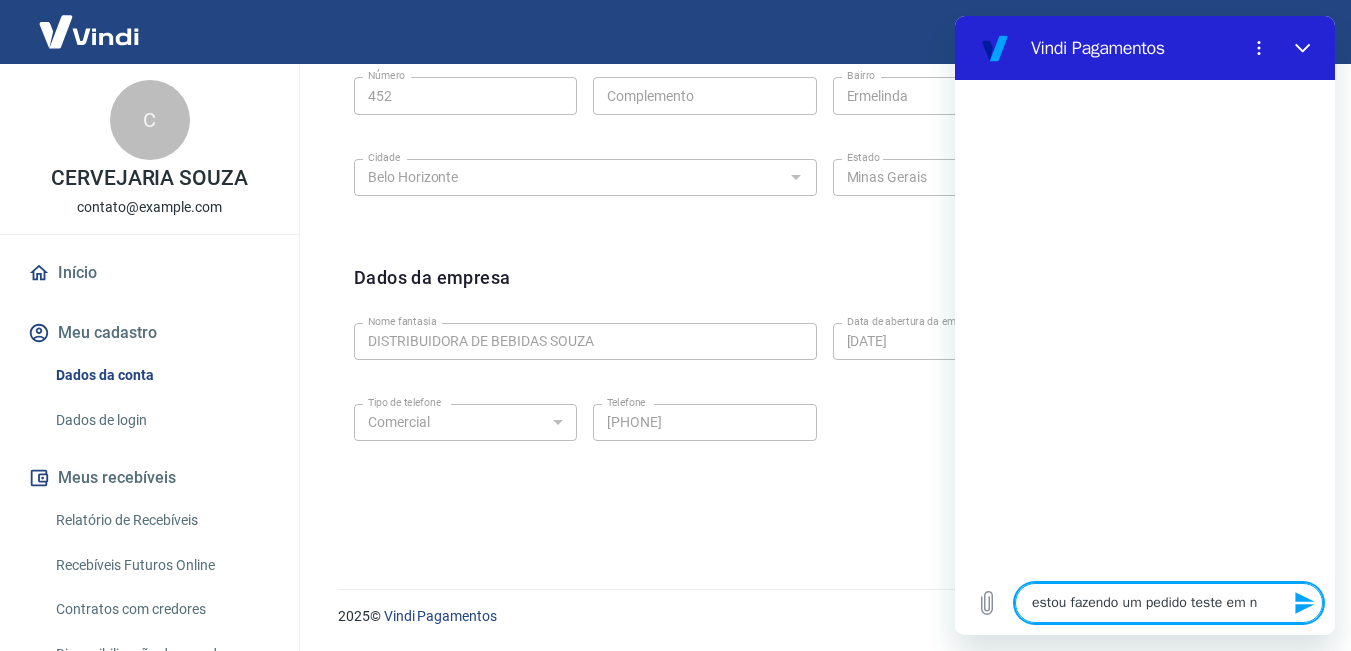 type on "estou fazendo um pedido teste em no" 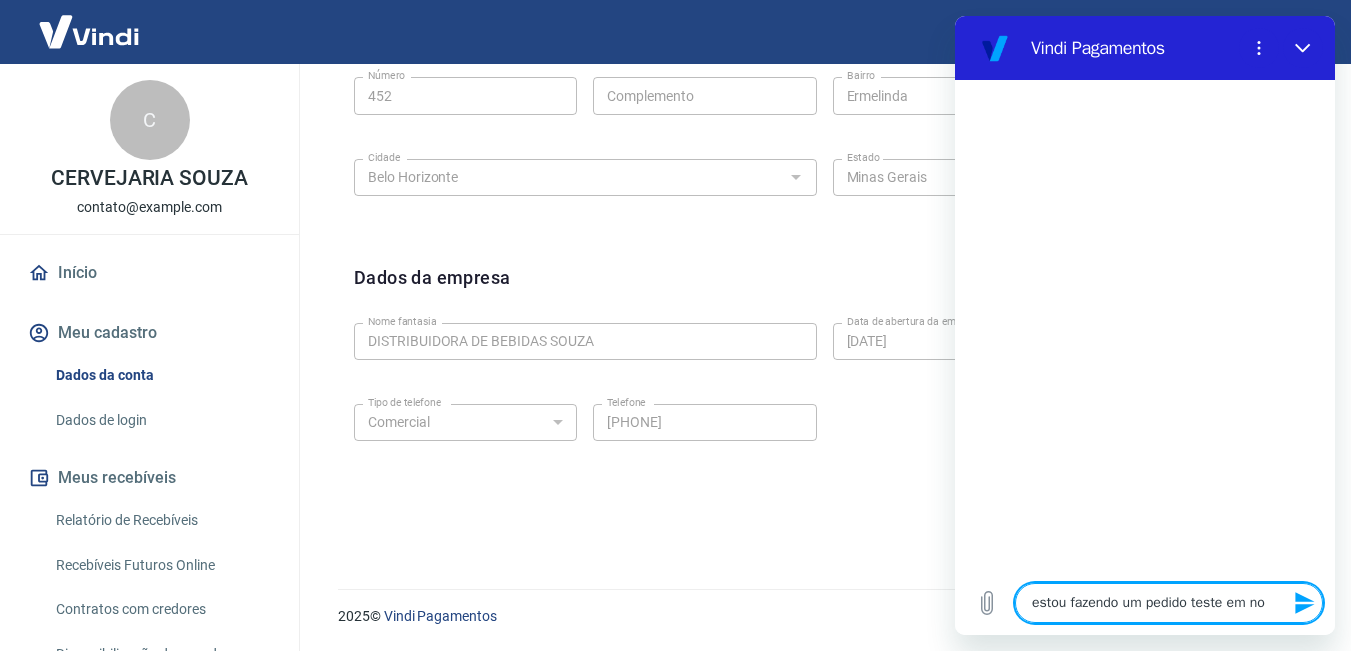 type on "x" 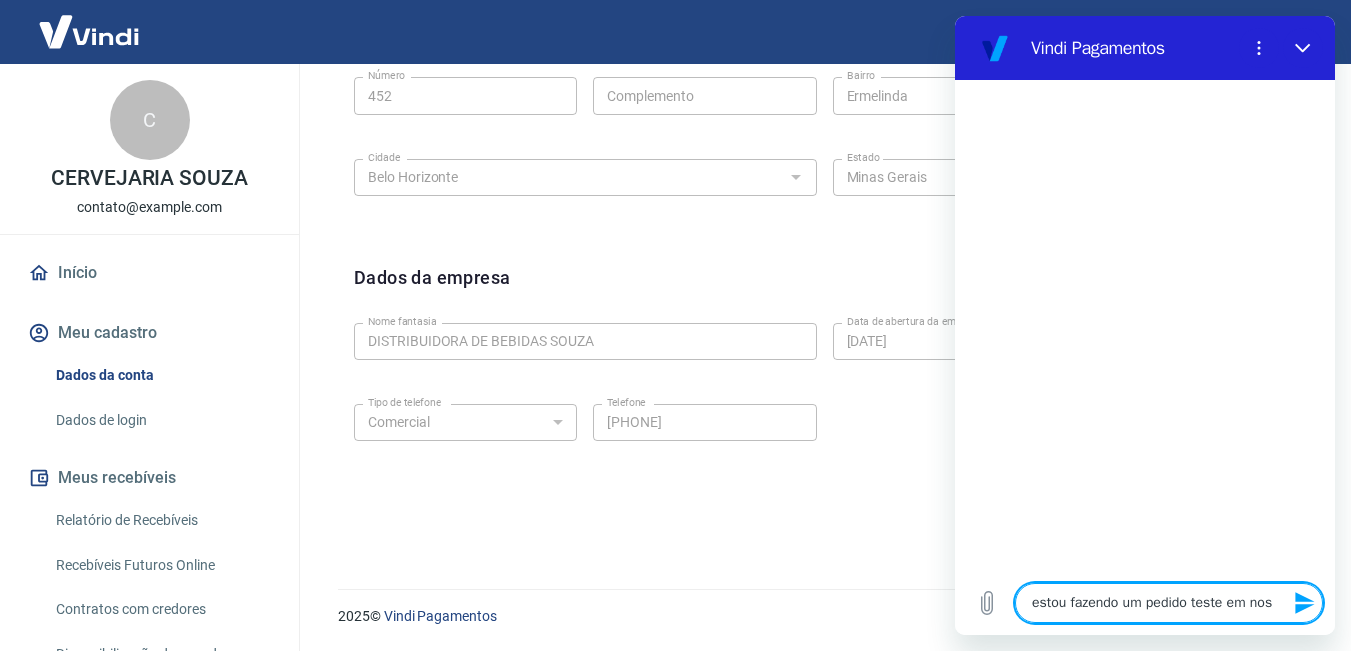 type on "estou fazendo um pedido teste em noss" 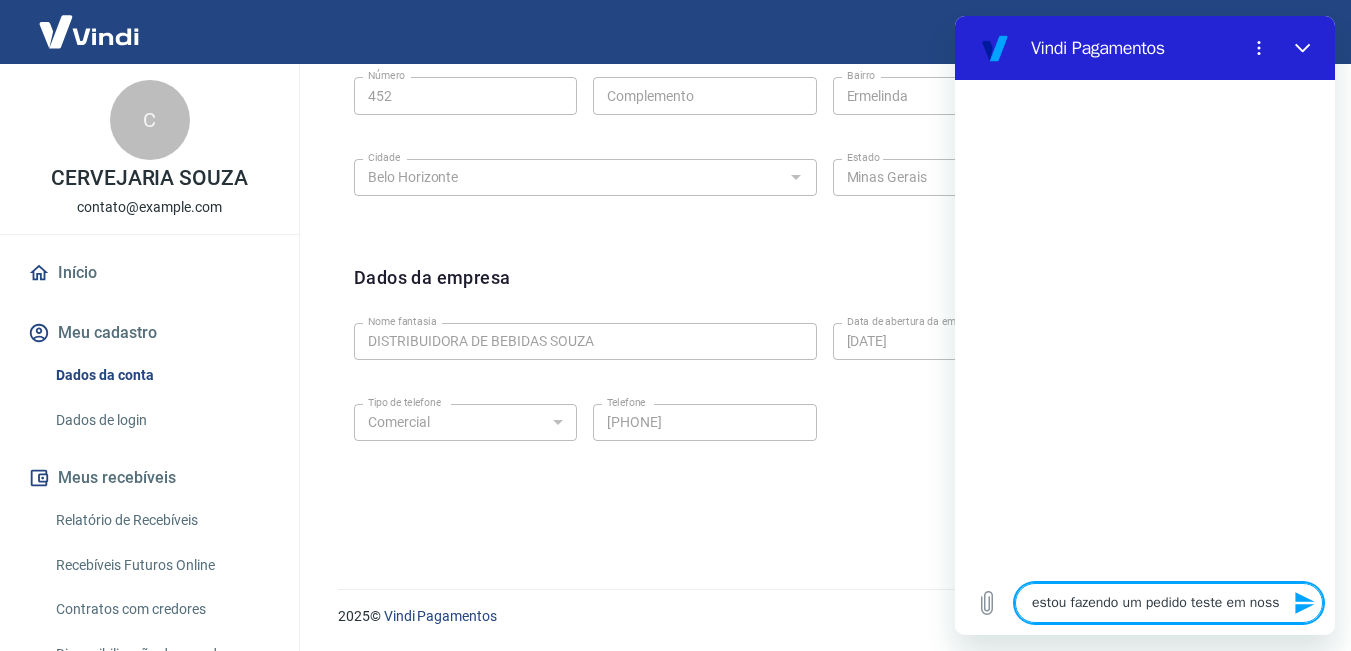 type on "estou fazendo um pedido teste em nosso" 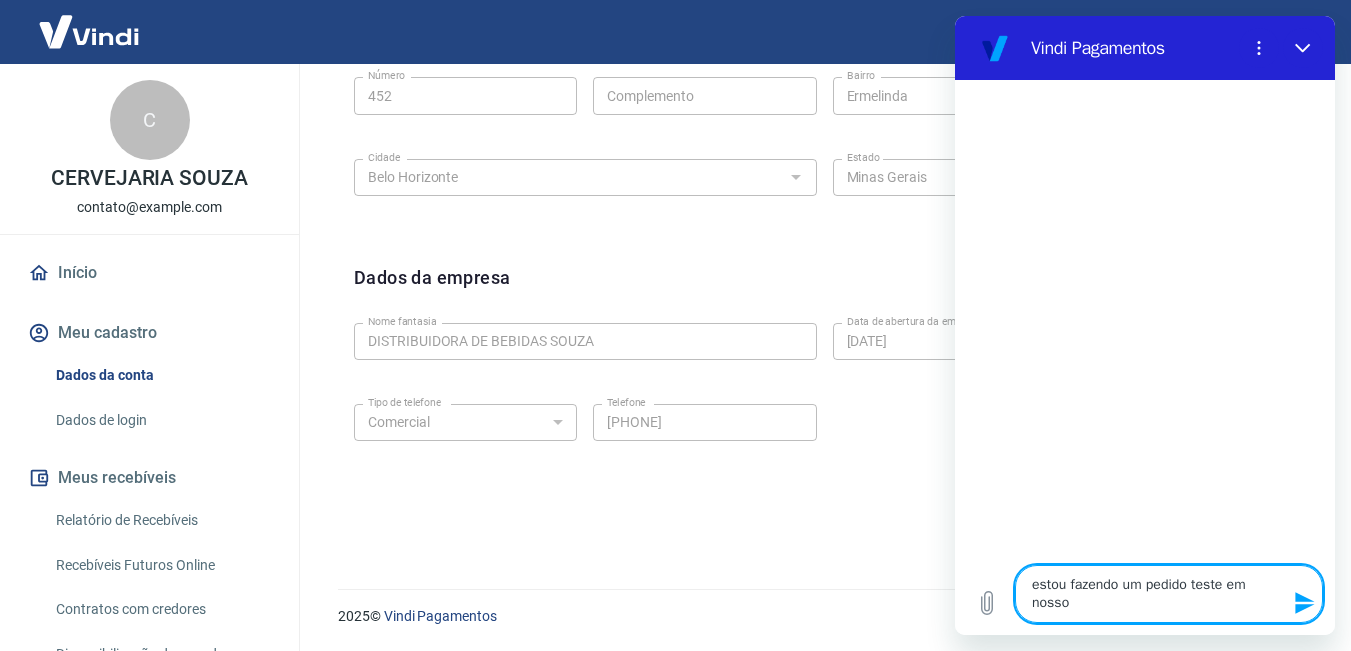 type on "estou fazendo um pedido teste em nosso" 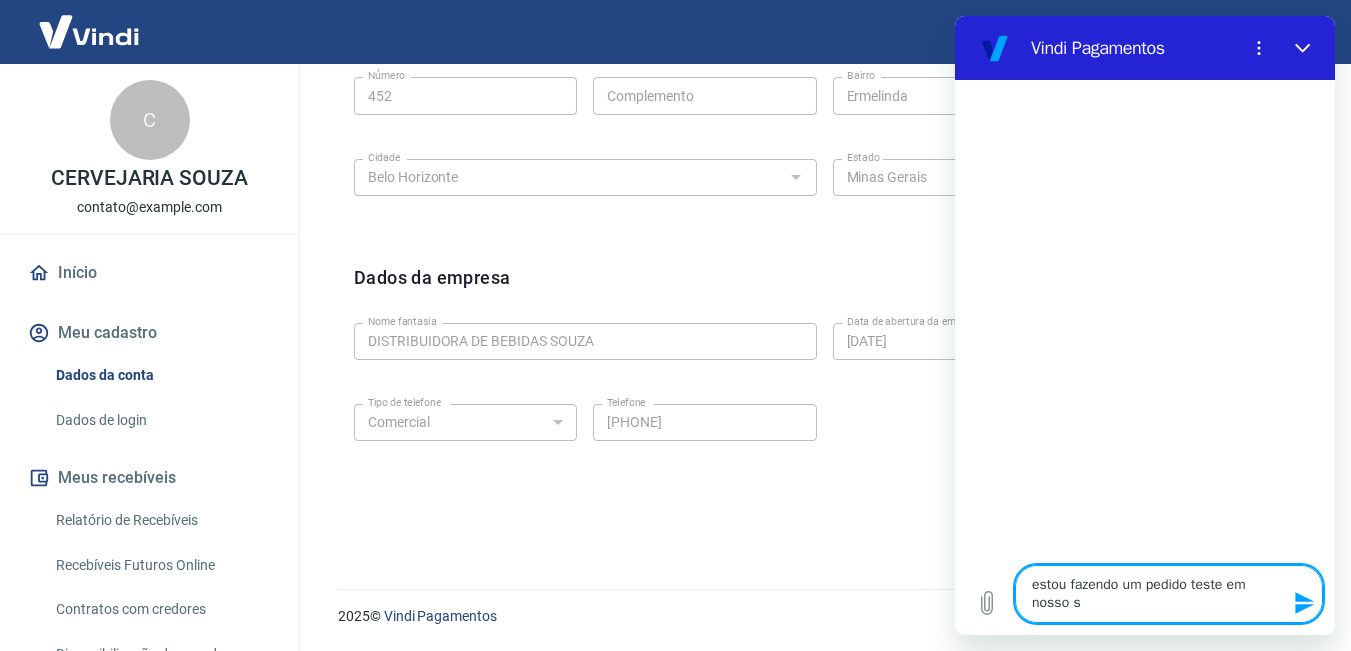 type on "estou fazendo um pedido teste em nosso si" 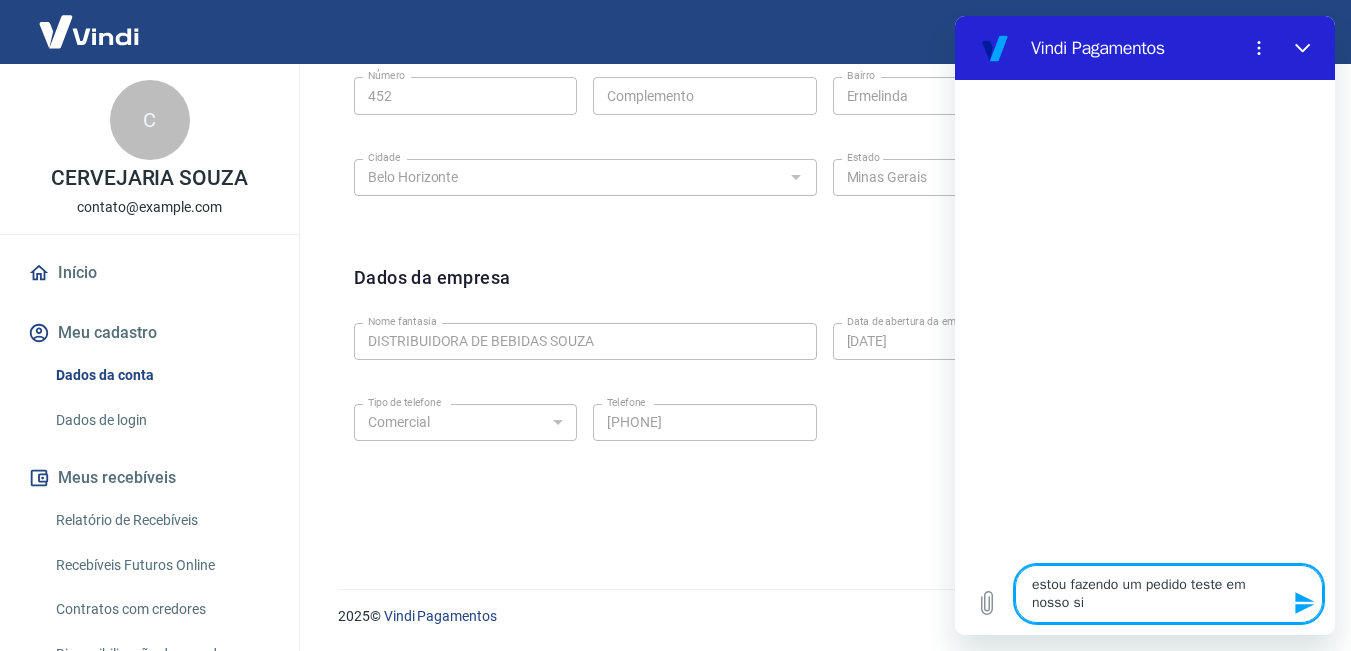 type on "estou fazendo um pedido teste em nosso sit" 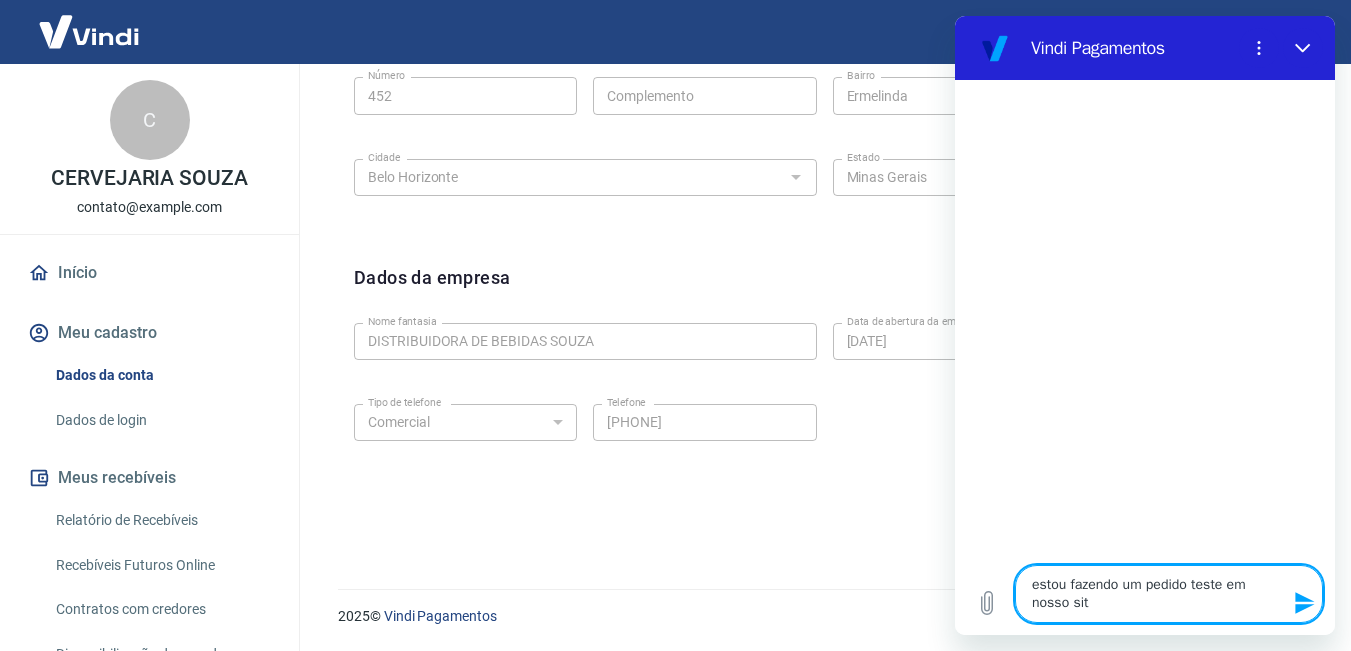 type on "estou fazendo um pedido teste em nosso site" 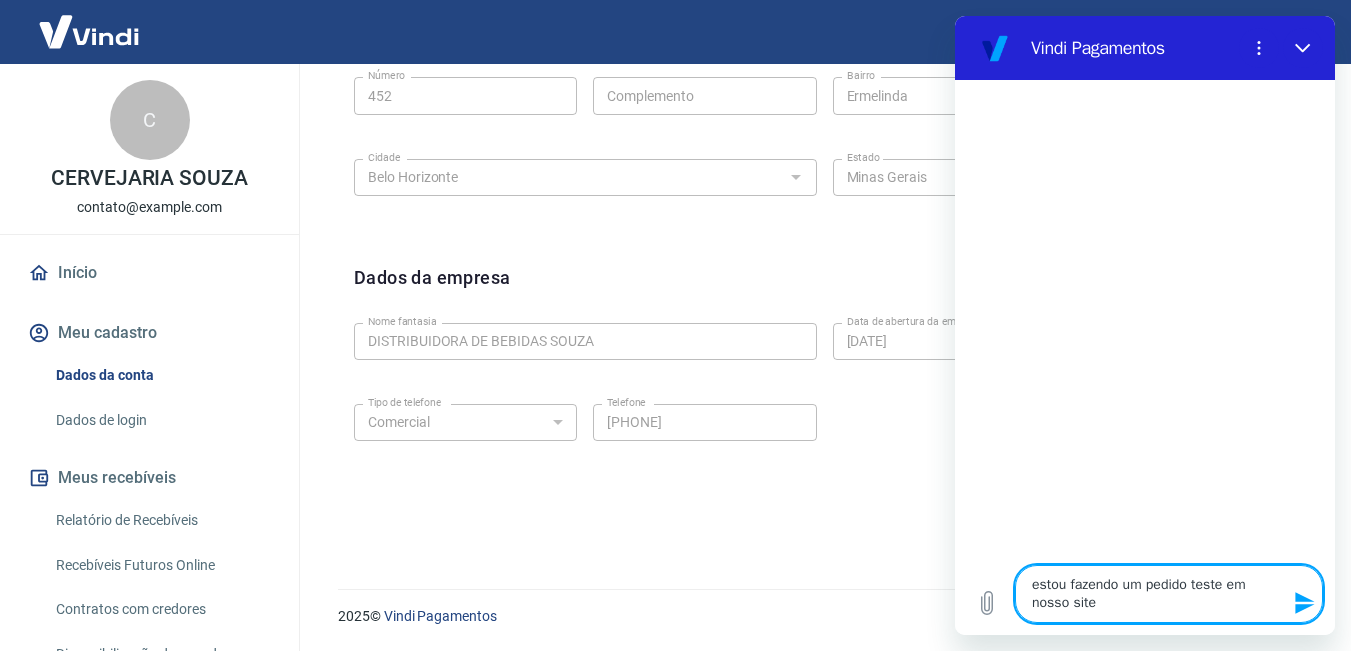 type on "estou fazendo um pedido teste em nosso site" 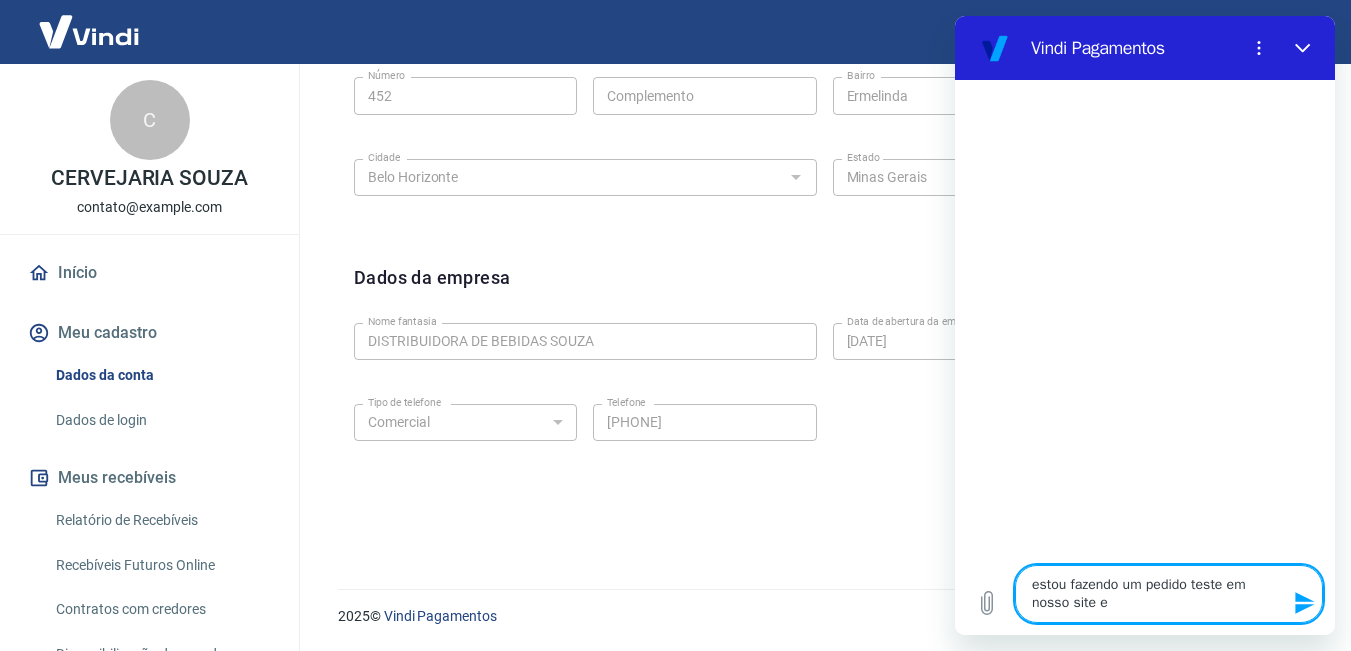 type on "estou fazendo um pedido teste em nosso site e" 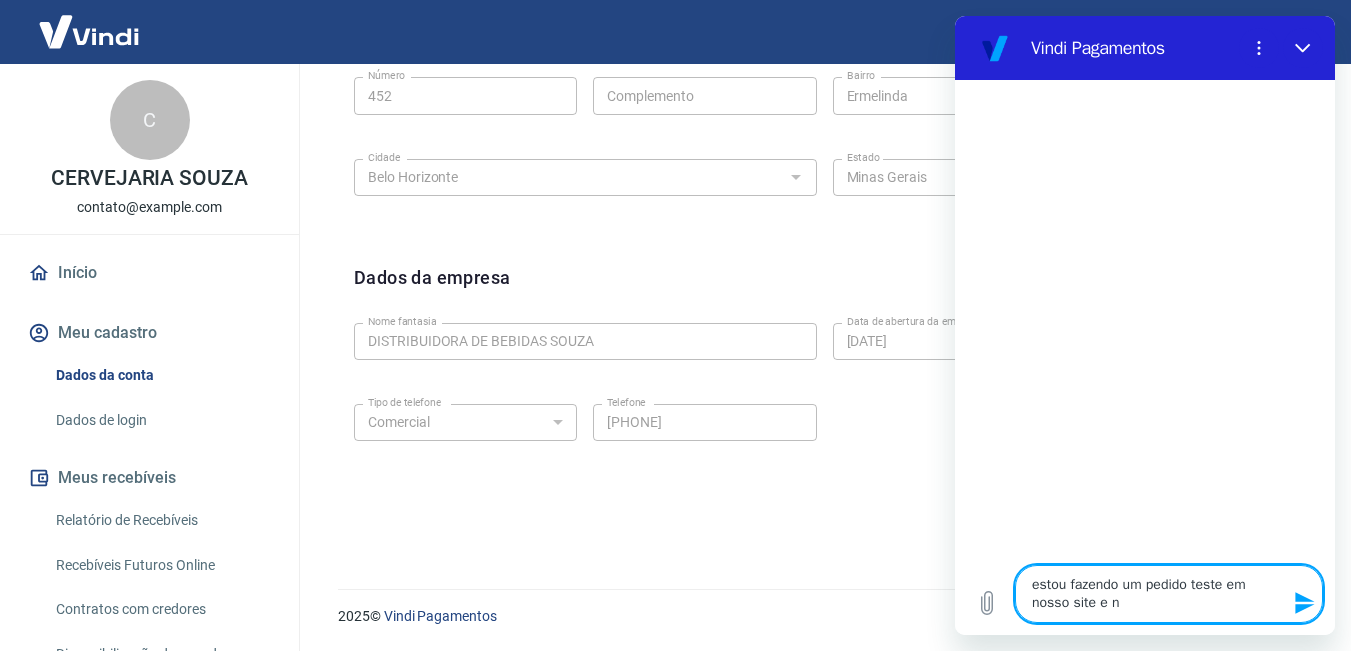 type on "estou fazendo um pedido teste em nosso site e na" 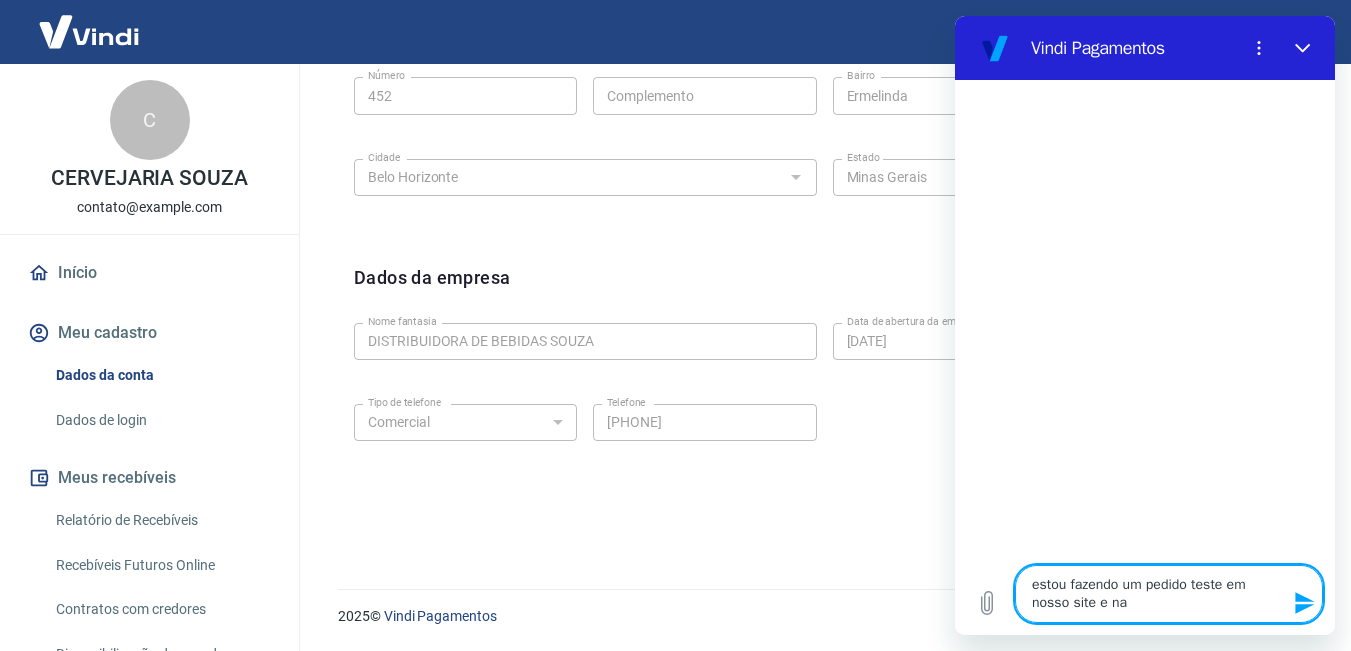 type on "x" 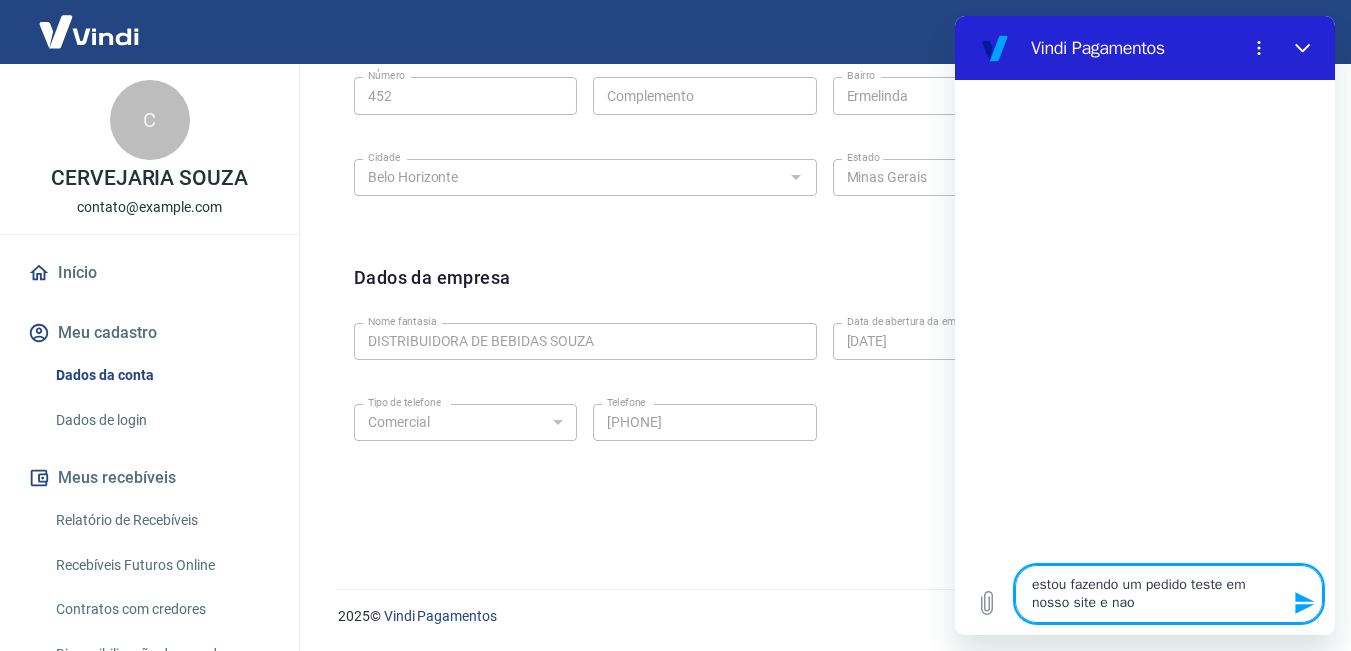 type on "estou fazendo um pedido teste em nosso site e nao" 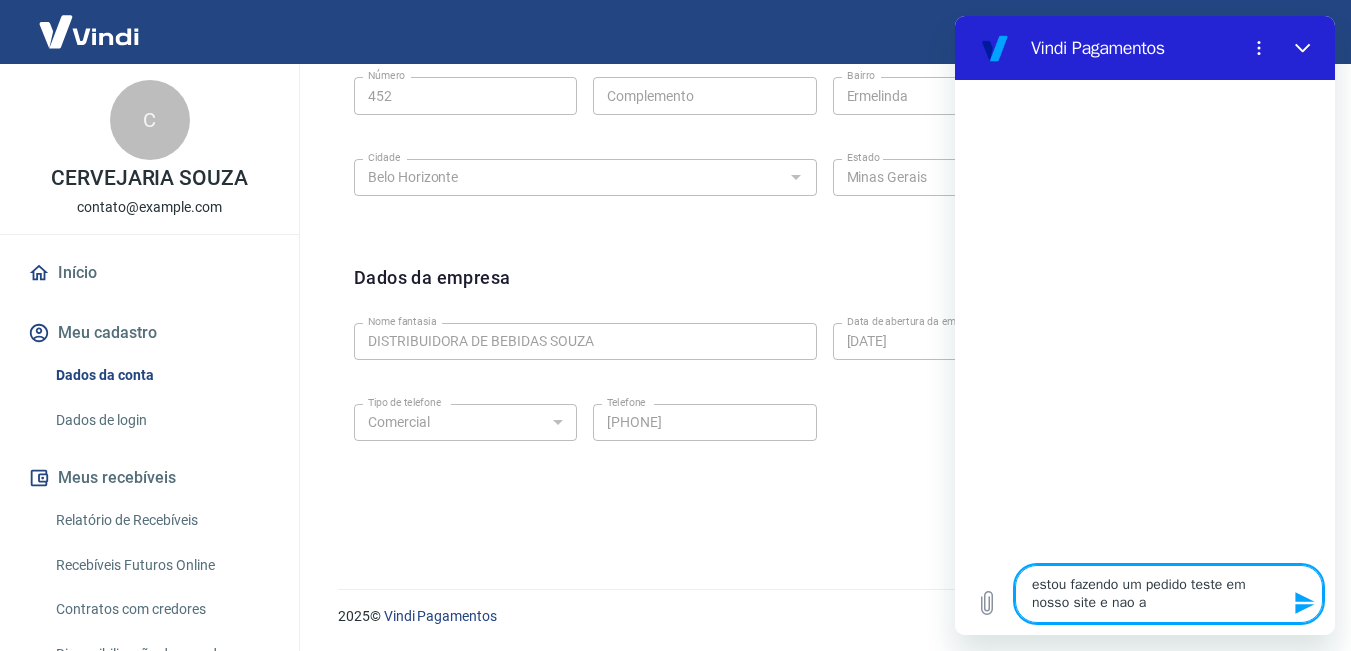 type on "x" 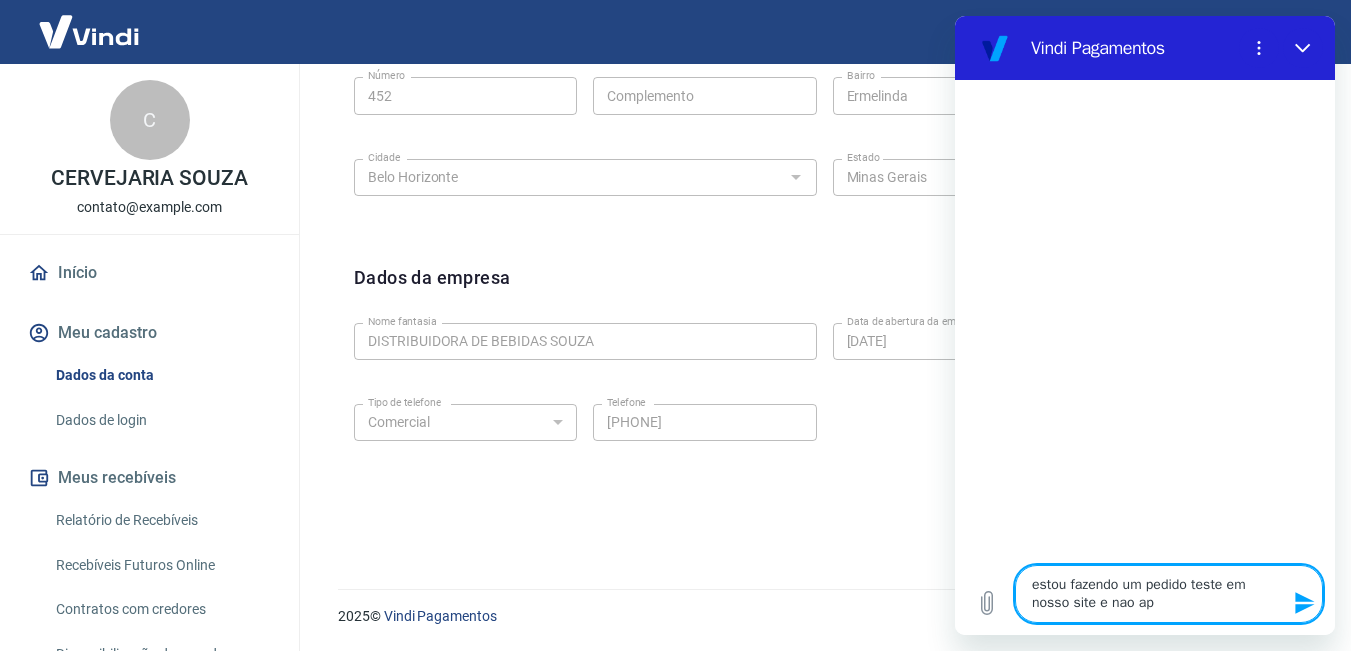 type on "estou fazendo um pedido teste em nosso site e nao apa" 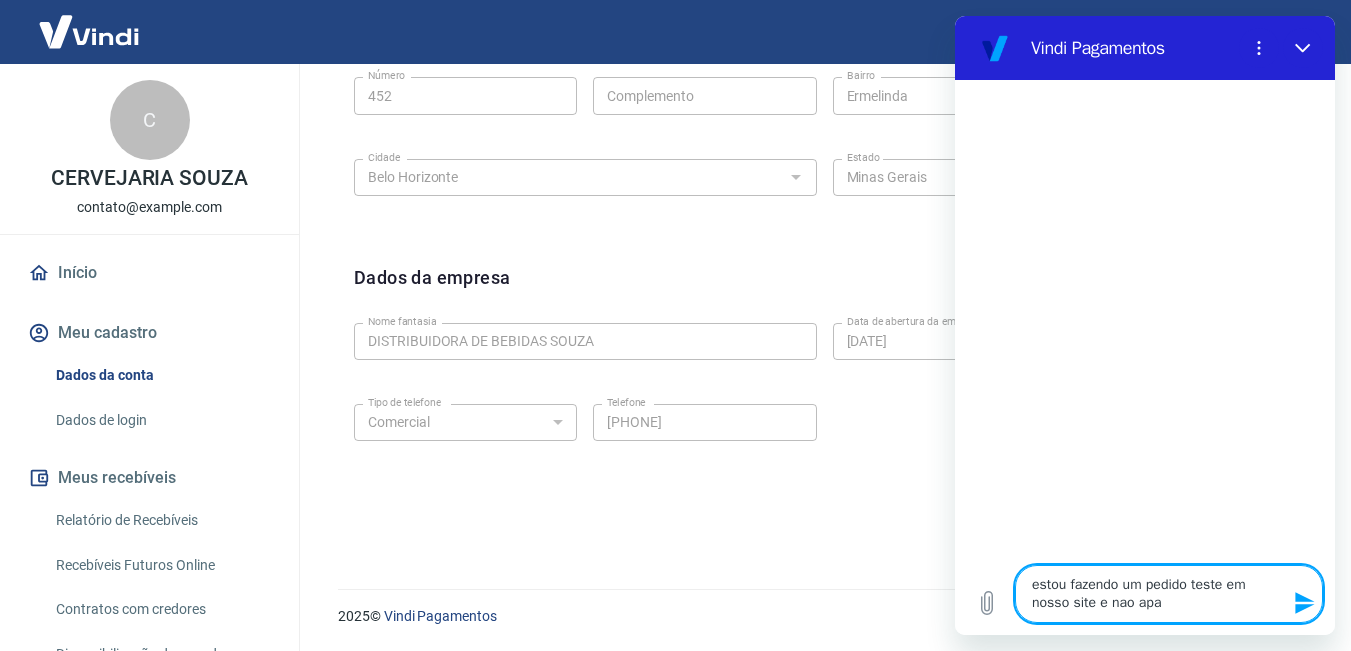 type on "estou fazendo um pedido teste em nosso site e nao apar" 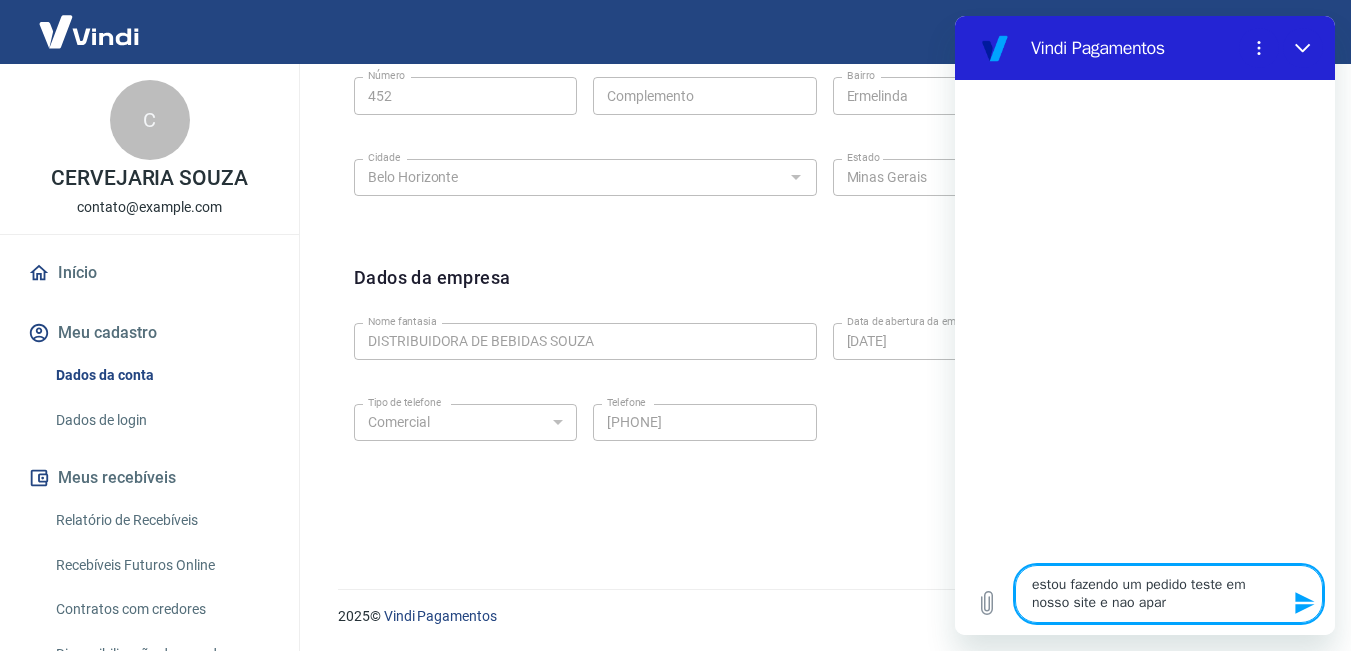 type on "estou fazendo um pedido teste em nosso site e nao apare" 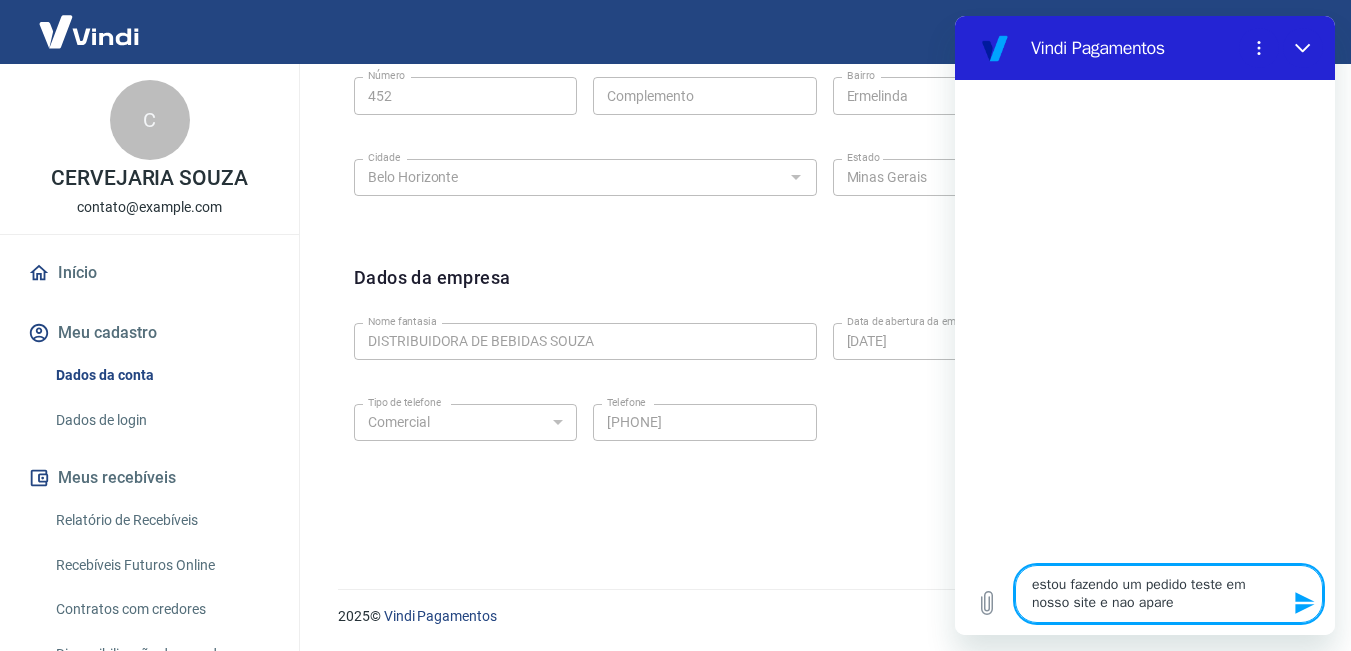 type on "estou fazendo um pedido teste em nosso site e nao aparec" 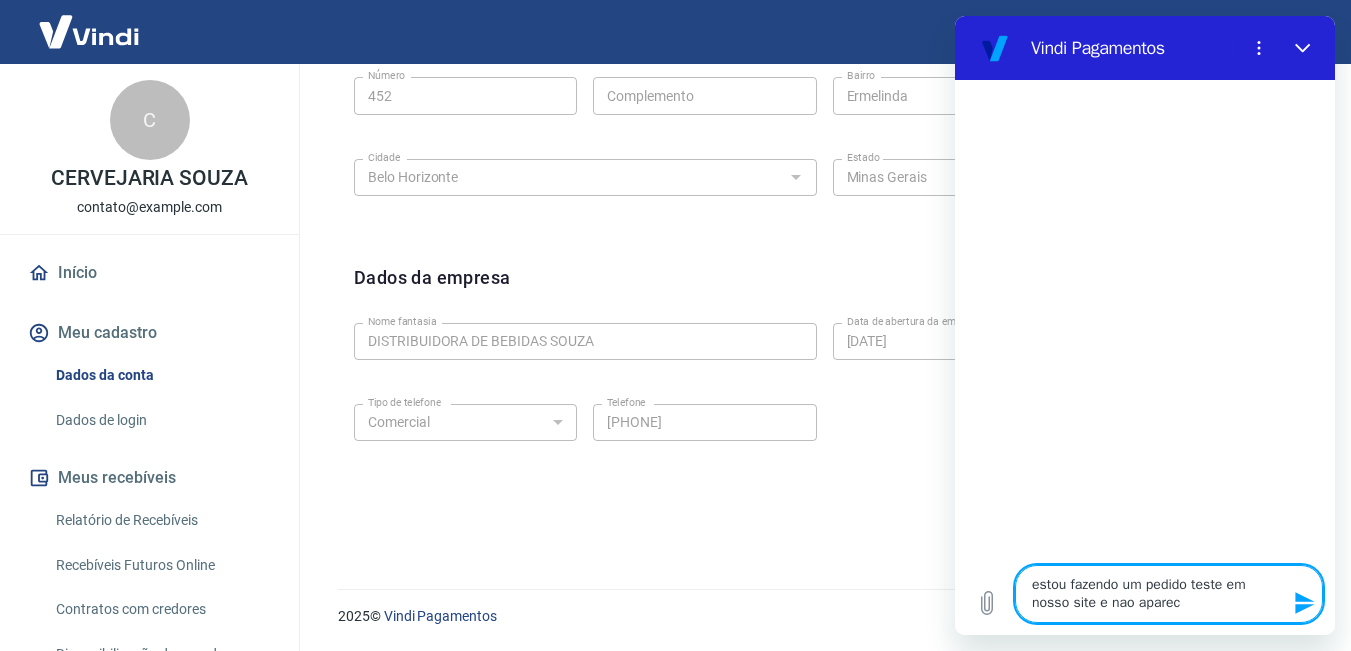type on "estou fazendo um pedido teste em nosso site e nao aparece" 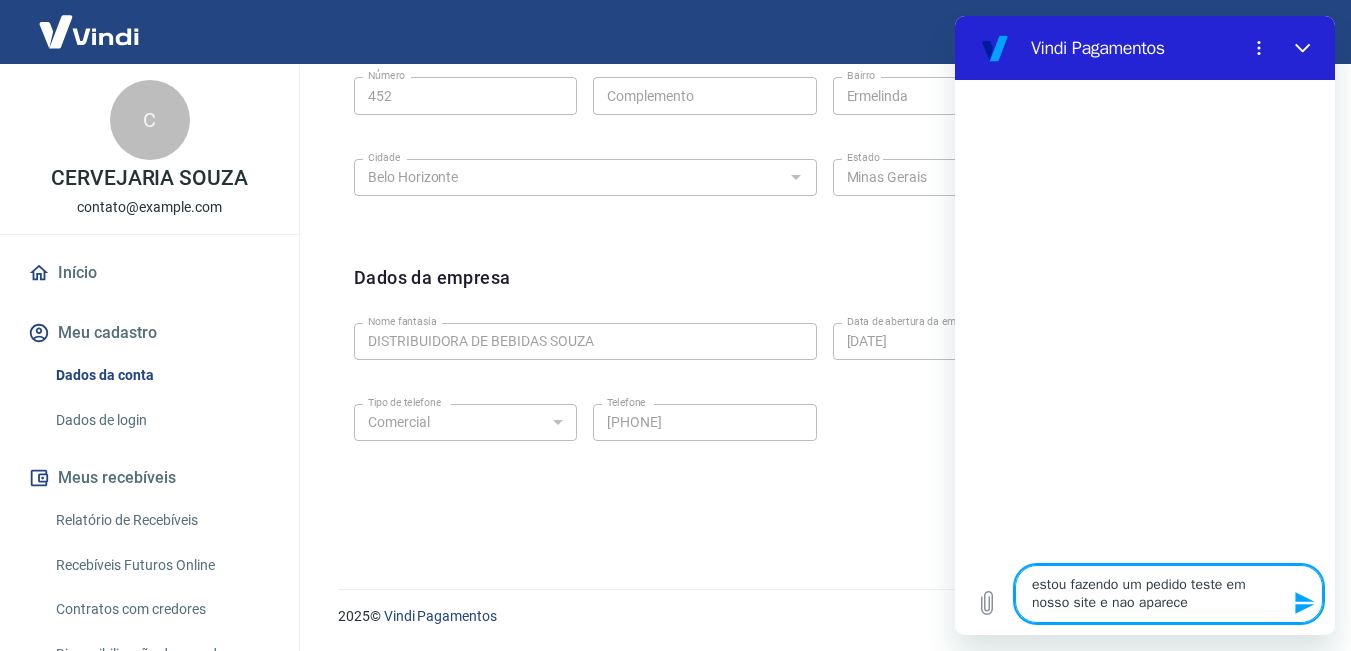 type on "estou fazendo um pedido teste em nosso site e nao aparece" 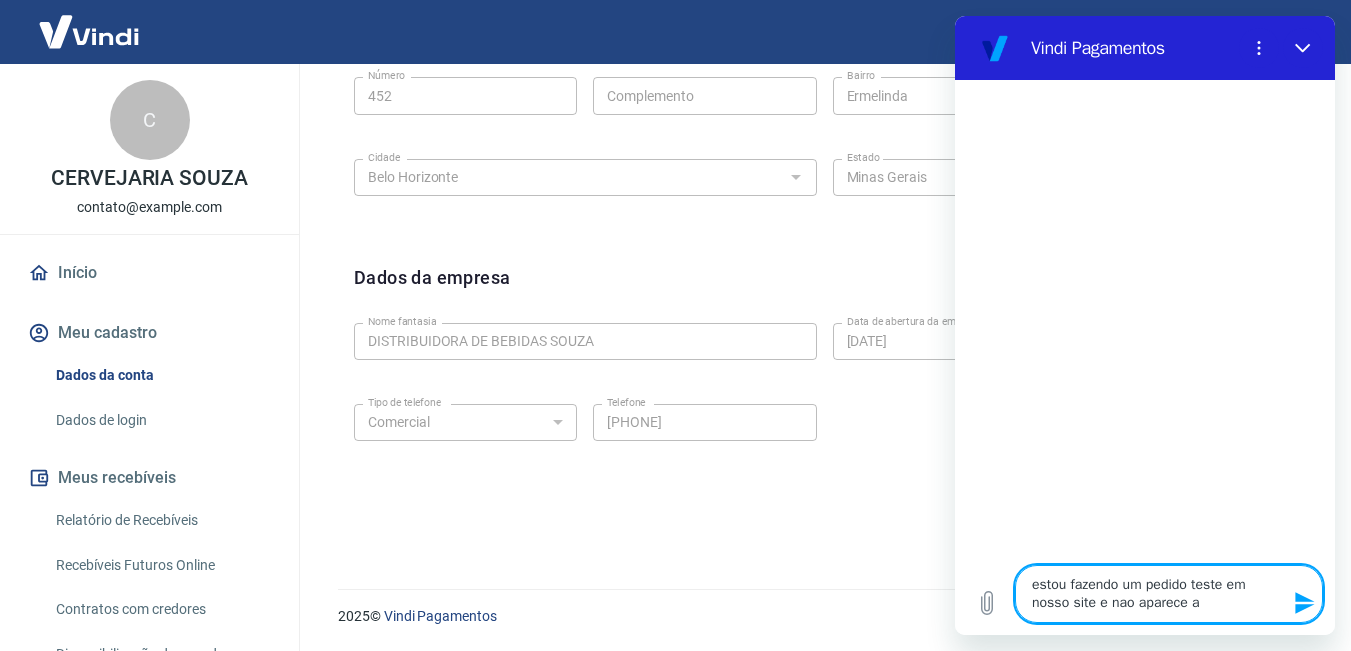 type on "estou fazendo um pedido teste em nosso site e nao aparece a" 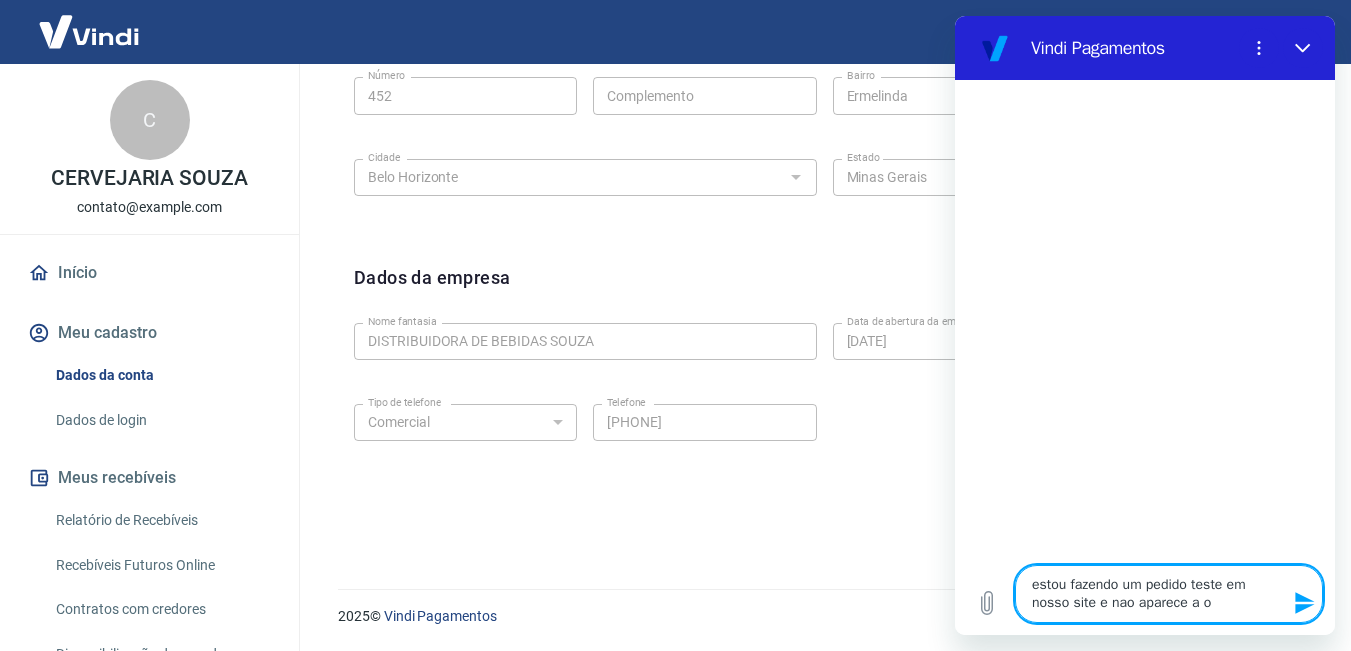 type on "estou fazendo um pedido teste em nosso site e nao aparece a op" 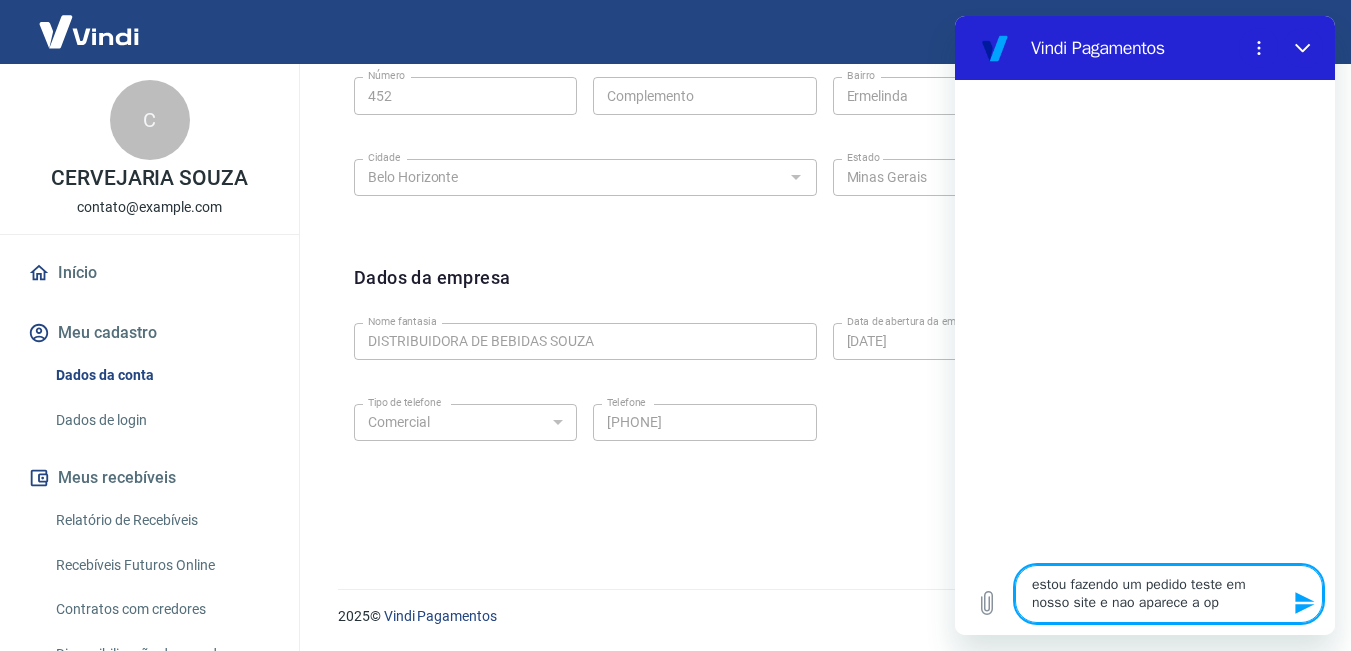 type on "estou fazendo um pedido teste em nosso site e nao aparece a opc" 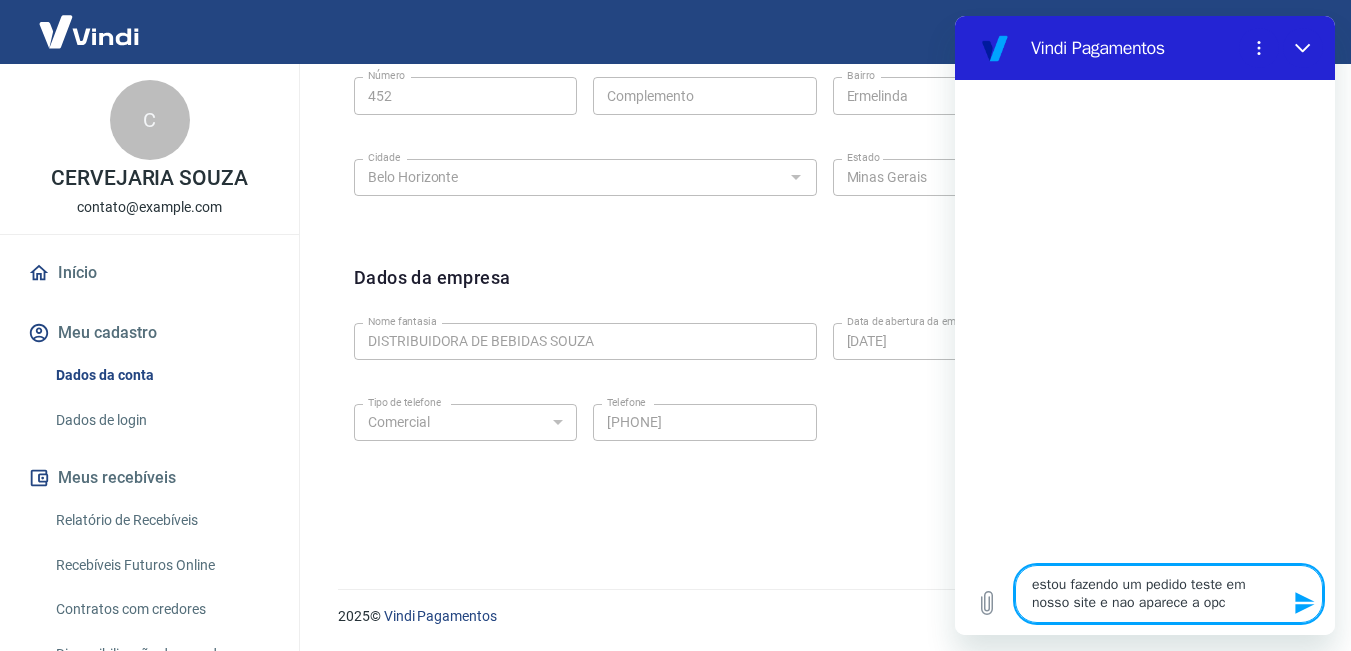 type on "estou fazendo um pedido teste em nosso site e nao aparece a opca" 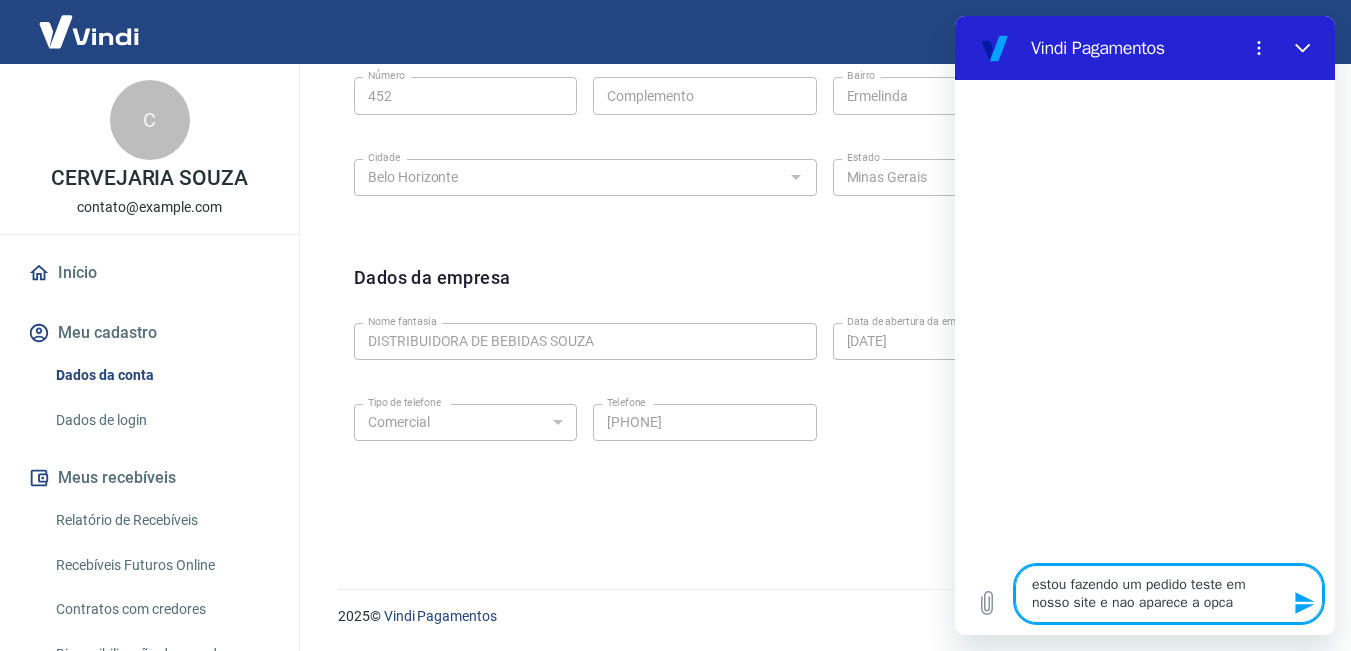 type on "estou fazendo um pedido teste em nosso site e nao aparece a opcao" 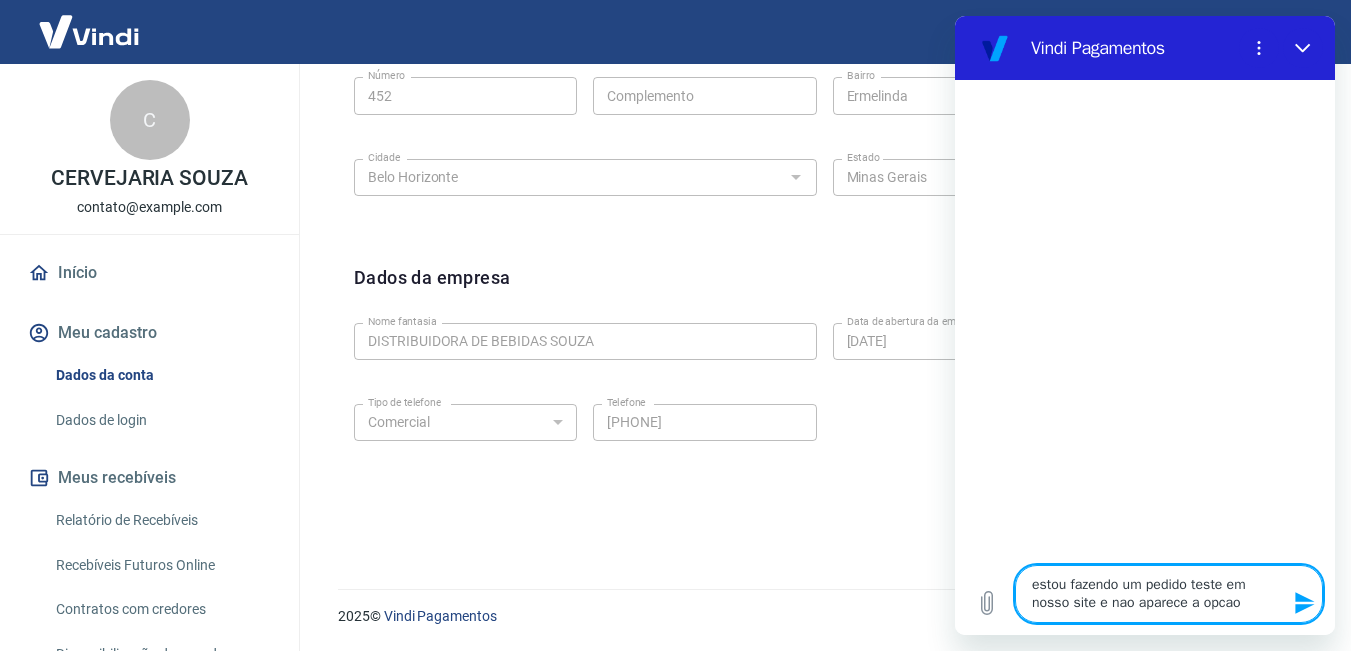 type on "estou fazendo um pedido teste em nosso site e nao aparece a opcao" 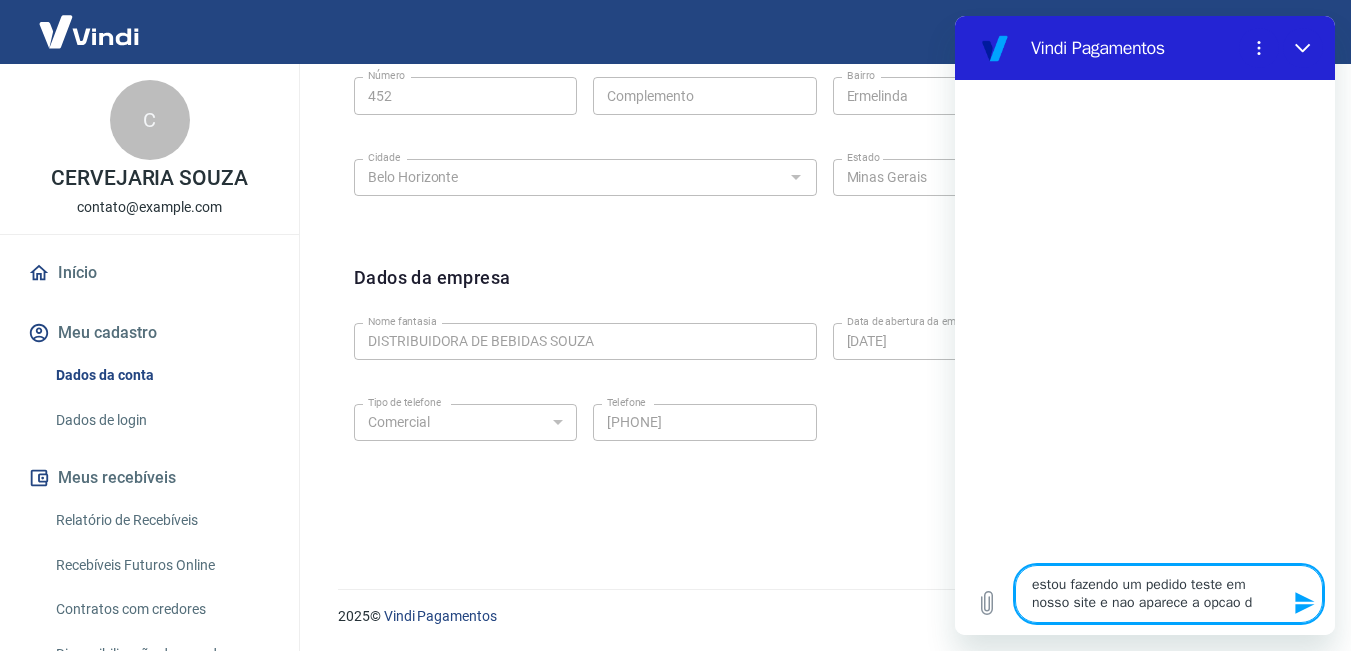 type on "estou fazendo um pedido teste em nosso site e nao aparece a opcao de" 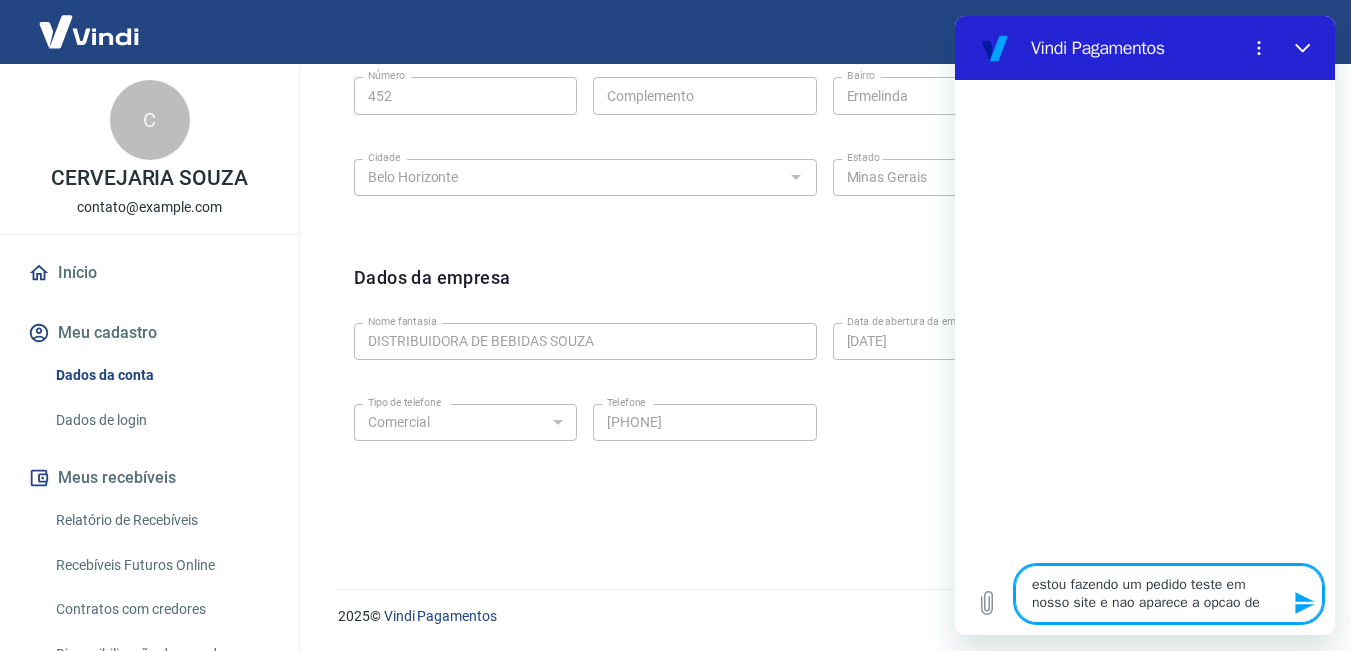 type on "x" 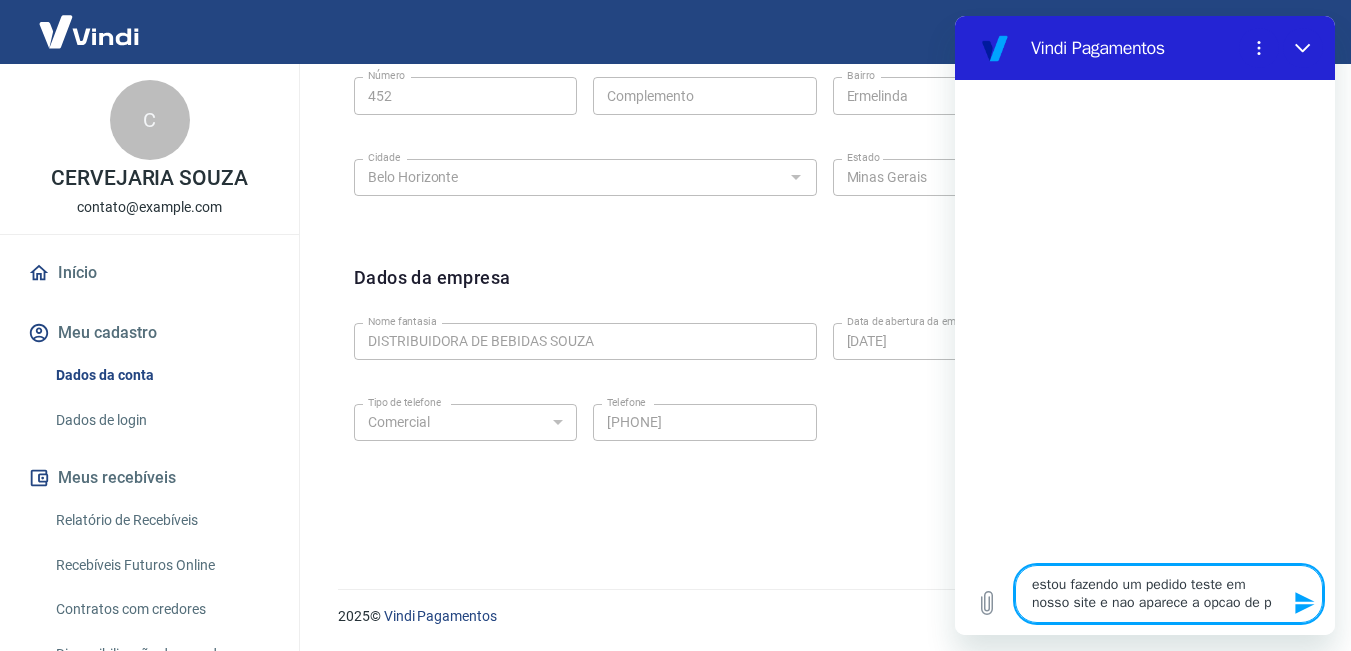type on "estou fazendo um pedido teste em nosso site e nao aparece a opcao de pa" 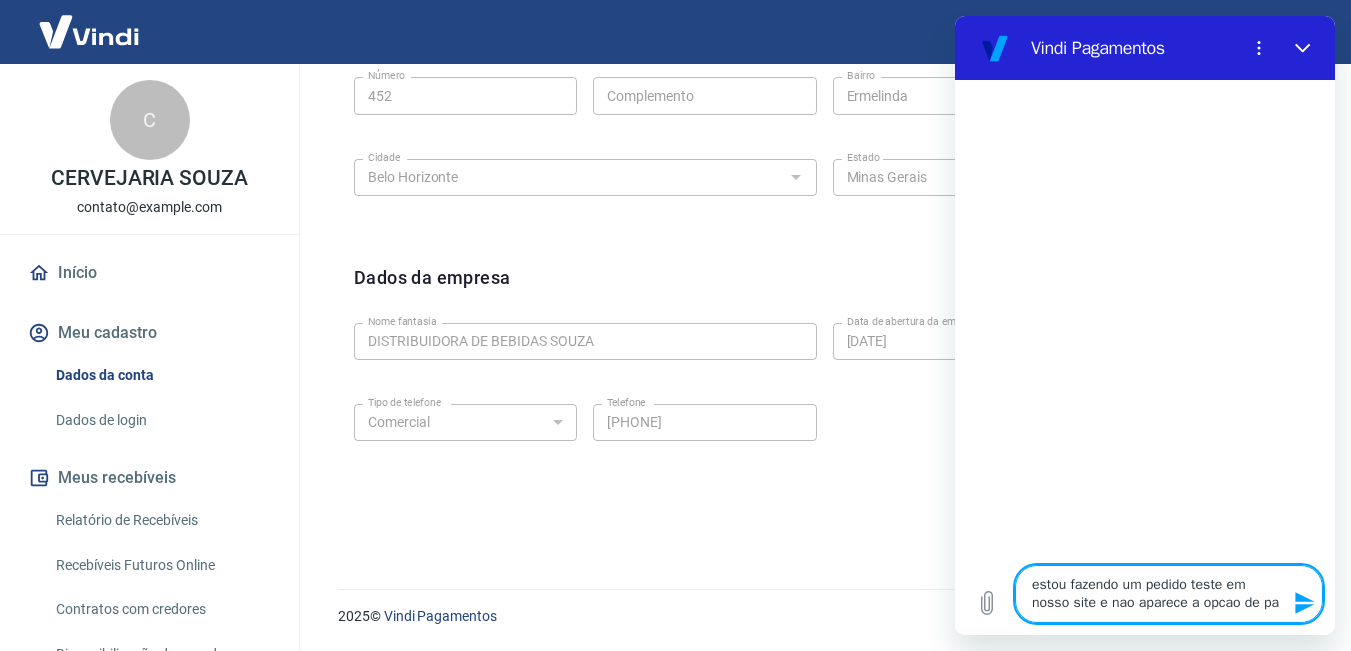 type on "estou fazendo um pedido teste em nosso site e nao aparece a opcao de pag" 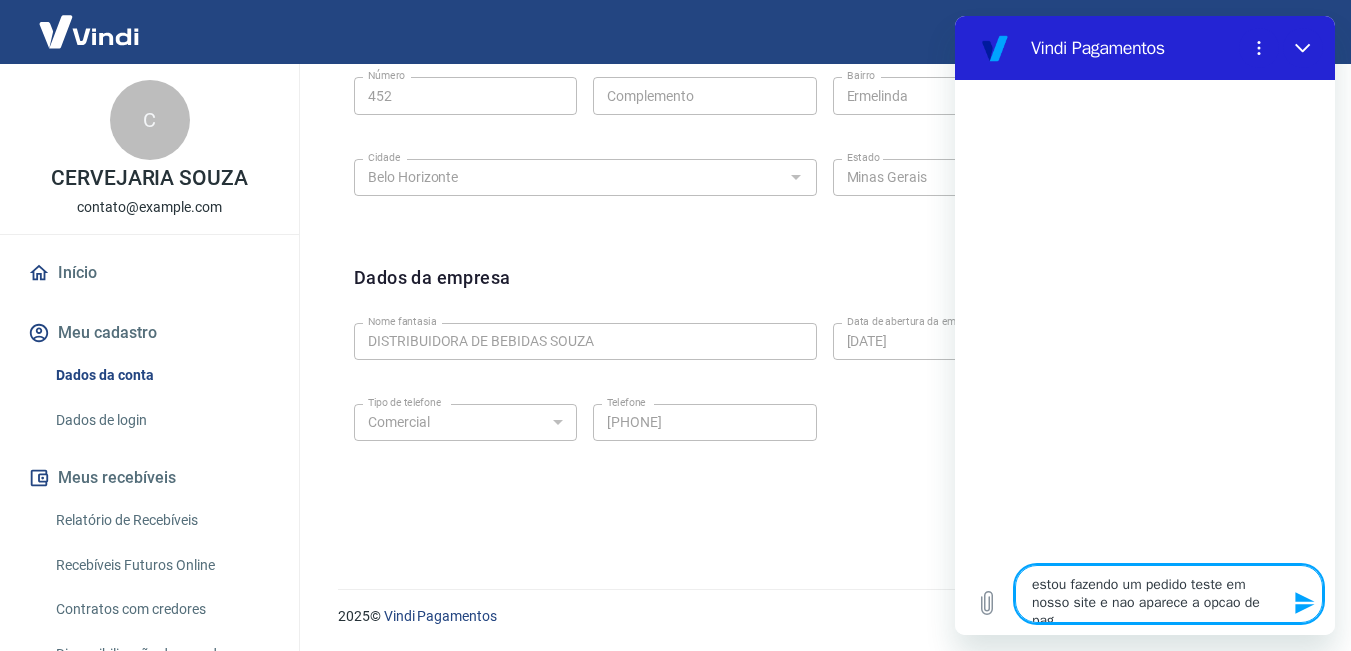 type on "estou fazendo um pedido teste em nosso site e nao aparece a opcao de paga" 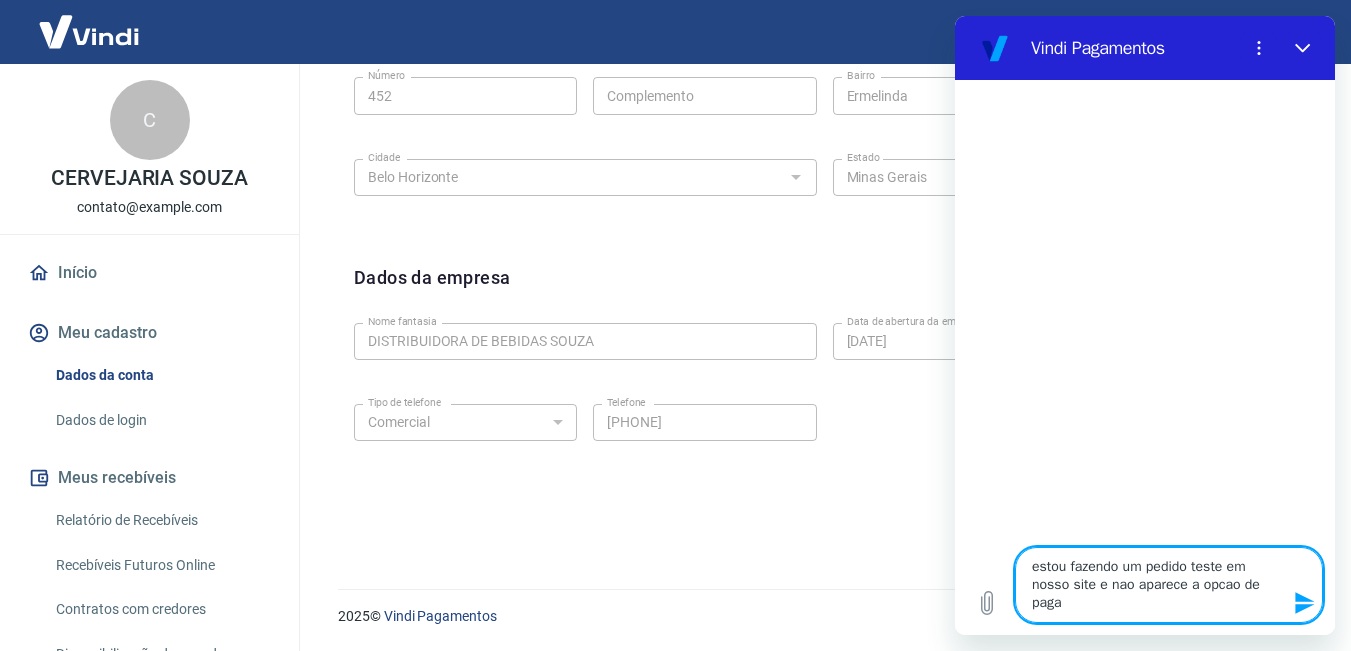 type on "estou fazendo um pedido teste em nosso site e nao aparece a opcao de pagam" 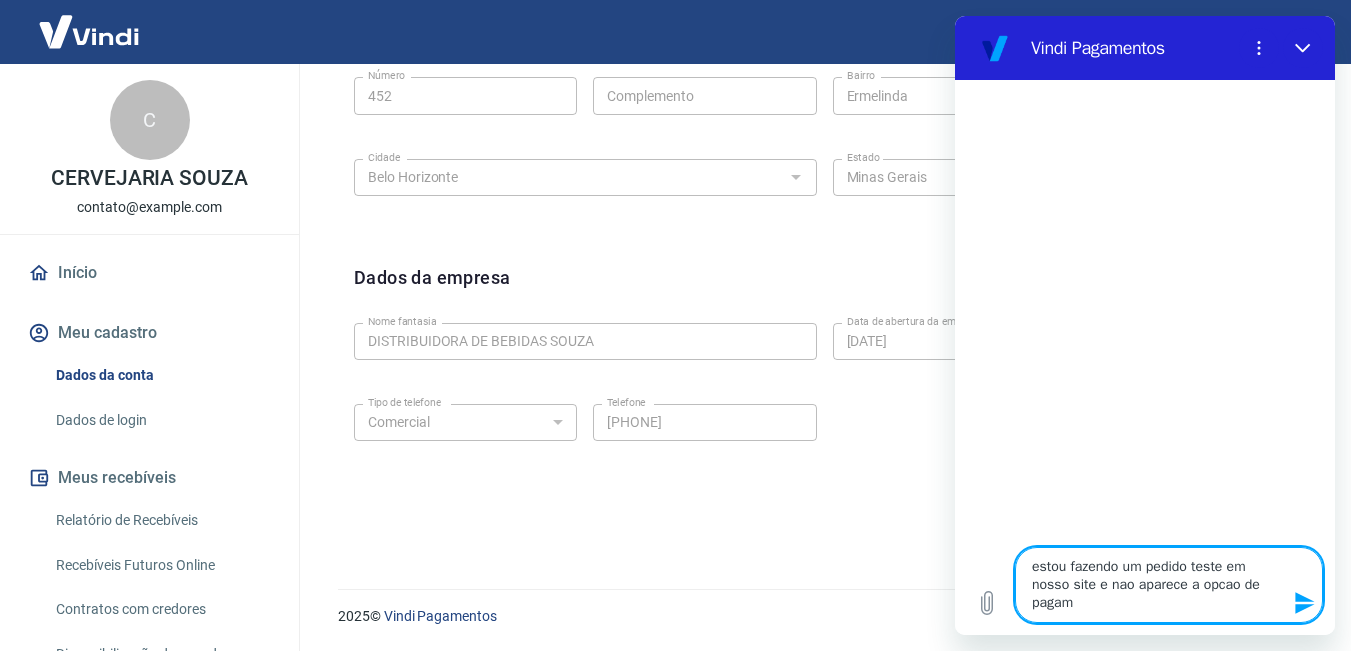 type on "estou fazendo um pedido teste em nosso site e nao aparece a opcao de pagame" 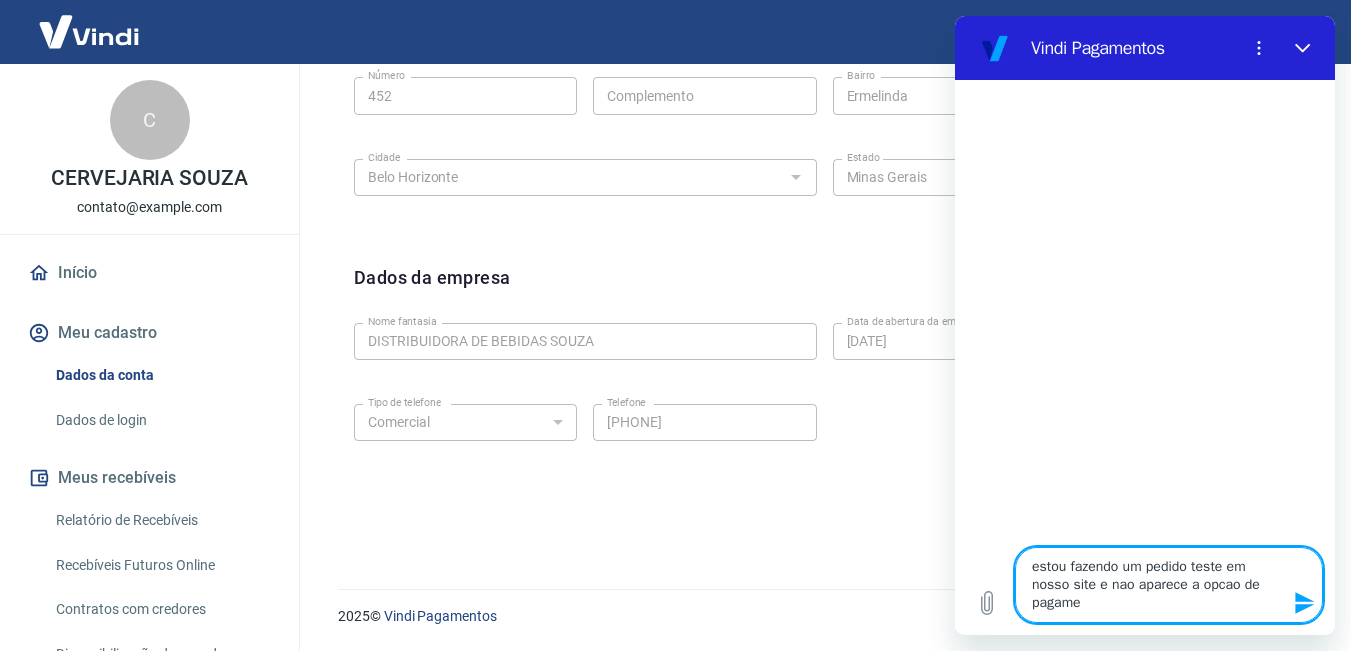 type on "estou fazendo um pedido teste em nosso site e nao aparece a opcao de pagamen" 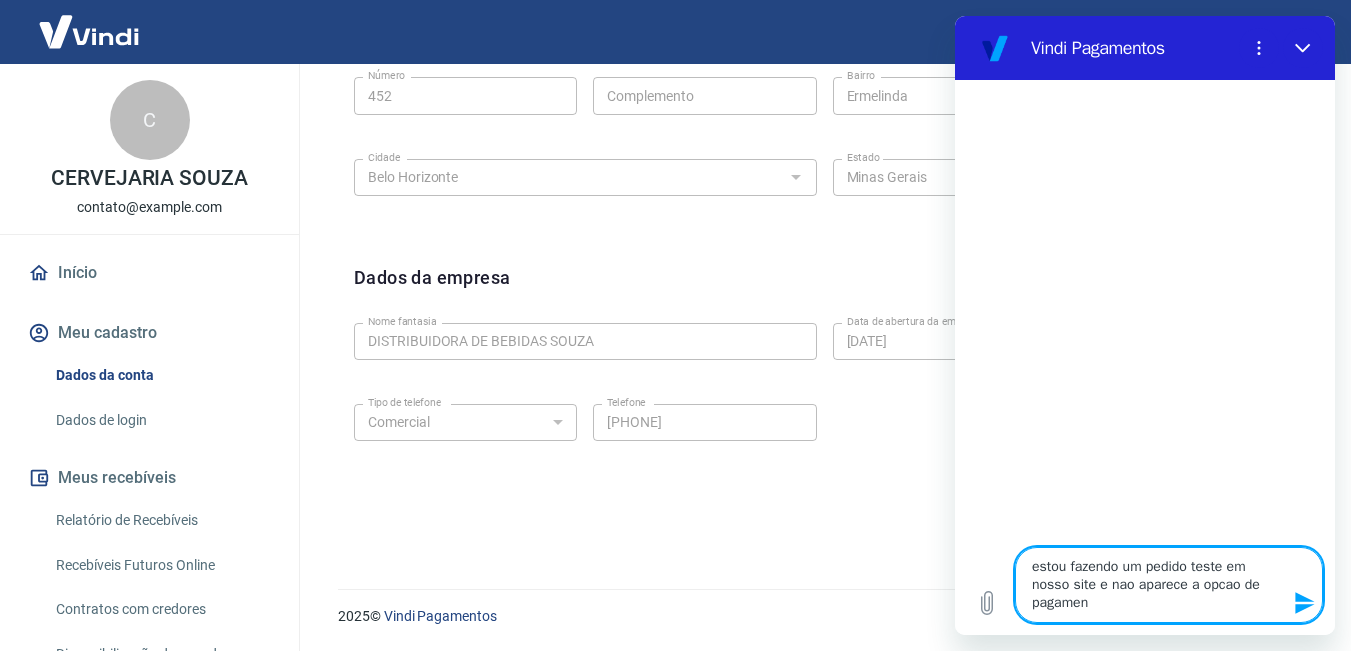 type on "estou fazendo um pedido teste em nosso site e nao aparece a opcao de pagament" 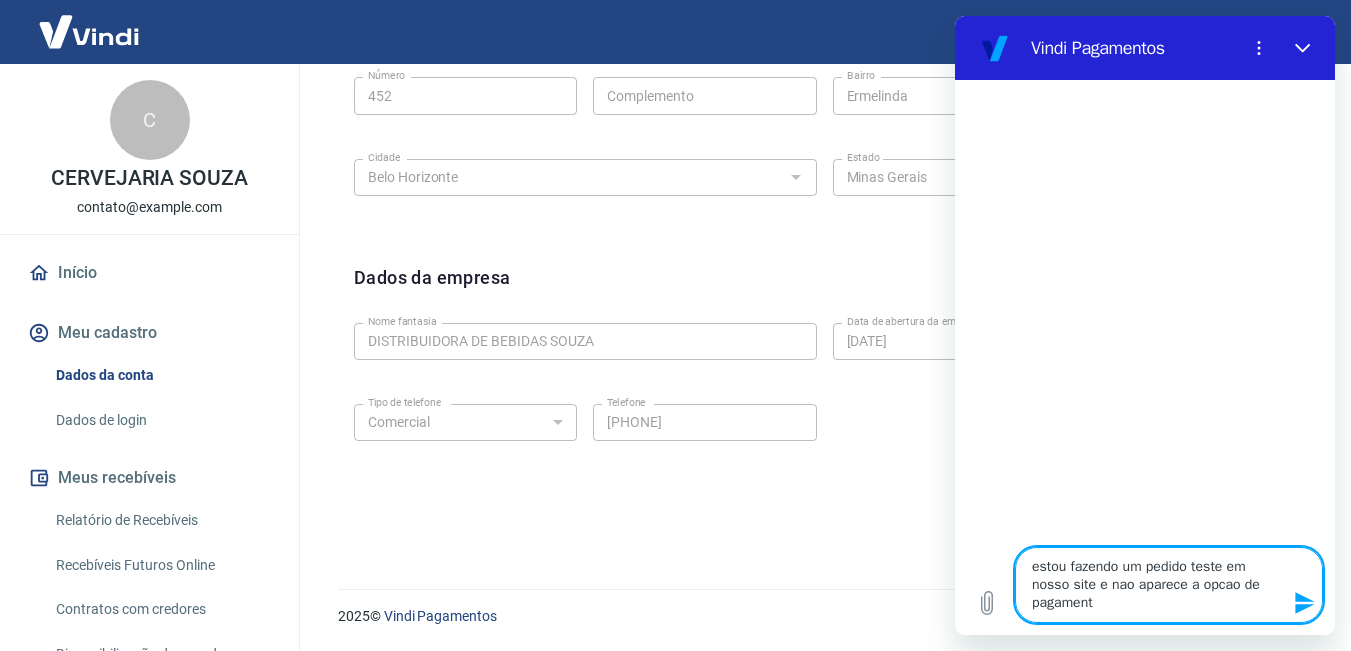 type on "estou fazendo um pedido teste em nosso site e nao aparece a opcao de pagamento" 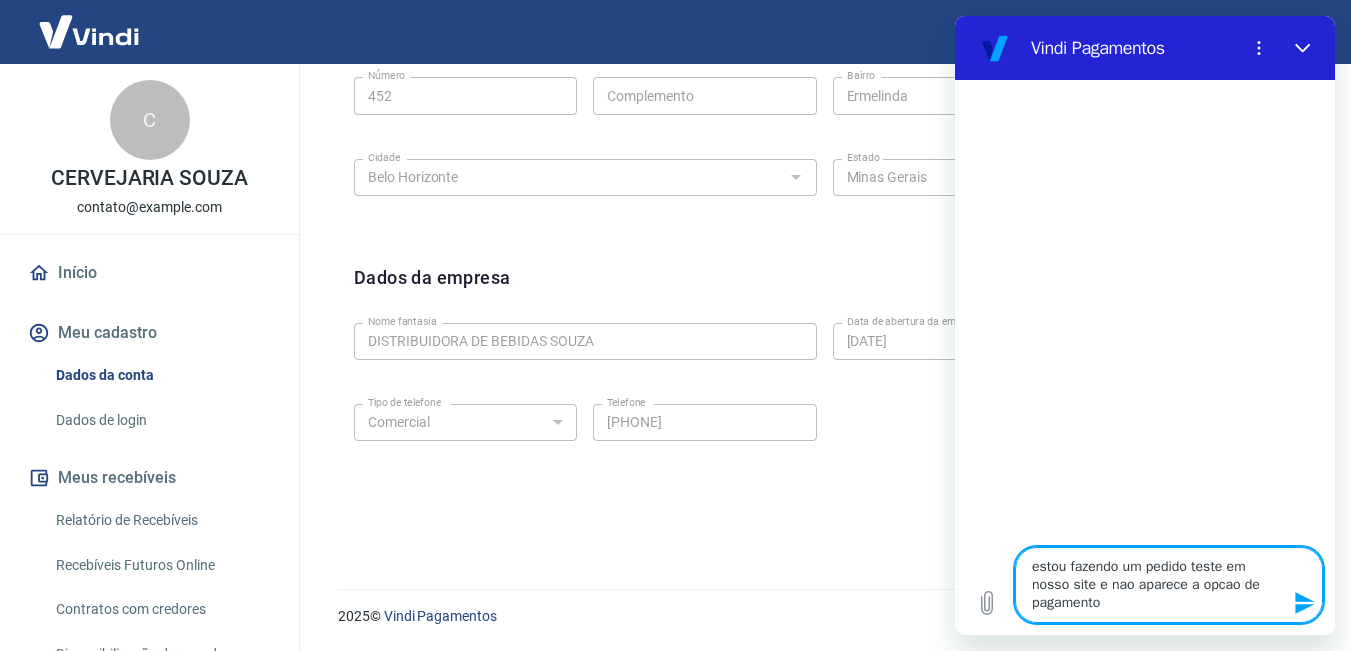 type on "estou fazendo um pedido teste em nosso site e nao aparece a opcao de pagamento" 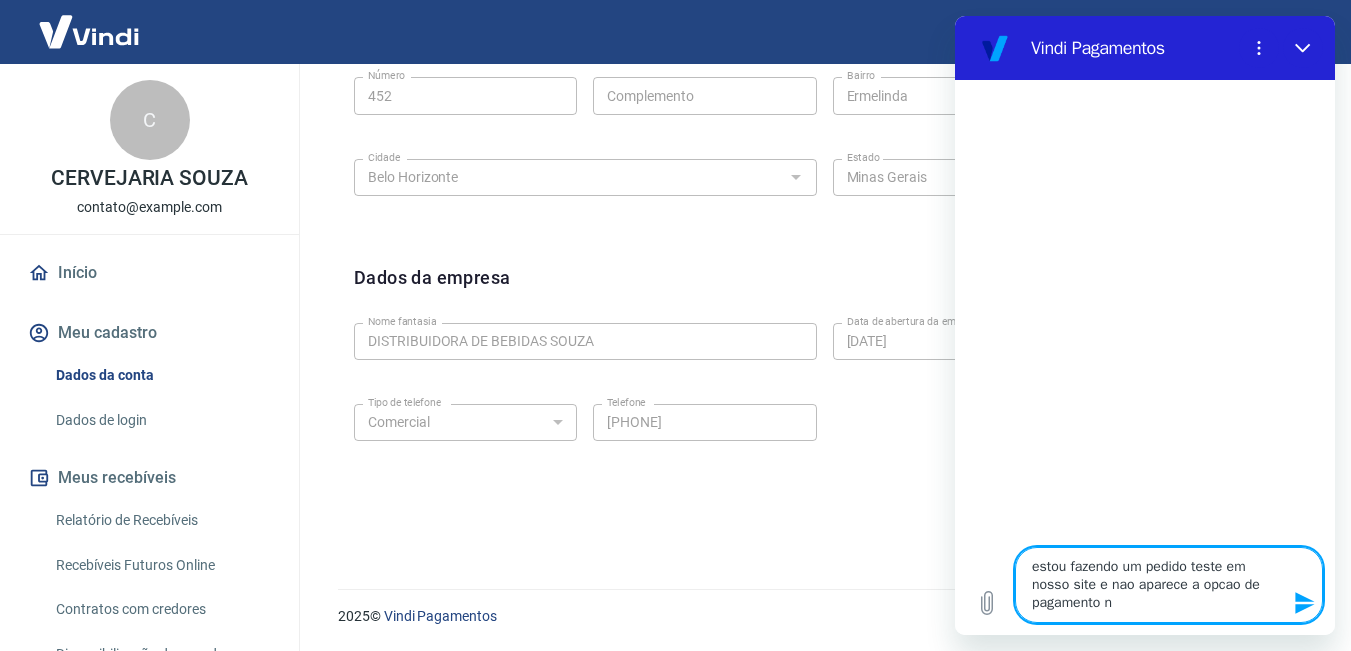 type on "estou fazendo um pedido teste em nosso site e nao aparece a opcao de pagamento no" 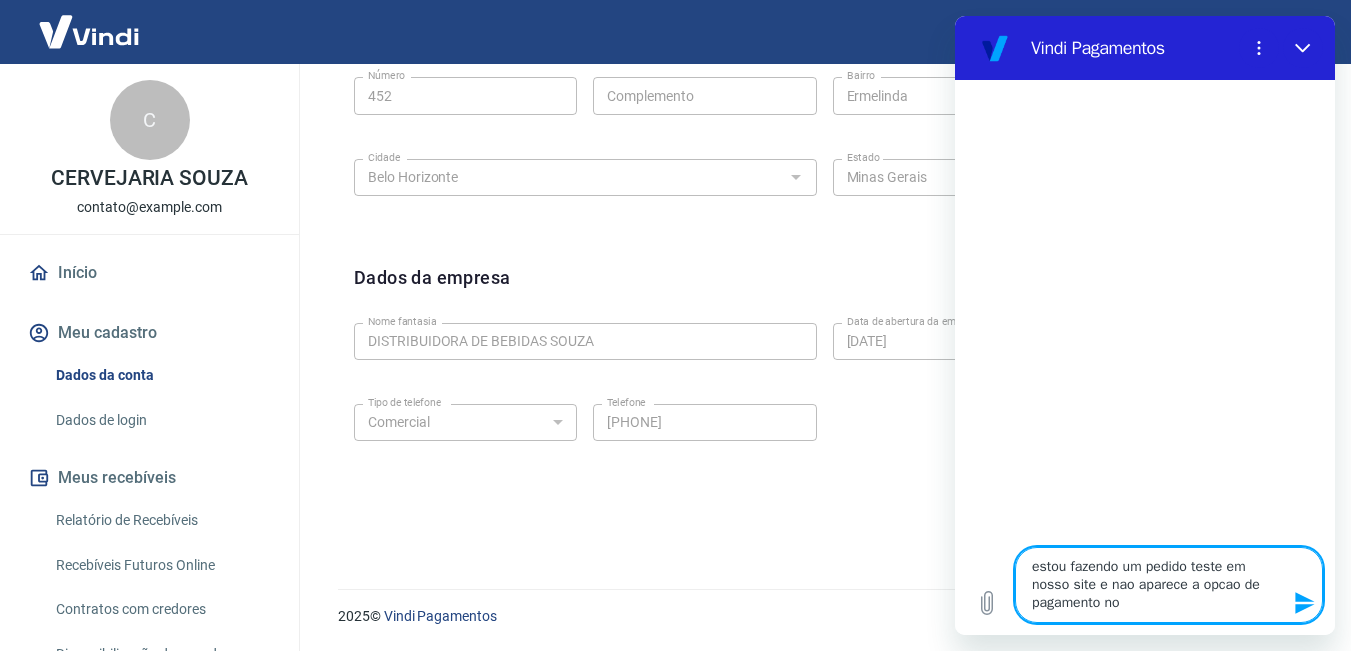 type on "estou fazendo um pedido teste em nosso site e nao aparece a opcao de pagamento no" 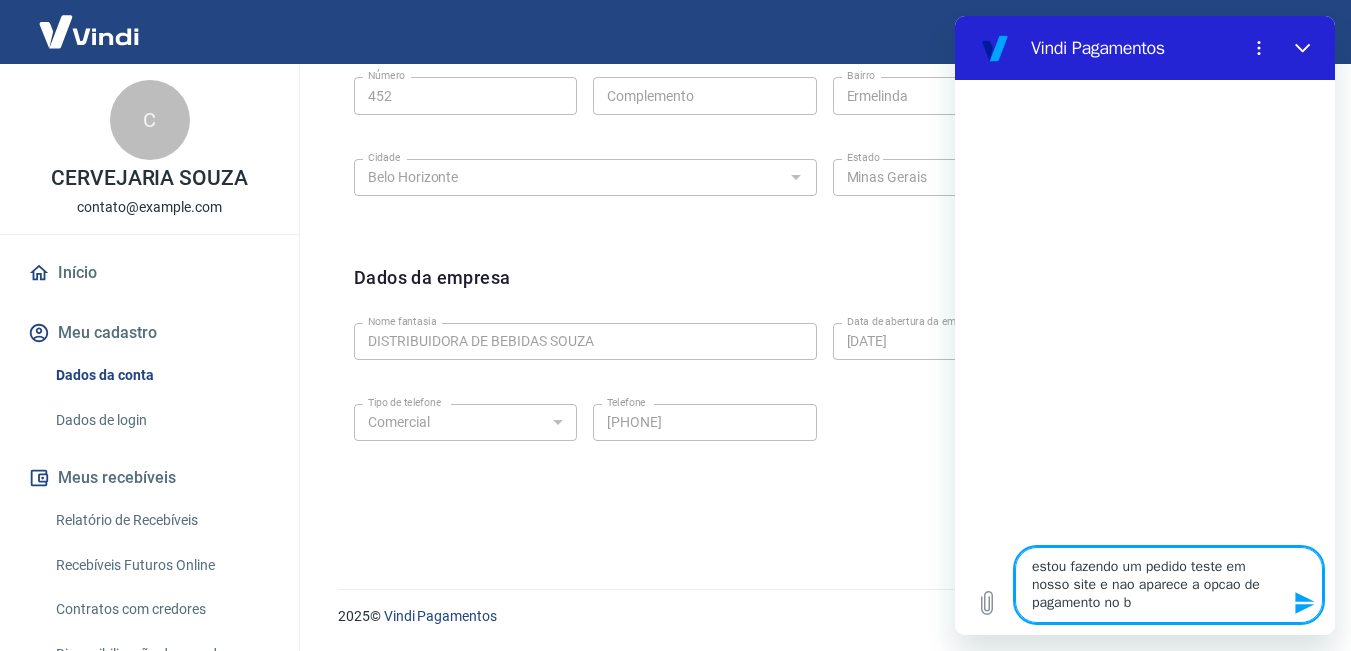 type on "estou fazendo um pedido teste em nosso site e nao aparece a opcao de pagamento no bo" 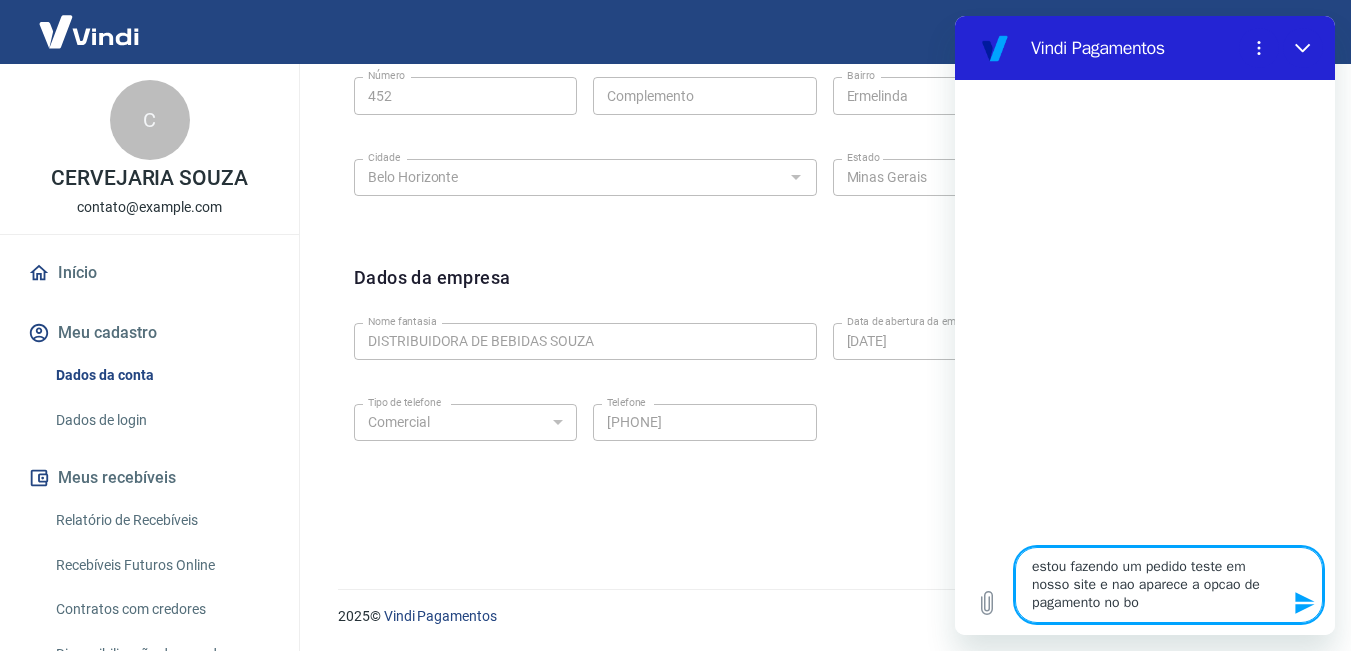 type on "x" 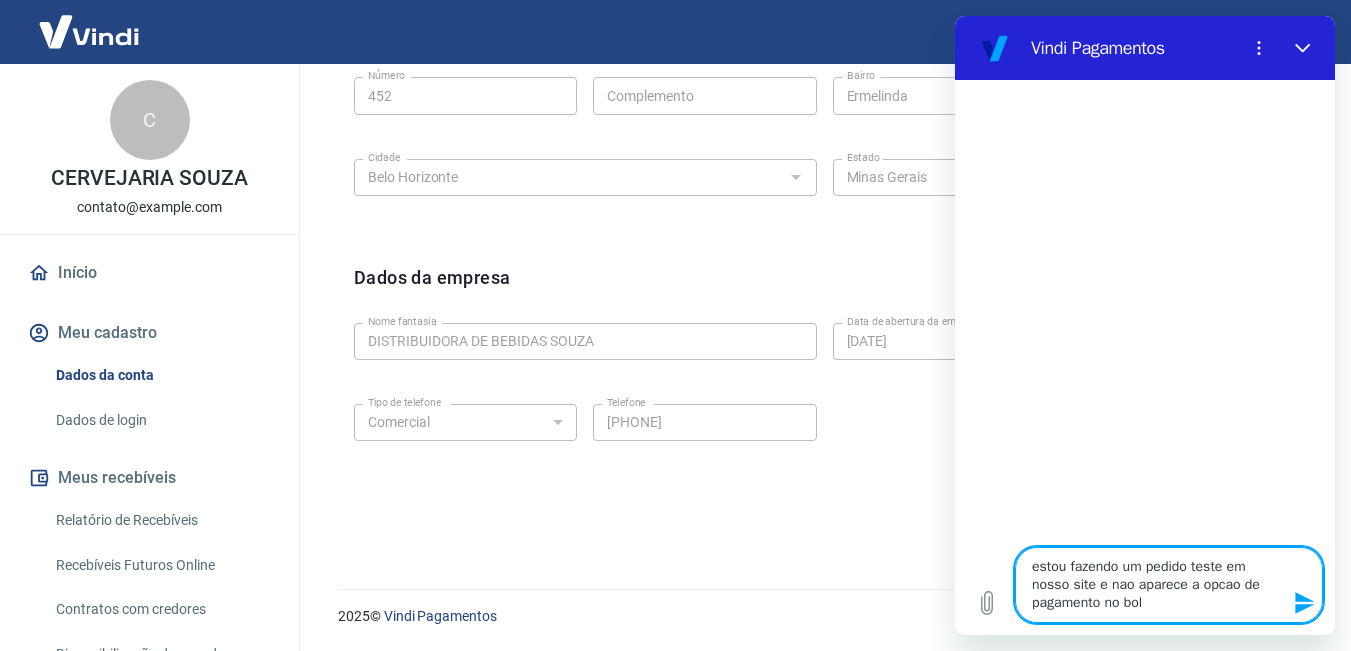 type on "estou fazendo um pedido teste em nosso site e nao aparece a opcao de pagamento no bole" 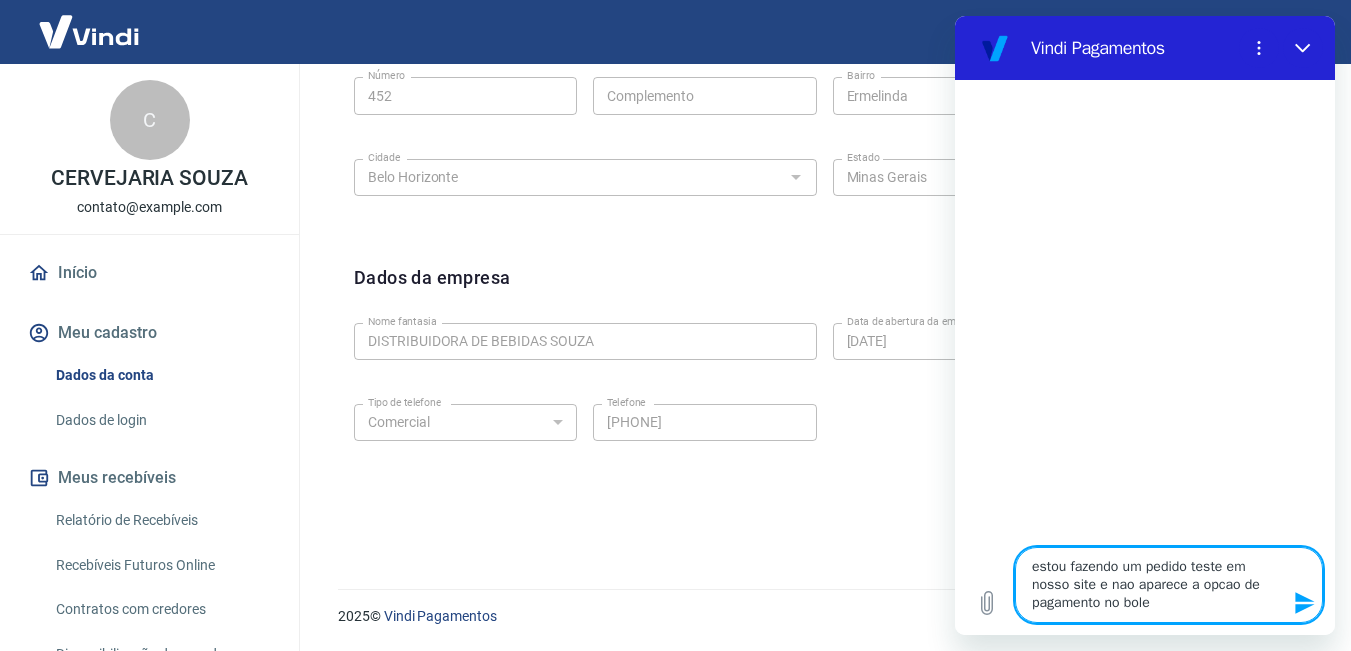 type on "estou fazendo um pedido teste em nosso site e nao aparece a opcao de pagamento no bolet" 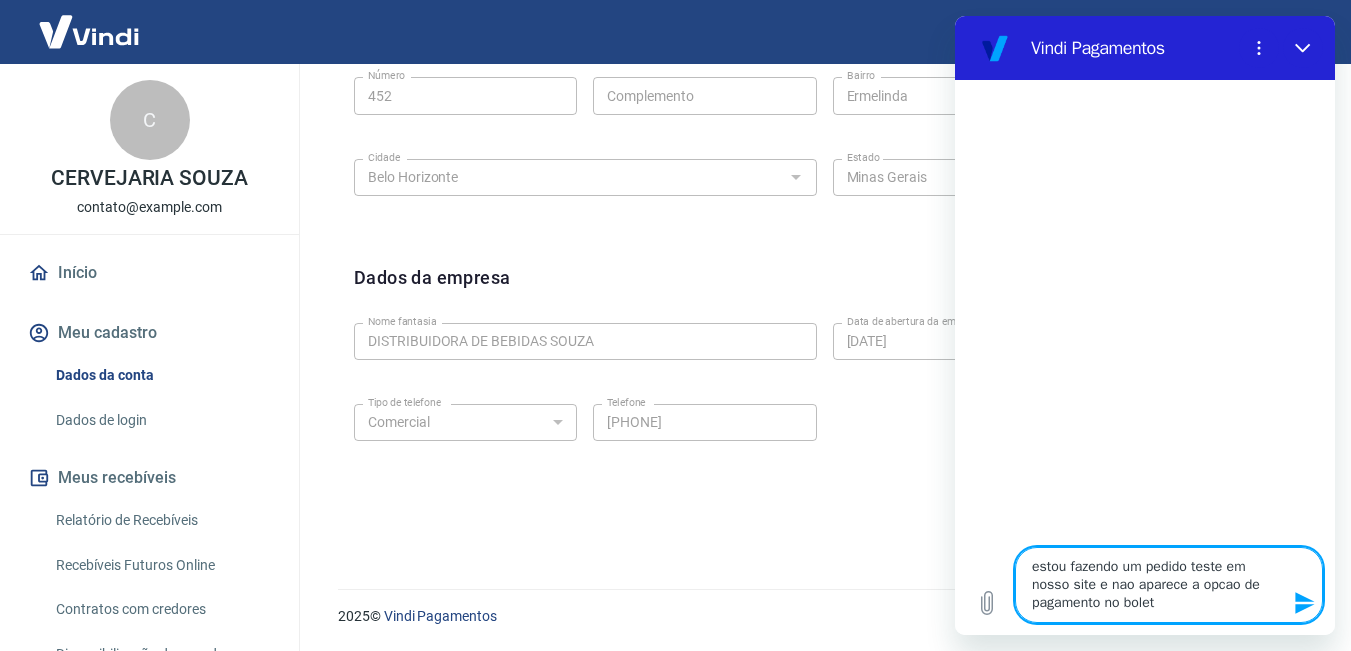 type on "estou fazendo um pedido teste em nosso site e nao aparece a opcao de pagamento no boleto" 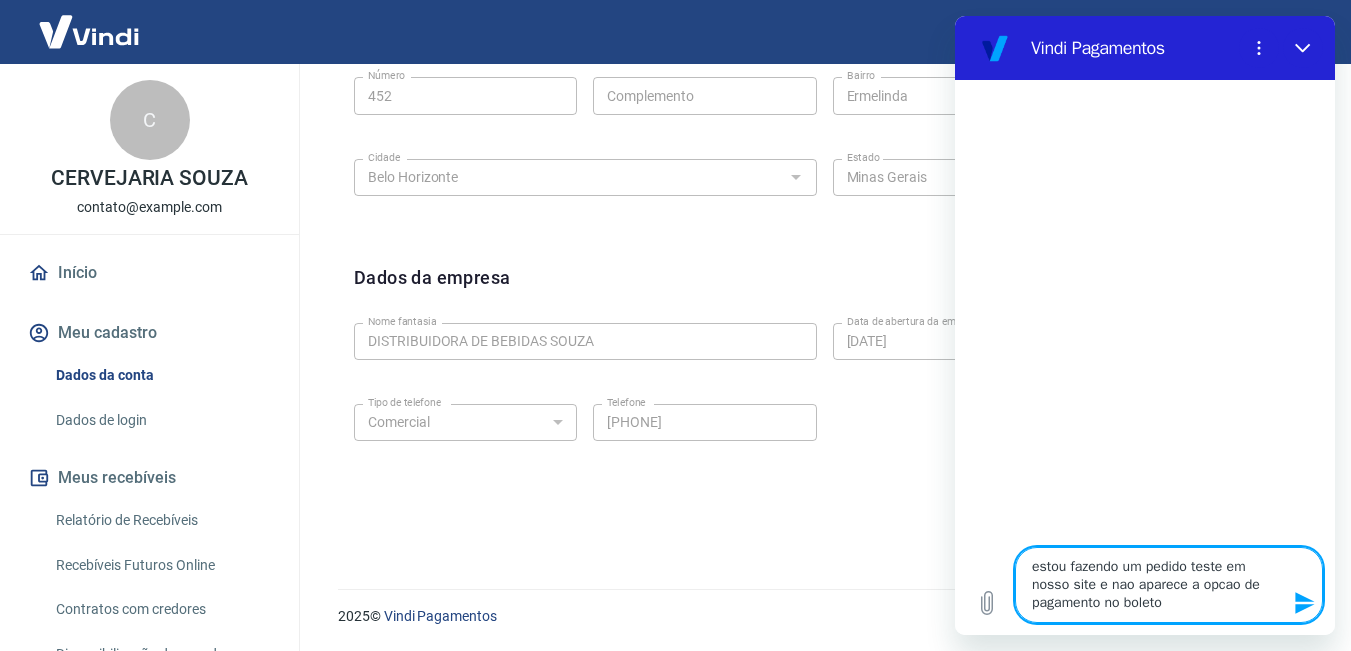 type on "estou fazendo um pedido teste em nosso site e nao aparece a opcao de pagamento no boleto." 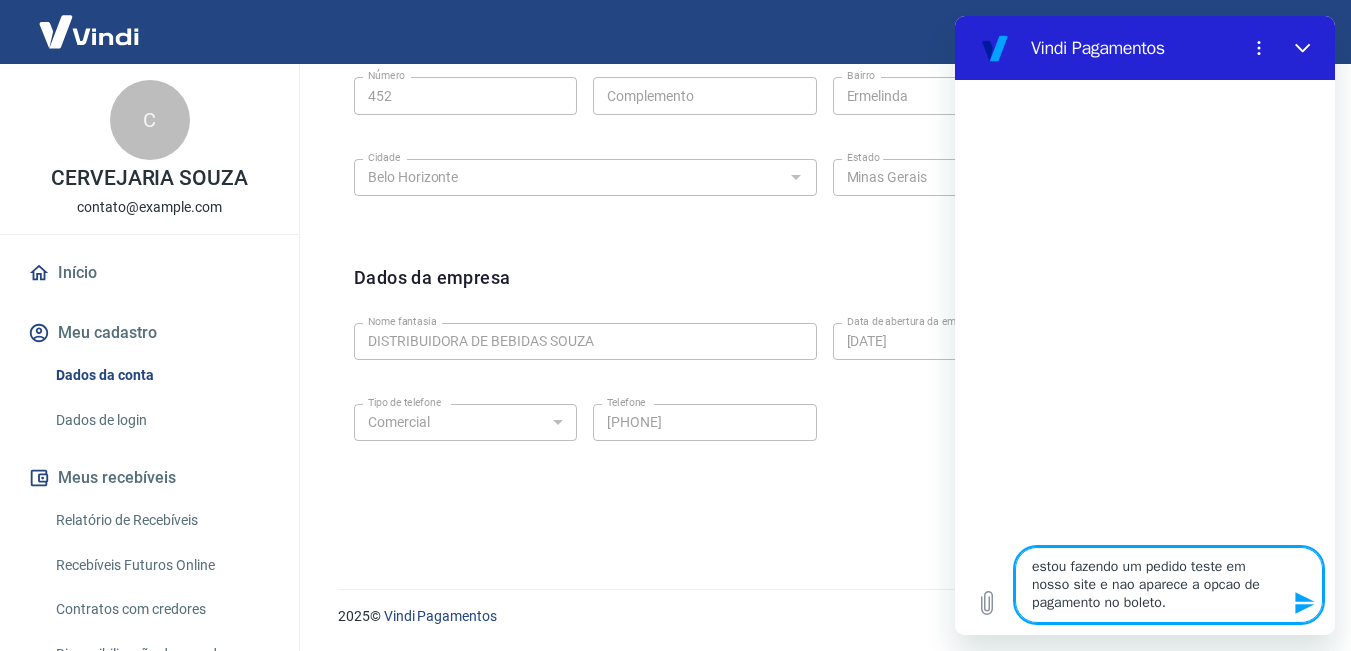 type 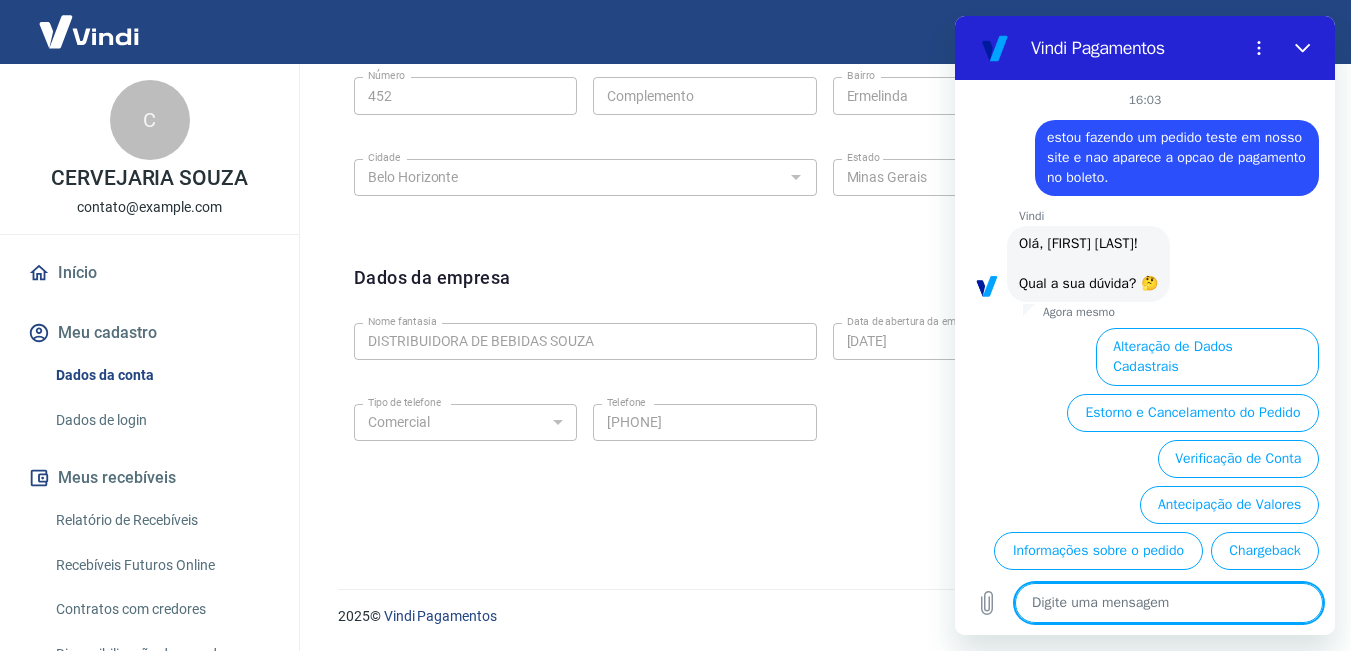 scroll, scrollTop: 142, scrollLeft: 0, axis: vertical 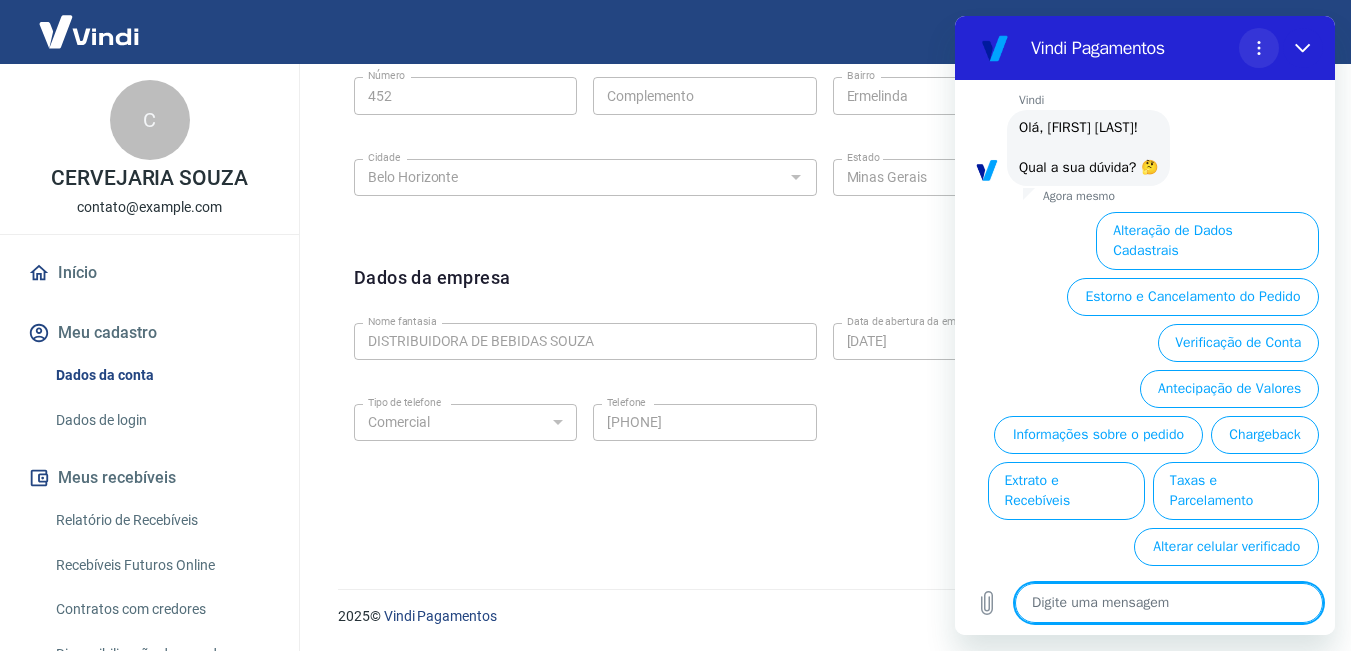 click at bounding box center (1259, 48) 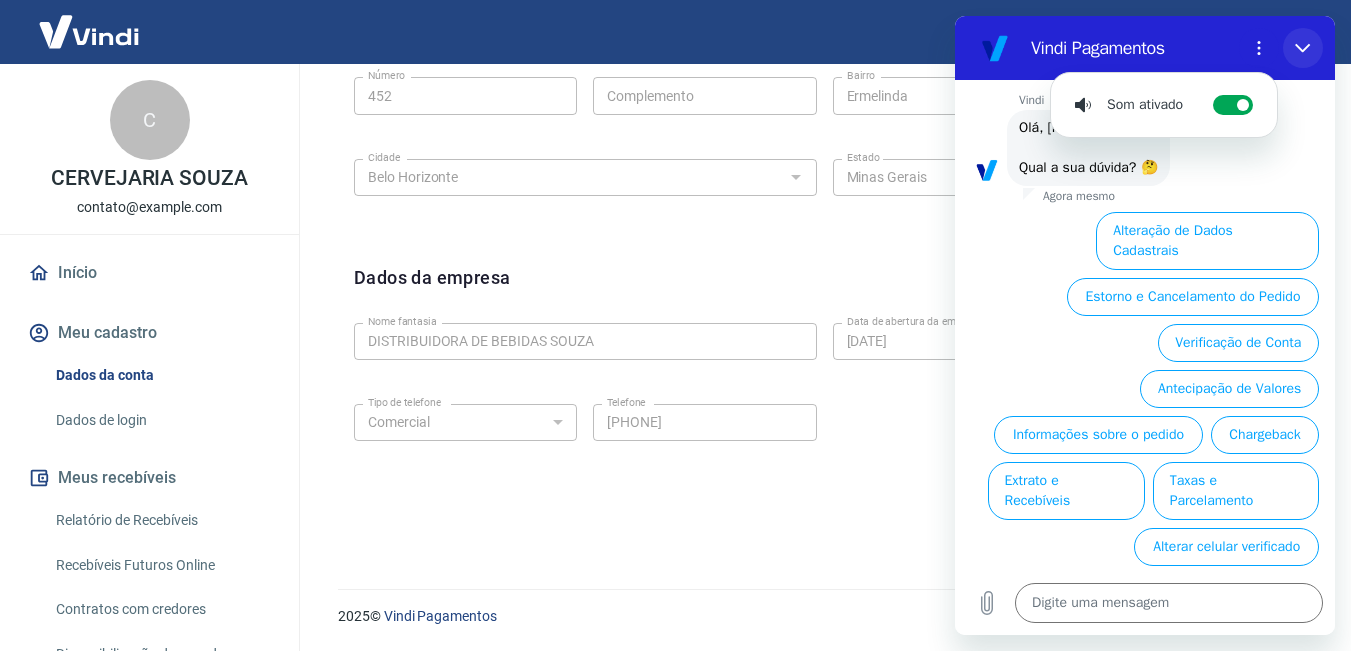click at bounding box center [1303, 48] 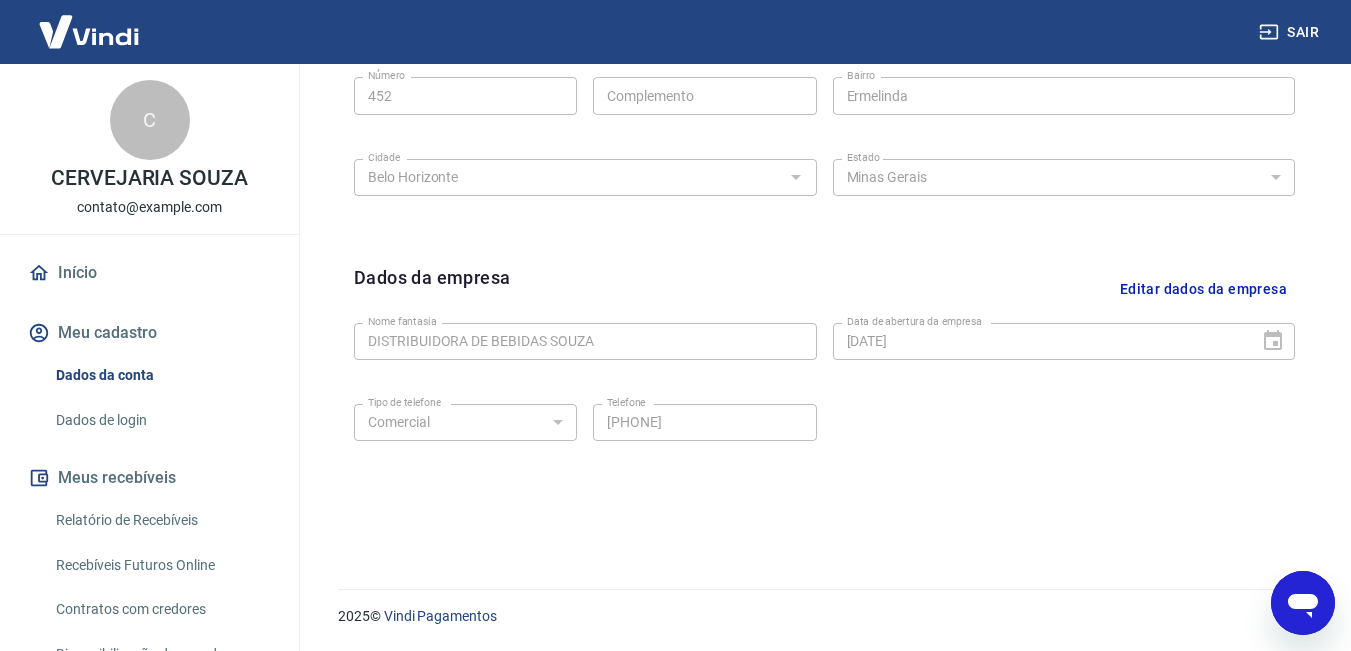 click 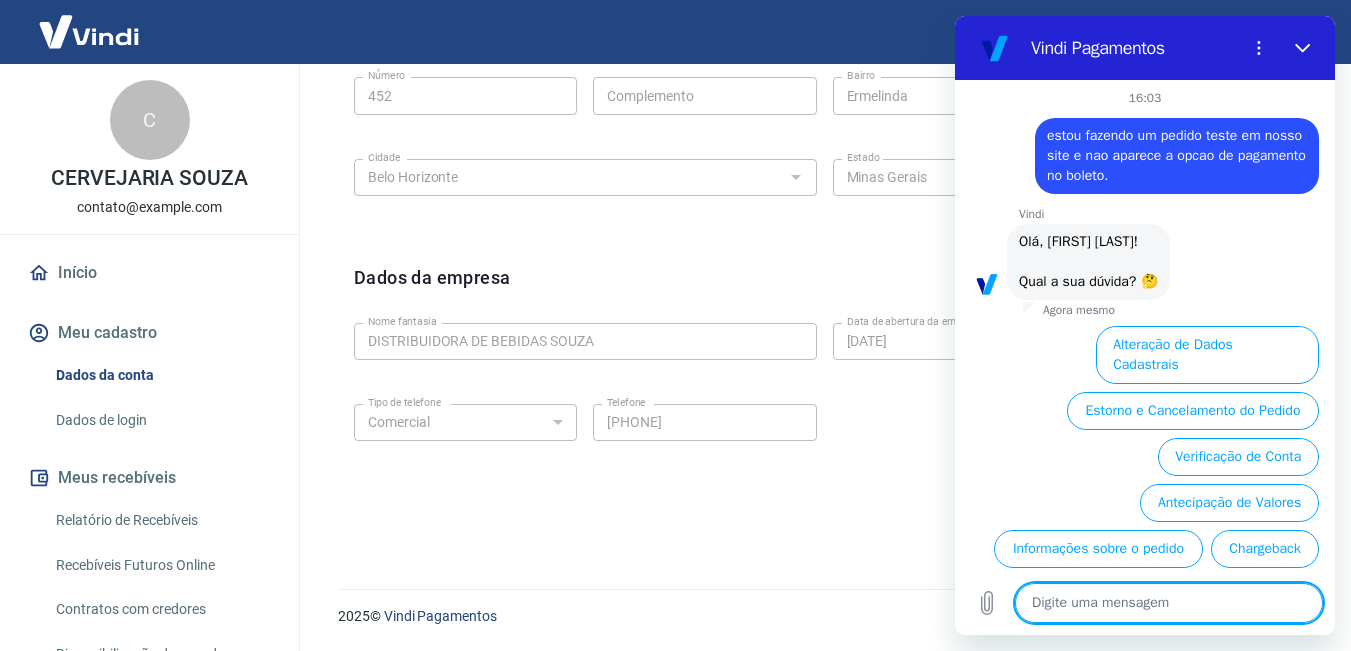 scroll, scrollTop: 0, scrollLeft: 0, axis: both 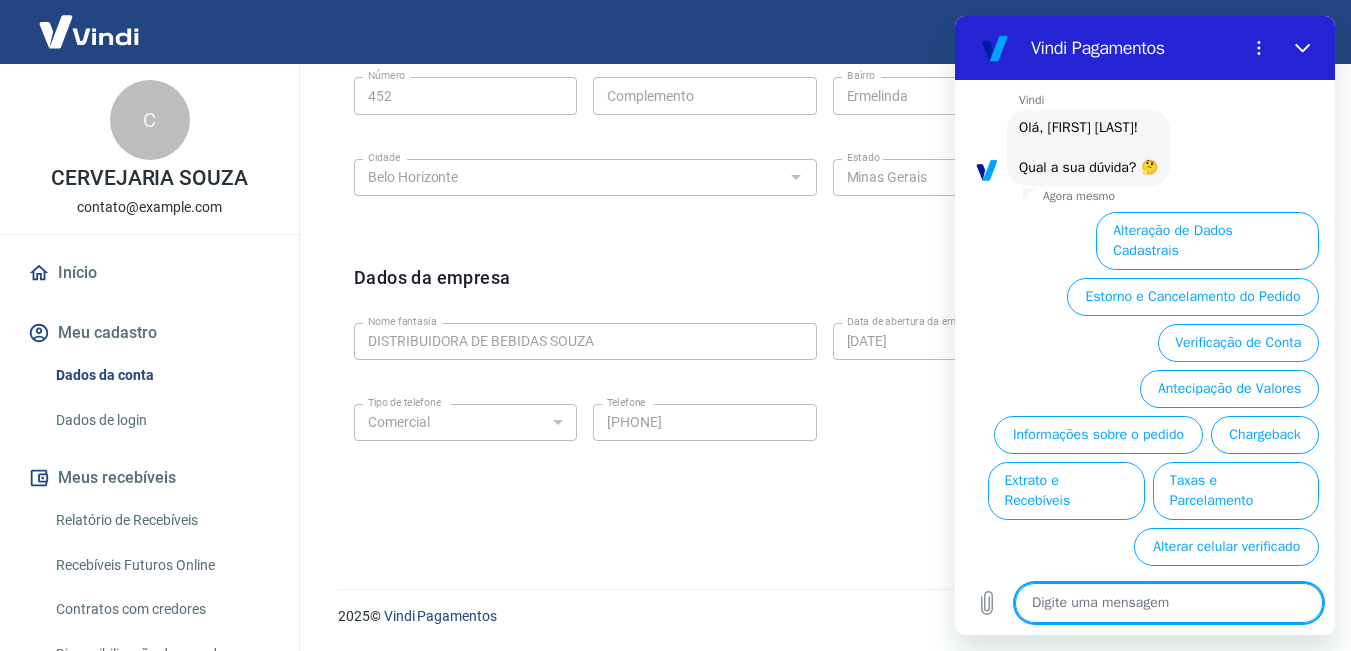 drag, startPoint x: 1328, startPoint y: 319, endPoint x: 2296, endPoint y: 507, distance: 986.0872 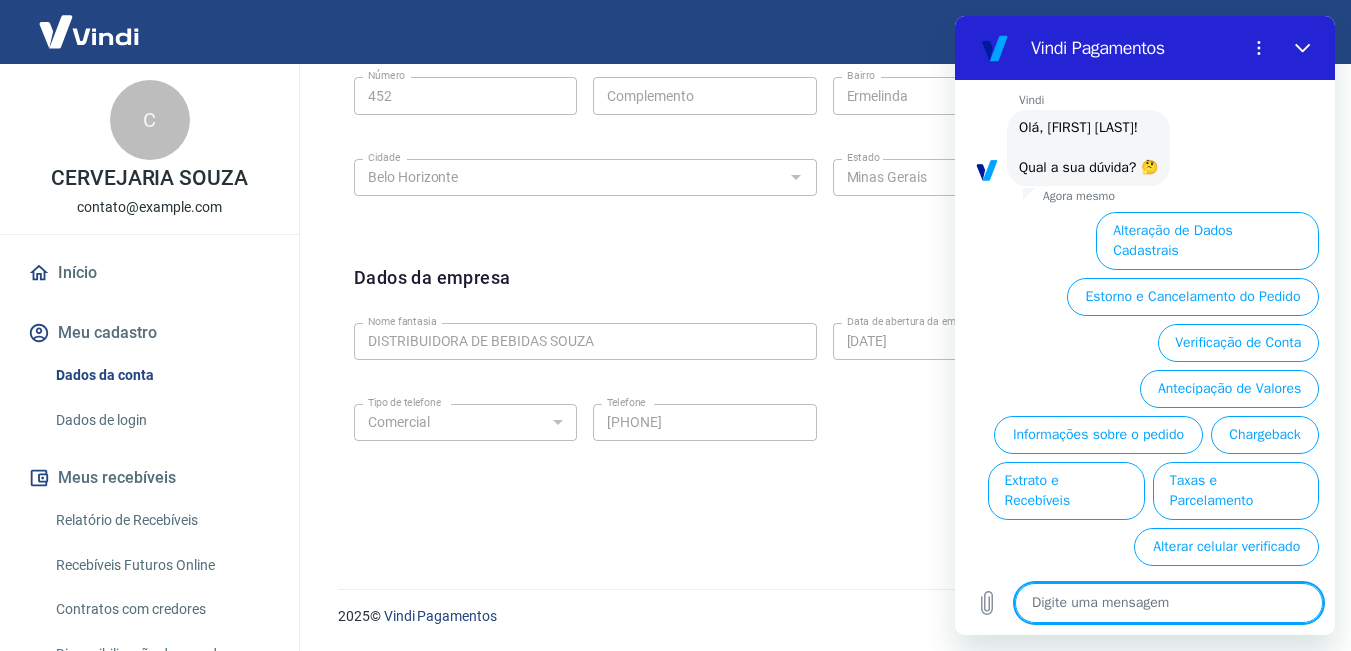 click on "Informações sobre o pedido" at bounding box center [1098, 435] 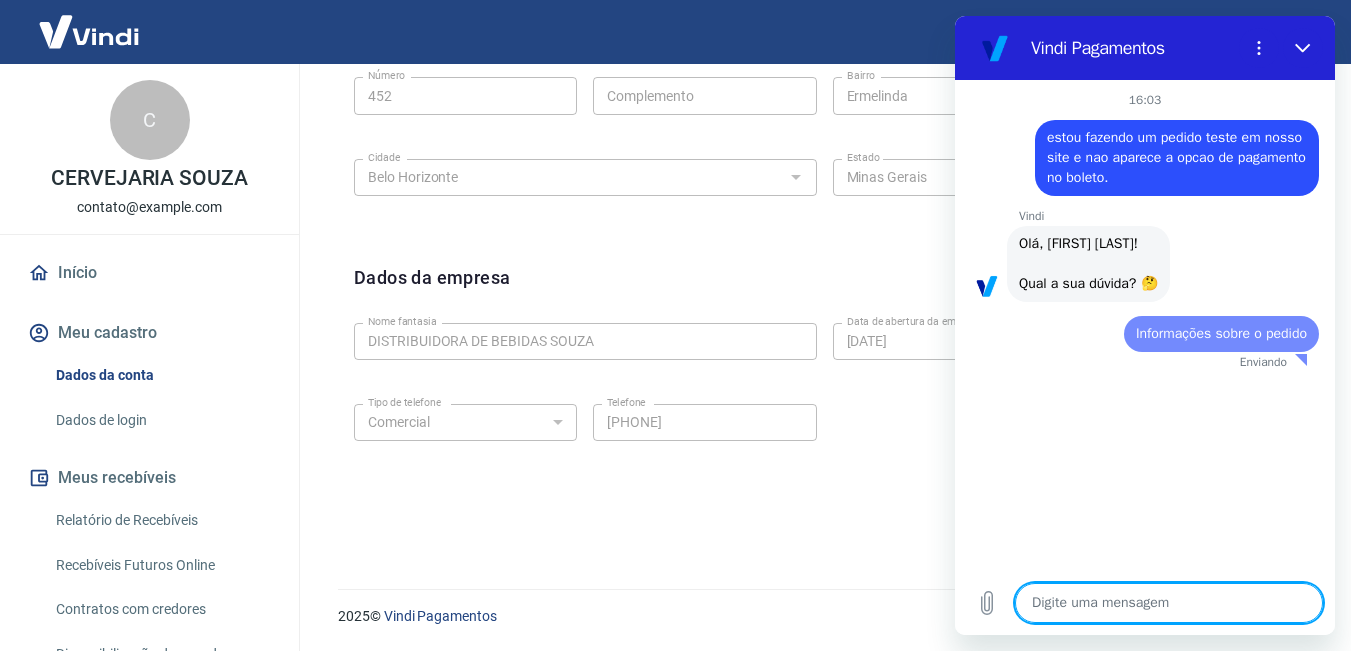 scroll, scrollTop: 0, scrollLeft: 0, axis: both 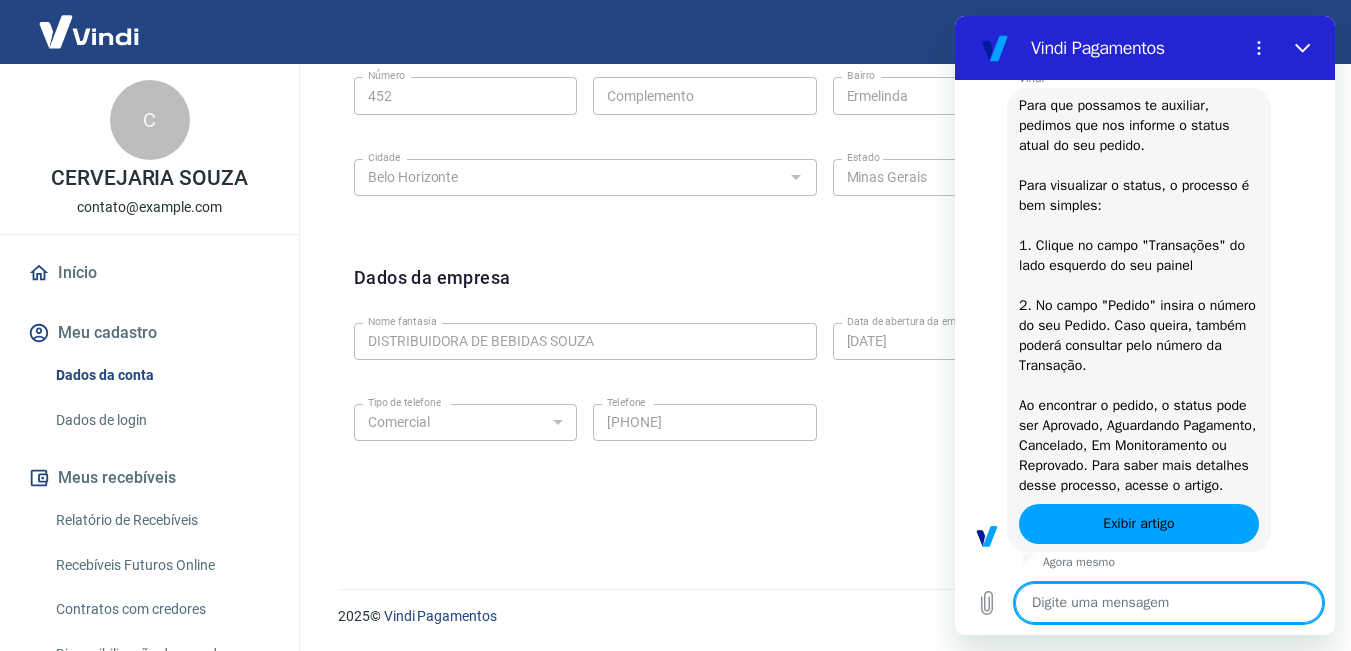type on "x" 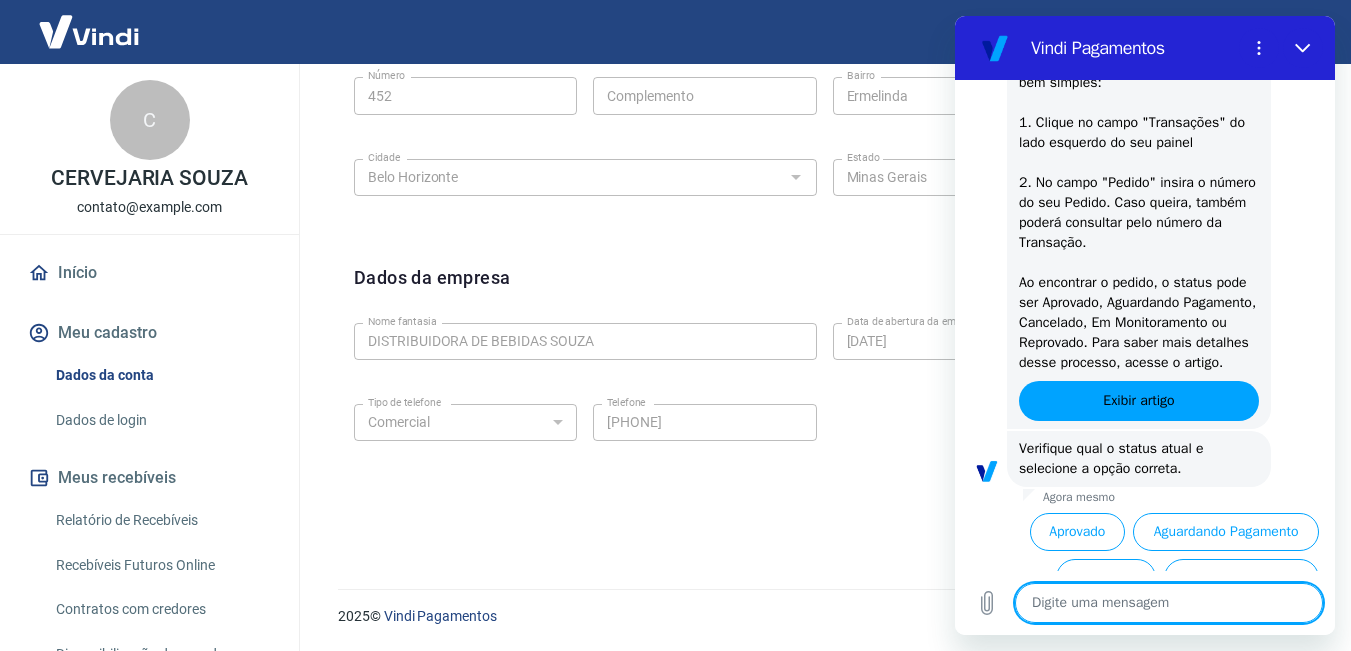 scroll, scrollTop: 232, scrollLeft: 0, axis: vertical 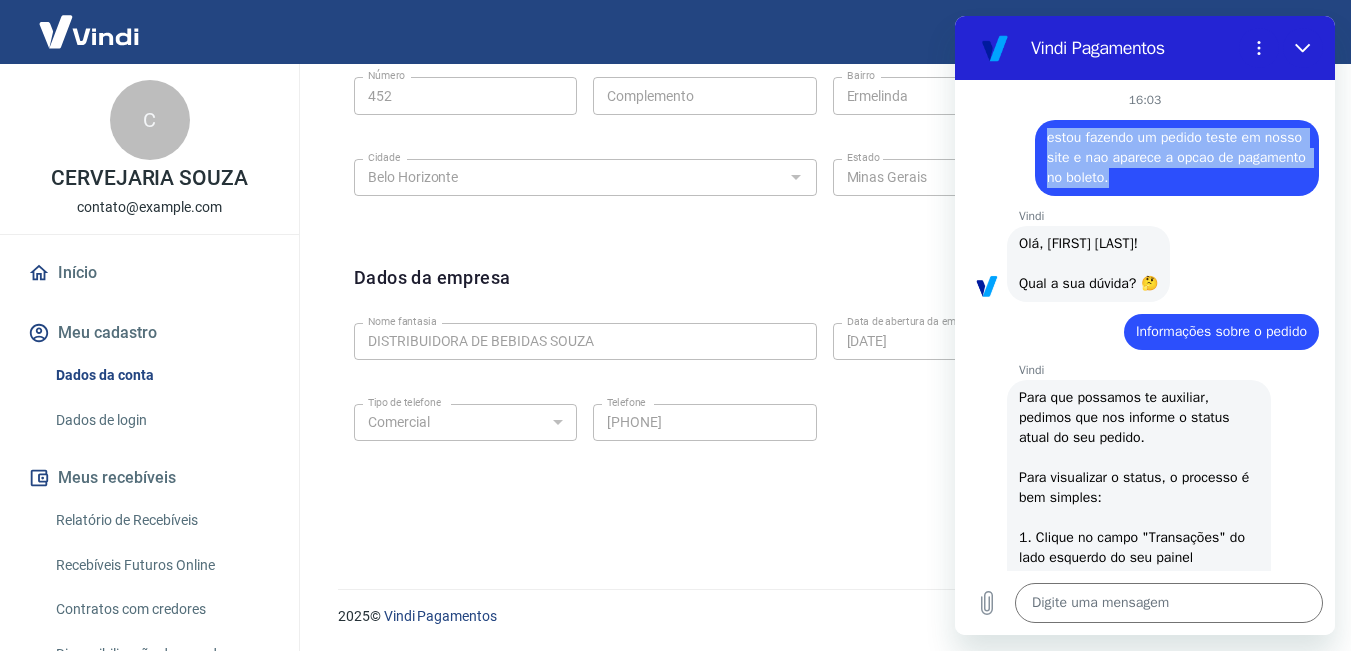 copy on "estou fazendo um pedido teste em nosso site e nao aparece a opcao de pagamento no boleto." 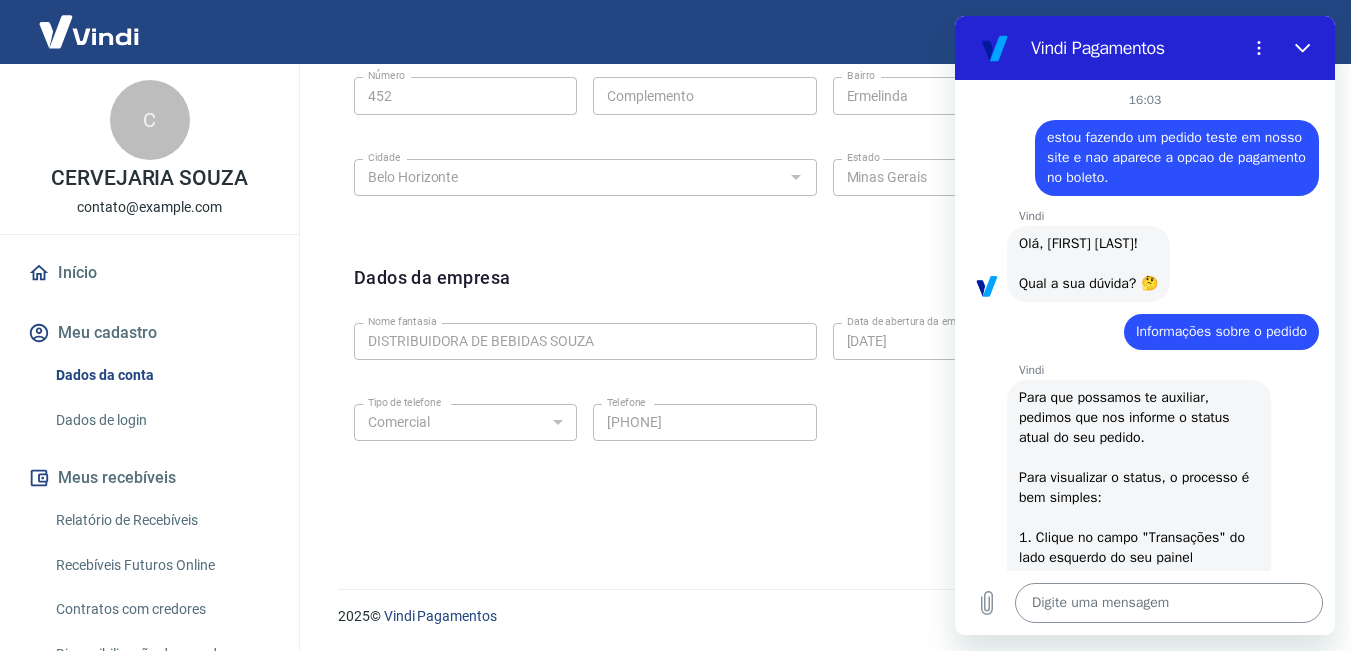 click at bounding box center [1169, 603] 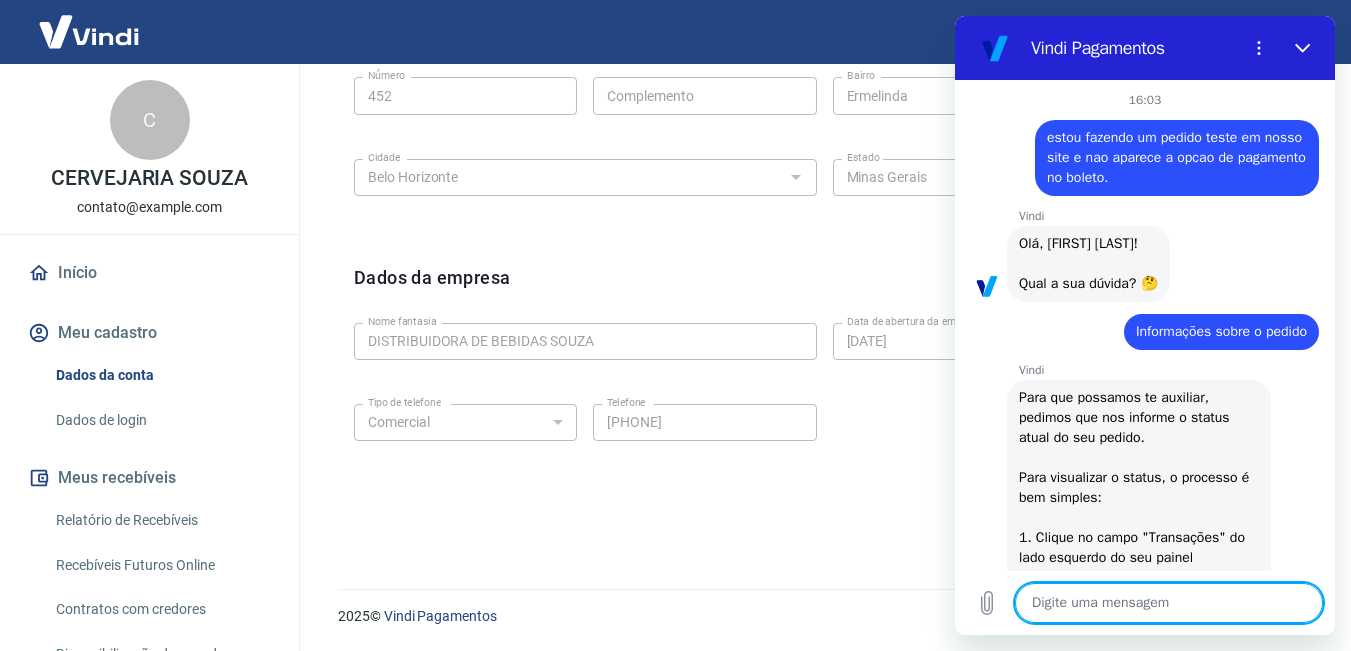 paste on "estou fazendo um pedido teste em nosso site e nao aparece a opcao de pagamento no boleto." 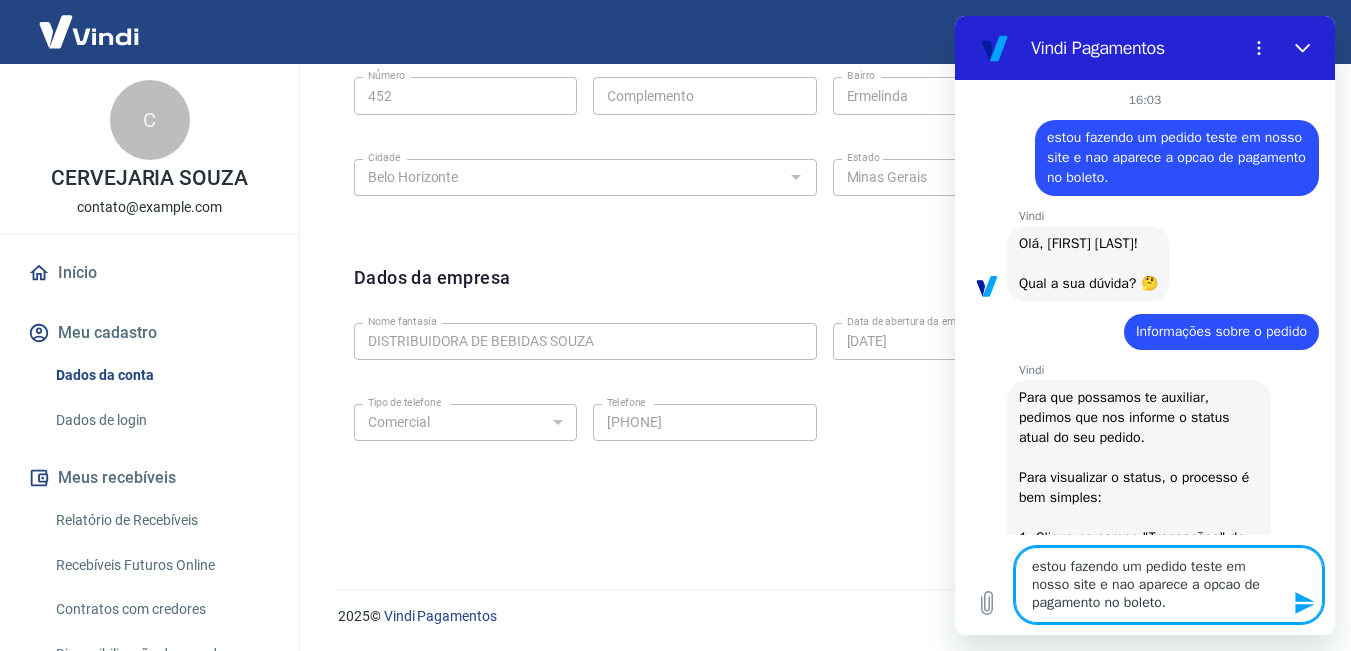 type 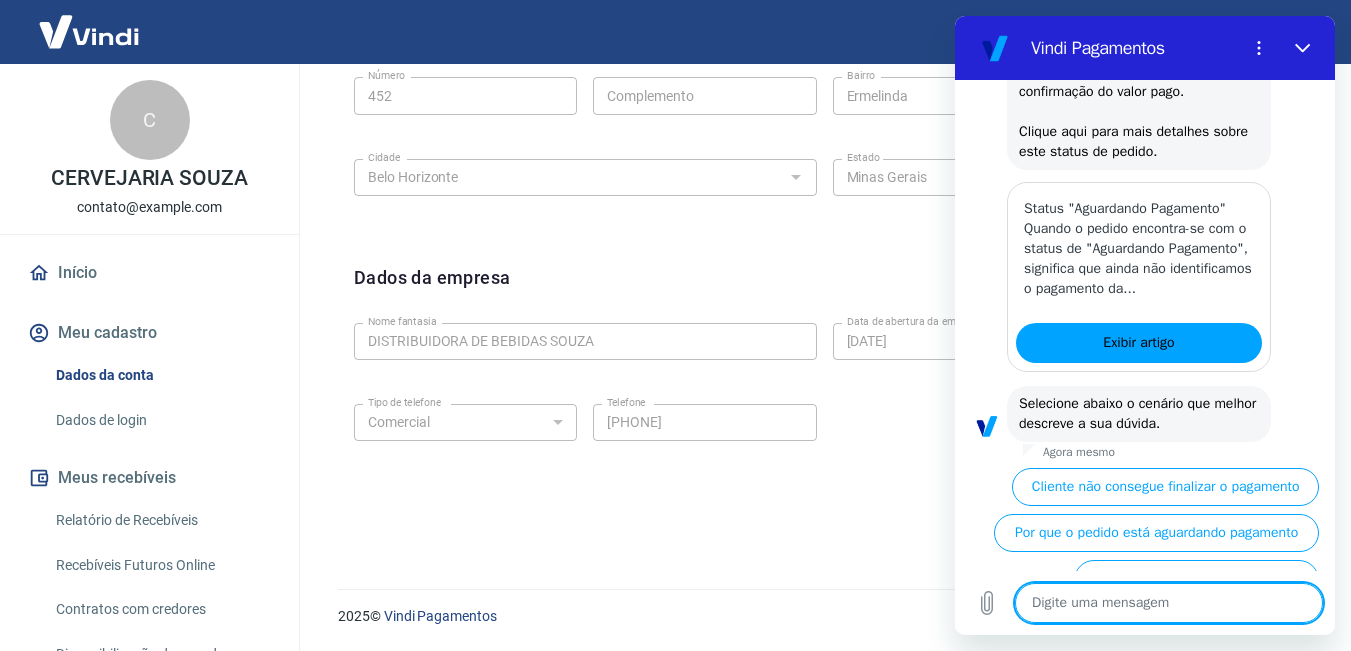 scroll, scrollTop: 1138, scrollLeft: 0, axis: vertical 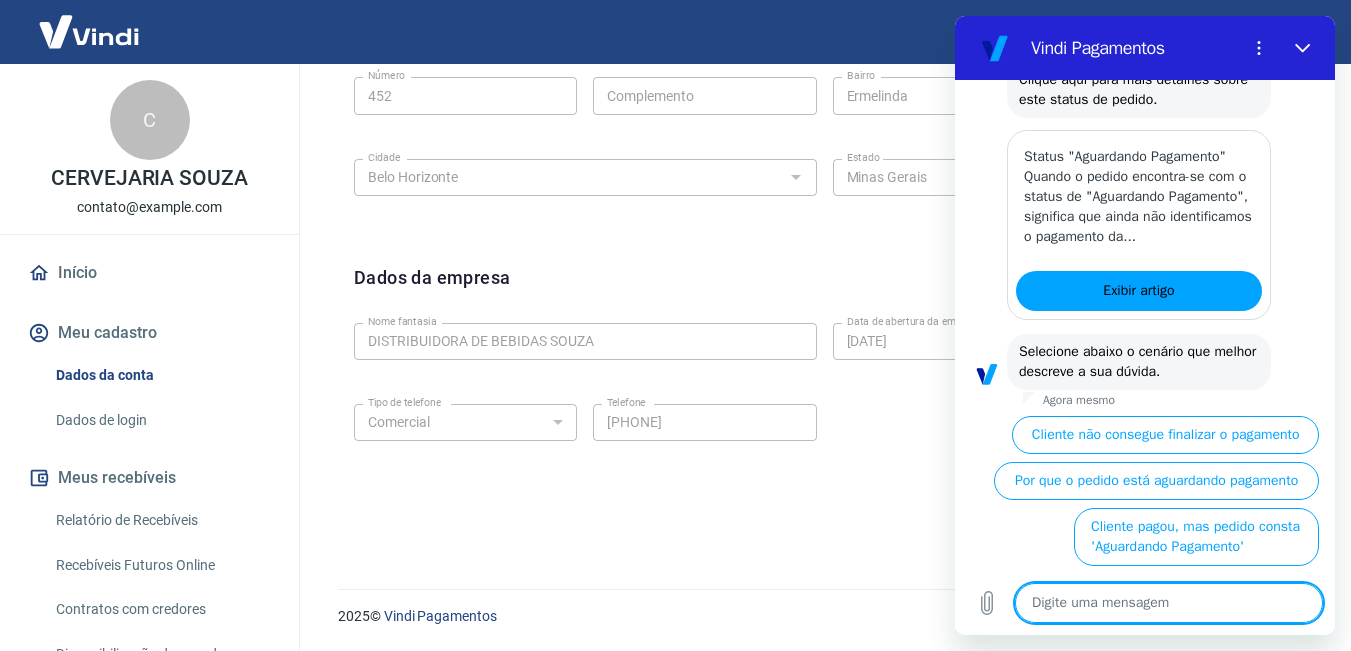 drag, startPoint x: 1326, startPoint y: 165, endPoint x: 2320, endPoint y: 564, distance: 1071.0916 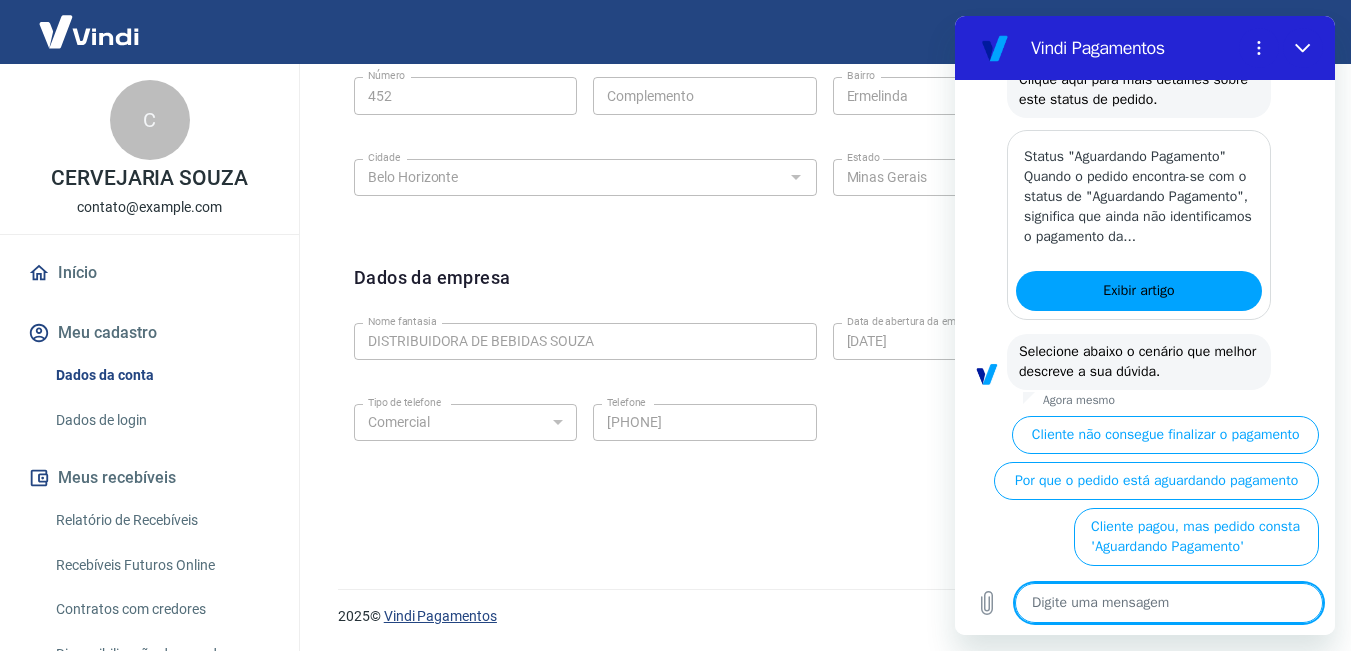 click on "Vindi Pagamentos" at bounding box center (440, 616) 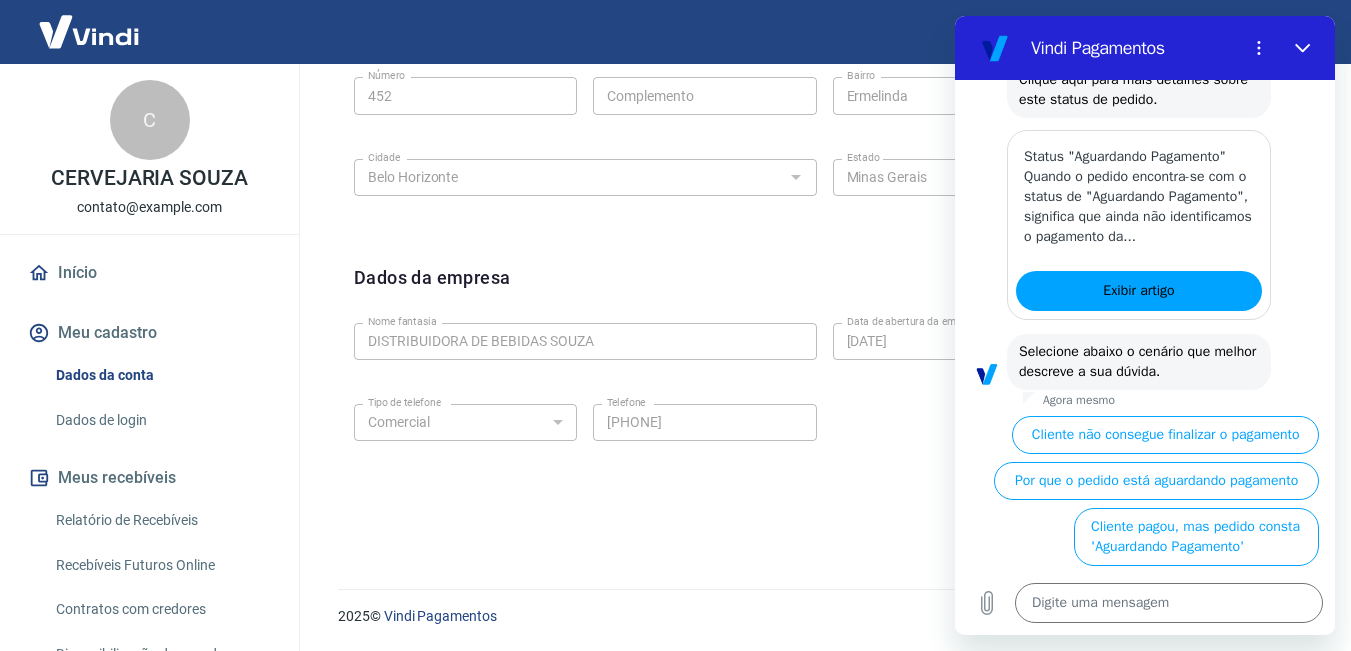 scroll, scrollTop: 100, scrollLeft: 0, axis: vertical 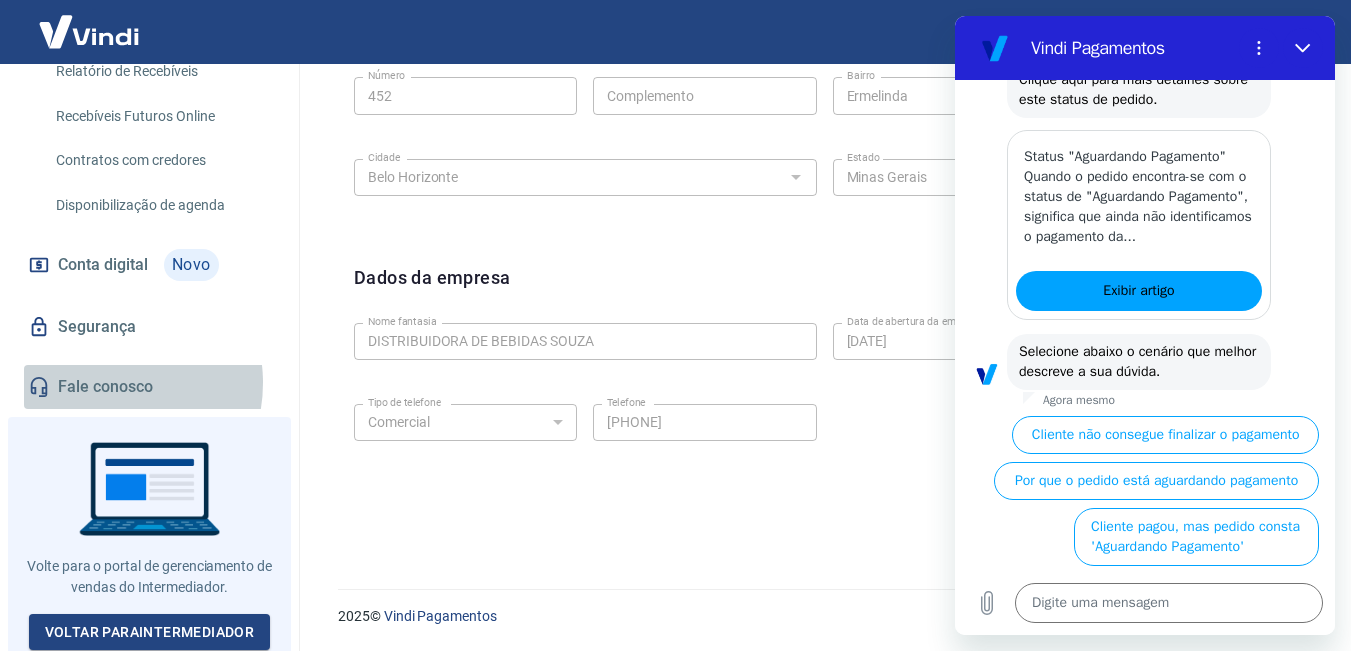 click on "Fale conosco" at bounding box center [149, 387] 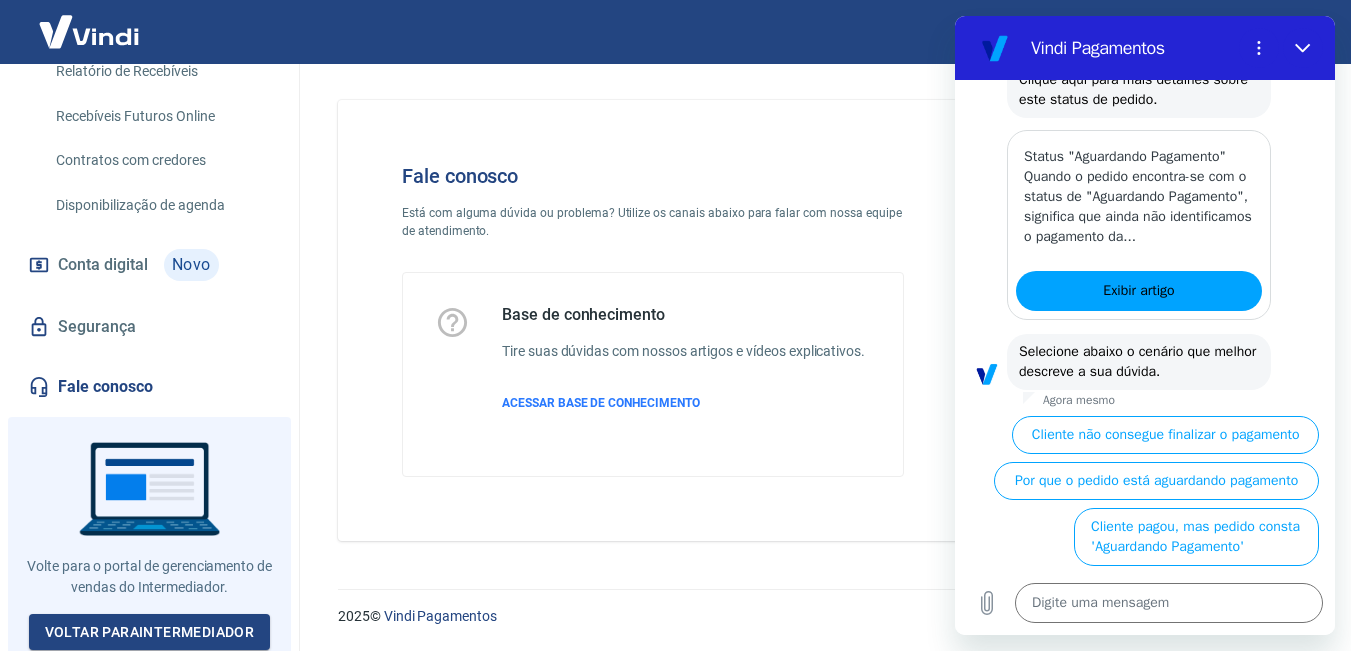 scroll, scrollTop: 4, scrollLeft: 0, axis: vertical 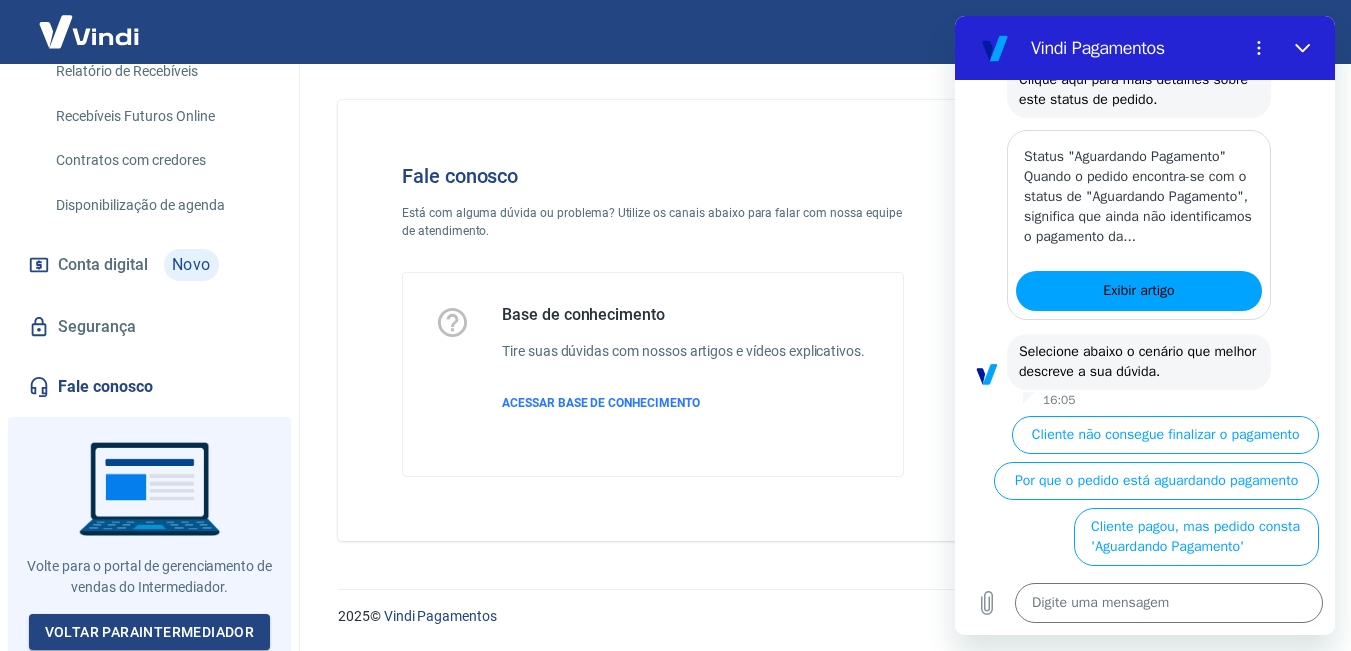 click on "Fale conosco" at bounding box center (149, 387) 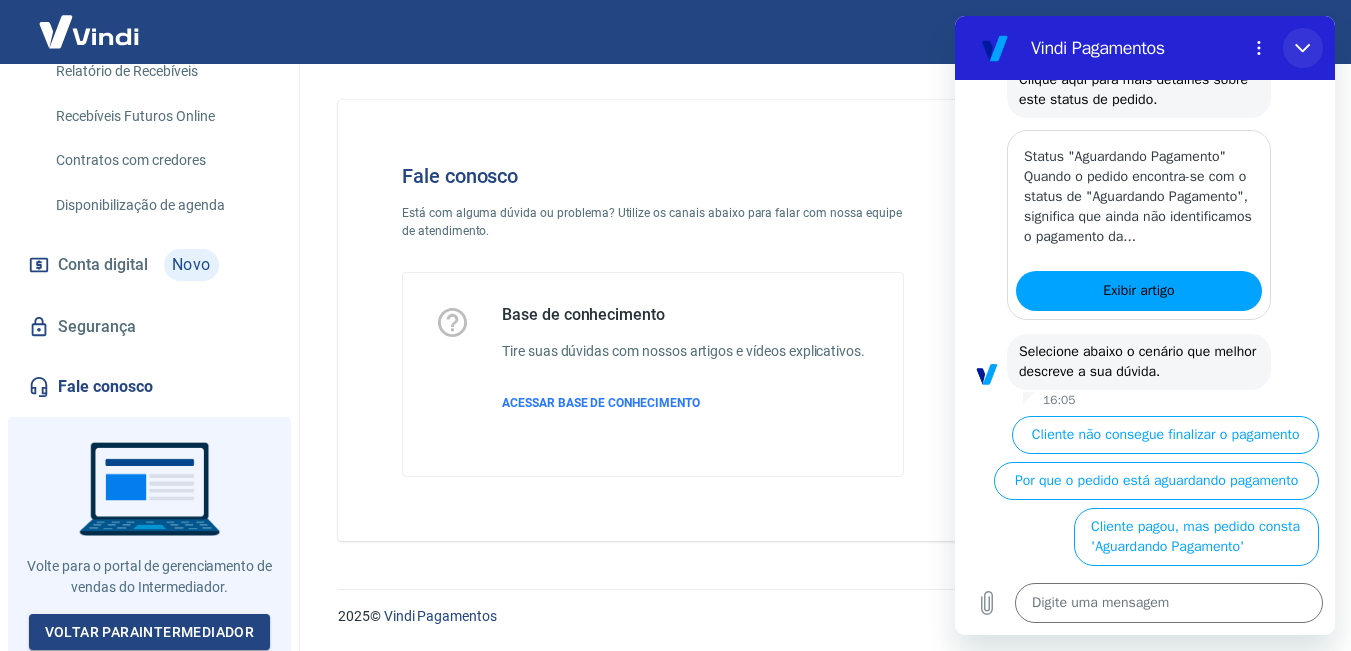 drag, startPoint x: 1301, startPoint y: 41, endPoint x: 2254, endPoint y: 57, distance: 953.1343 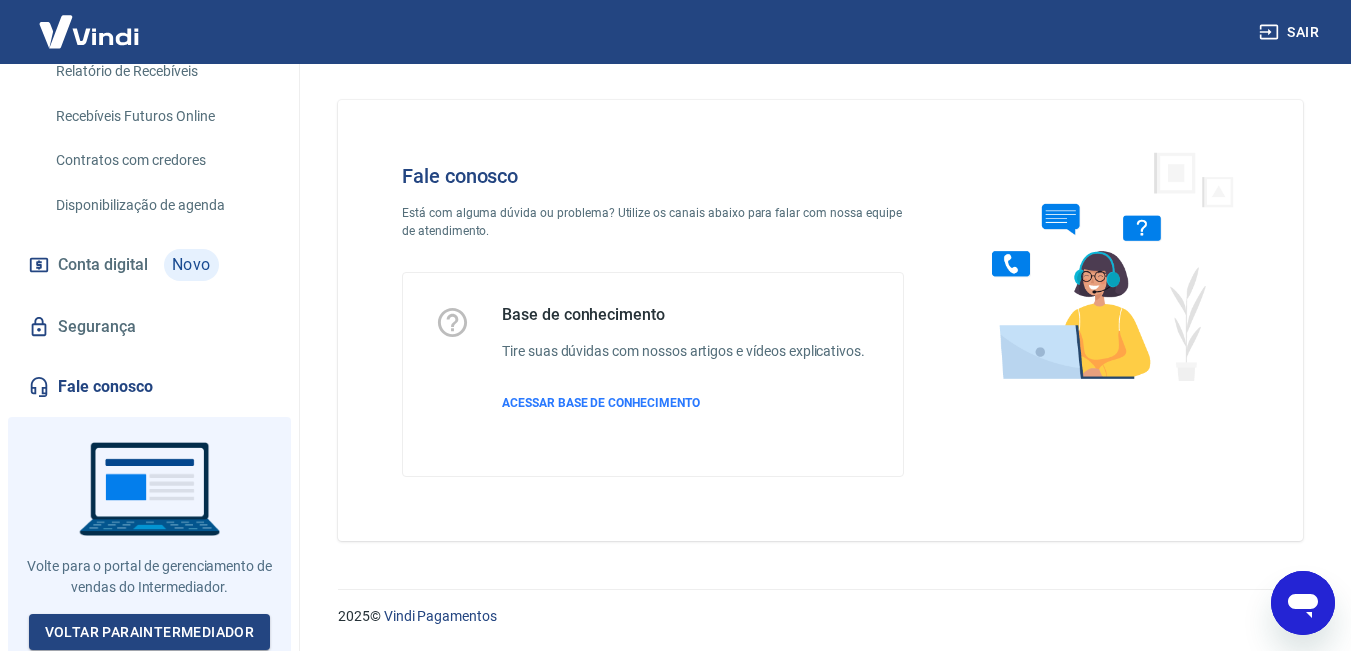 click at bounding box center [1104, 265] 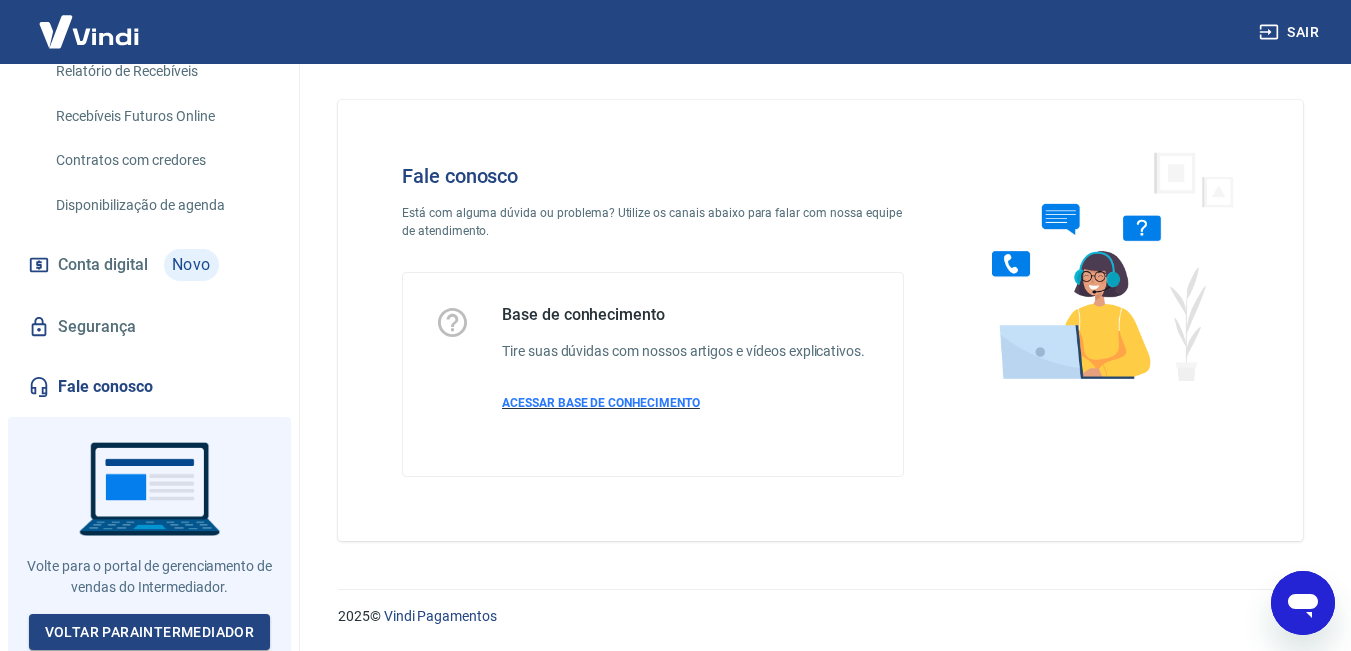 click on "ACESSAR BASE DE CONHECIMENTO" at bounding box center (601, 403) 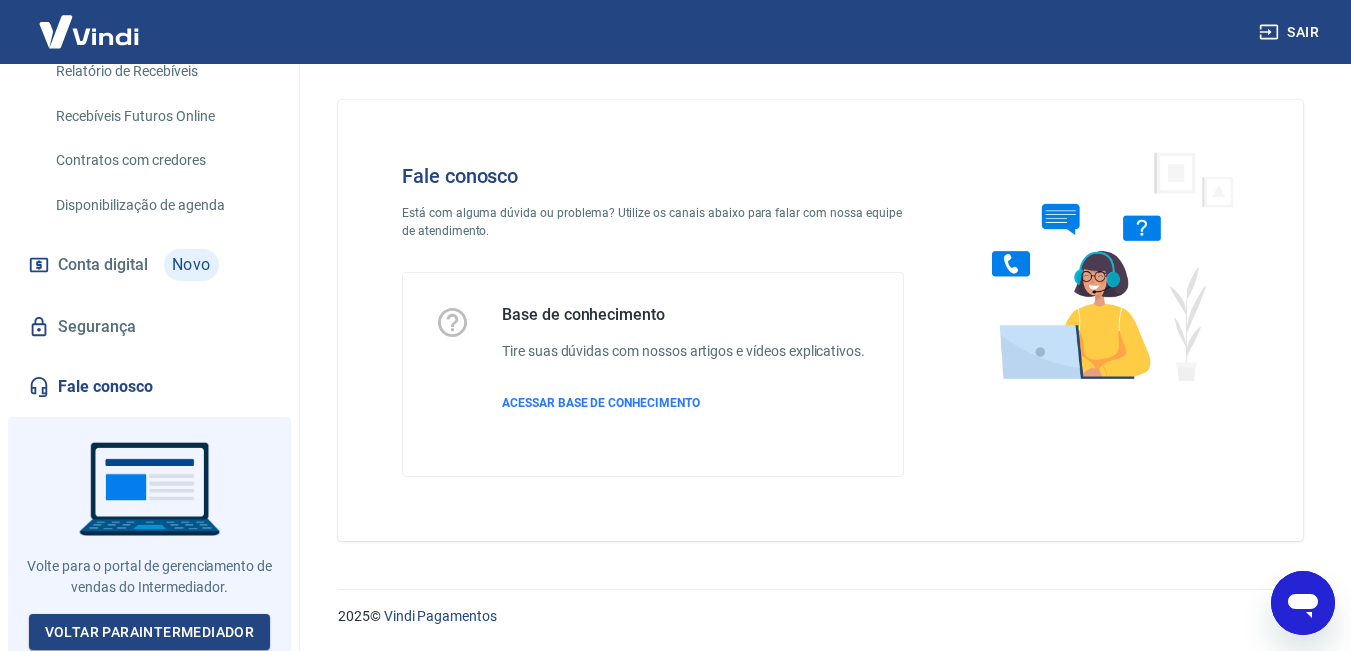type on "x" 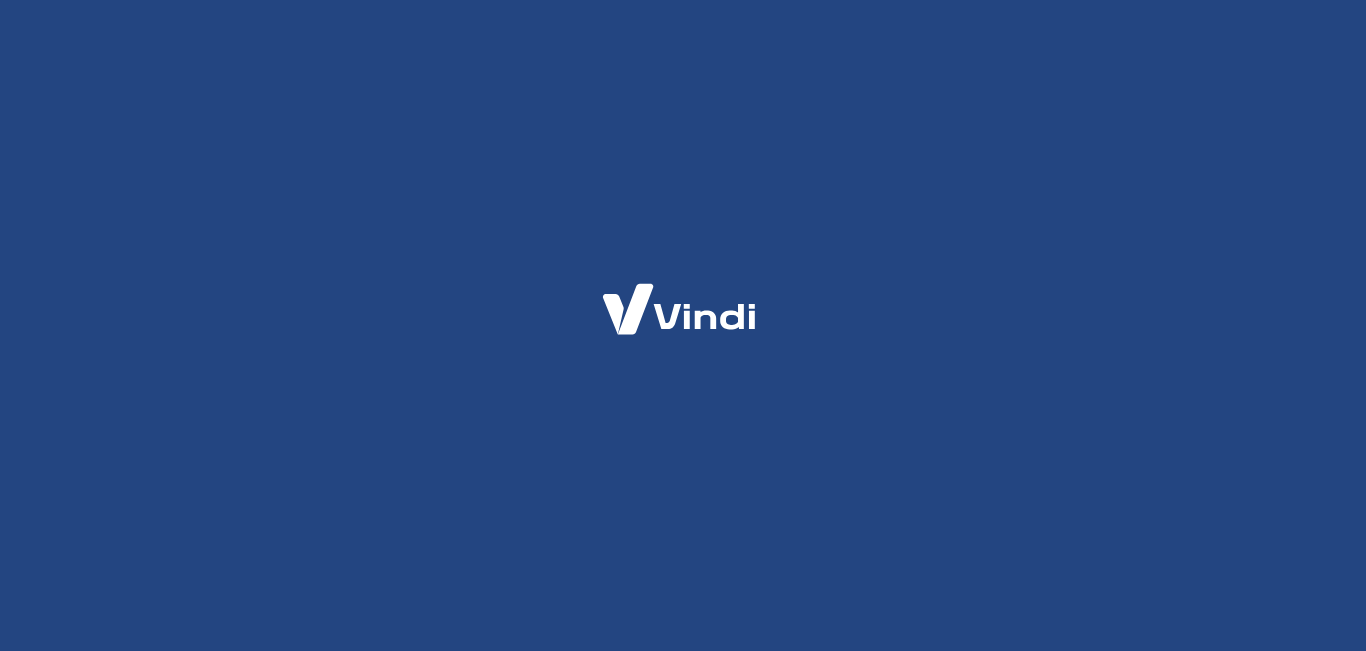 scroll, scrollTop: 0, scrollLeft: 0, axis: both 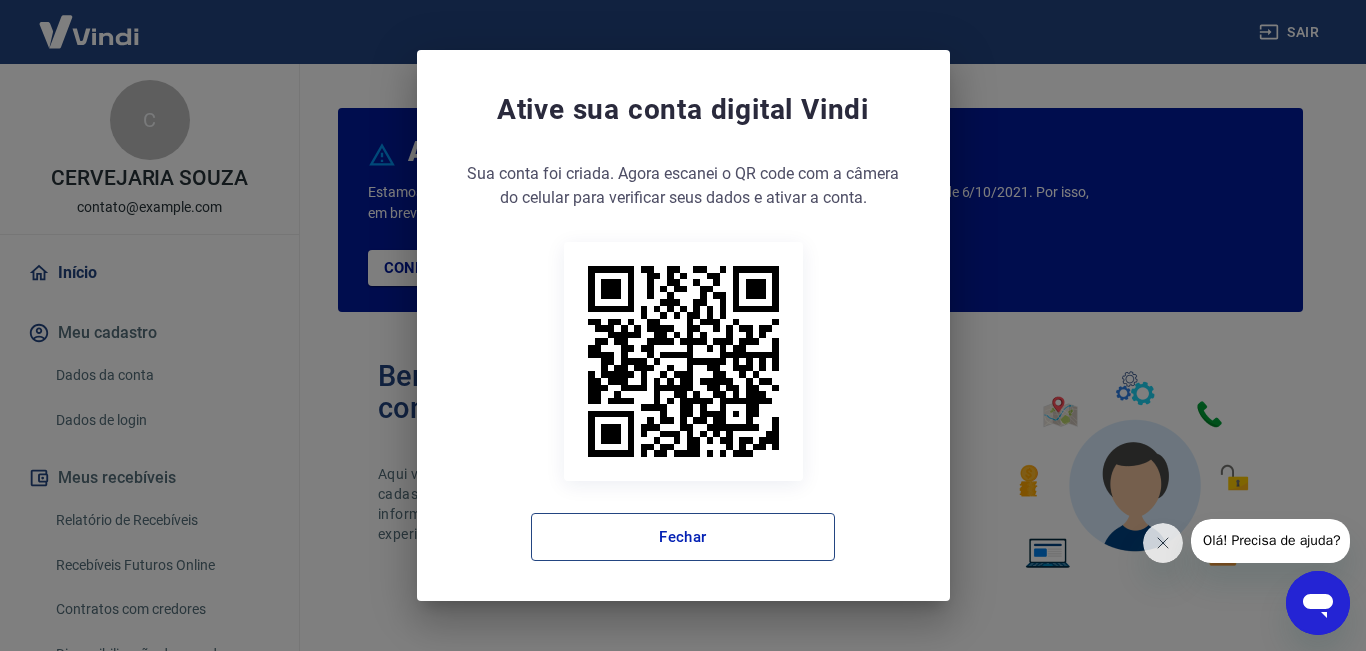click on "Fechar" at bounding box center (683, 537) 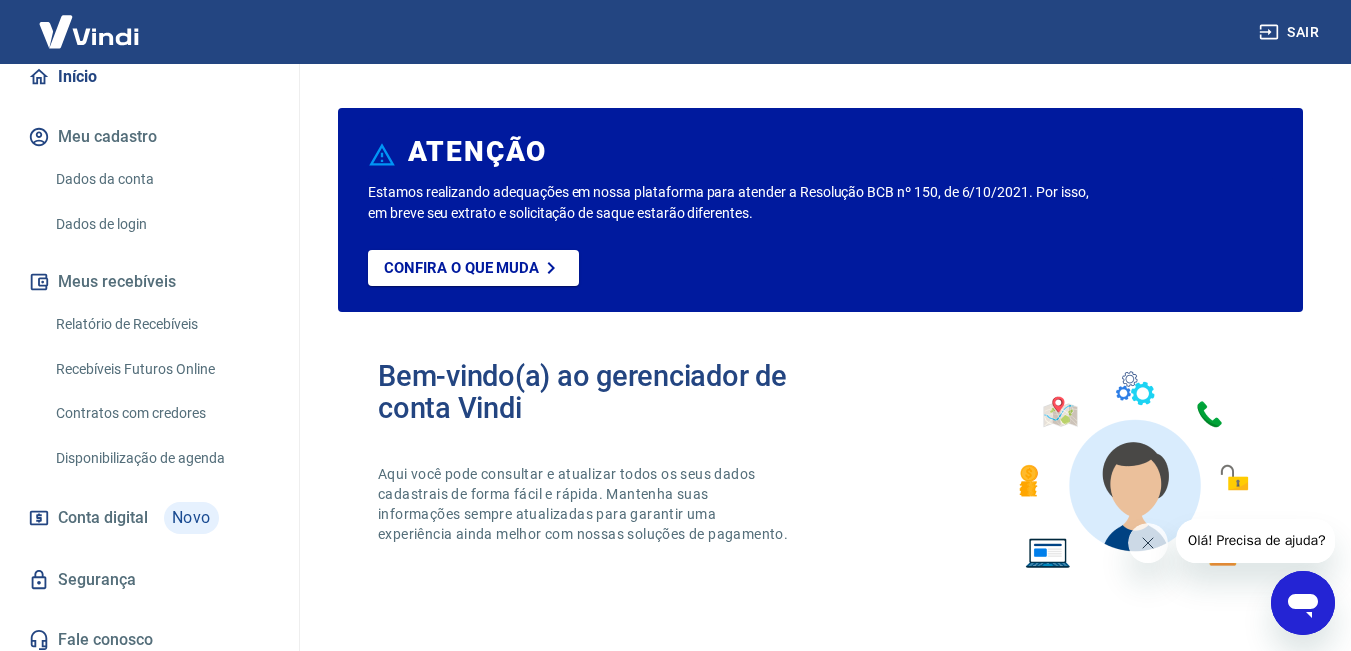 scroll, scrollTop: 207, scrollLeft: 0, axis: vertical 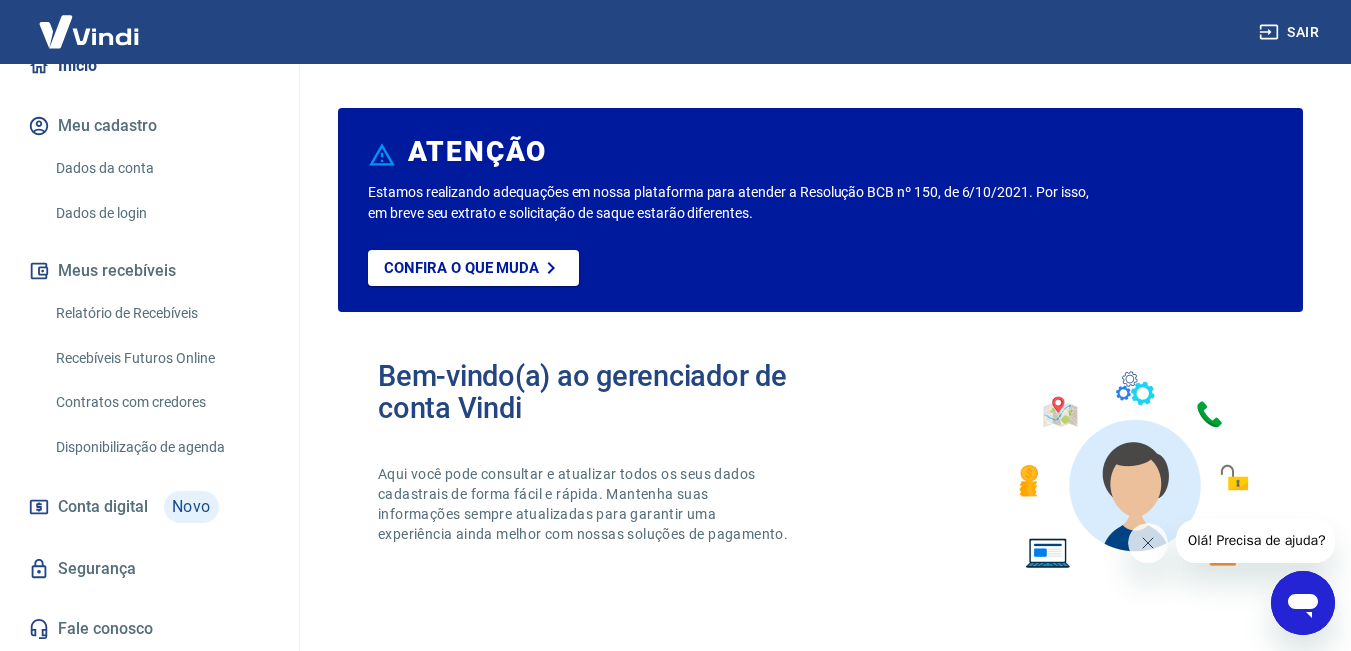 click on "Sair" at bounding box center (675, 32) 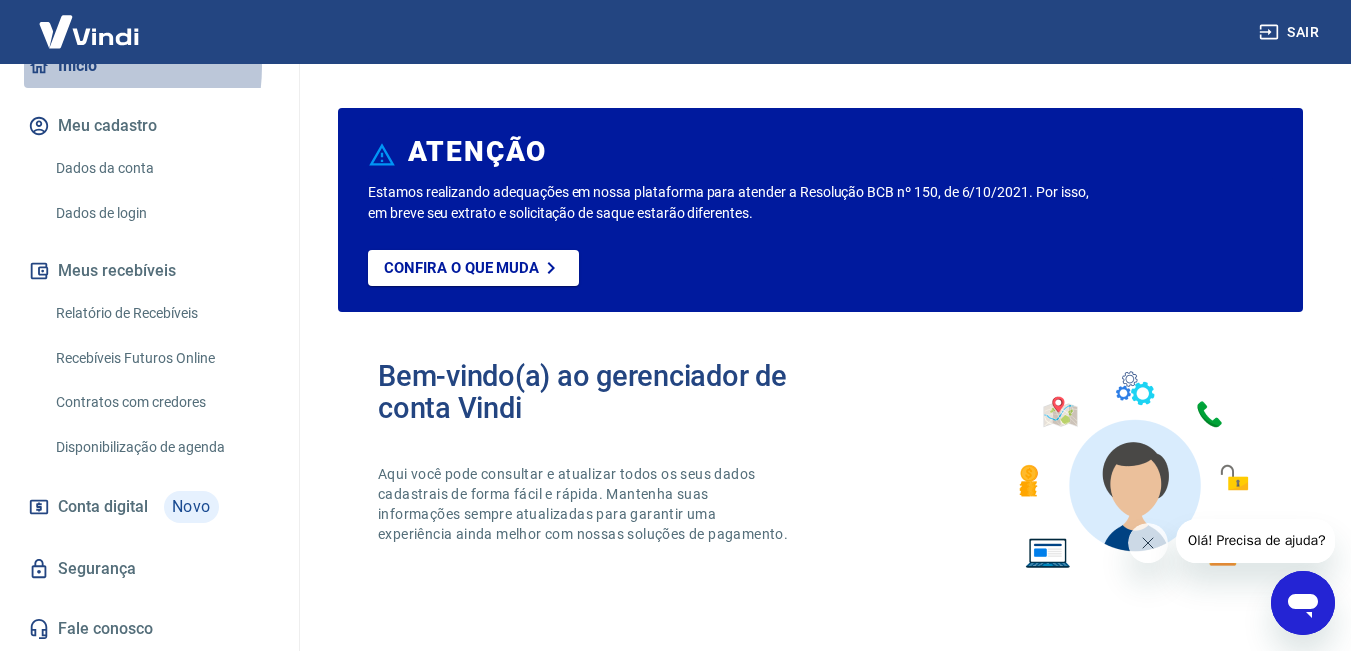 click on "Início" at bounding box center (149, 66) 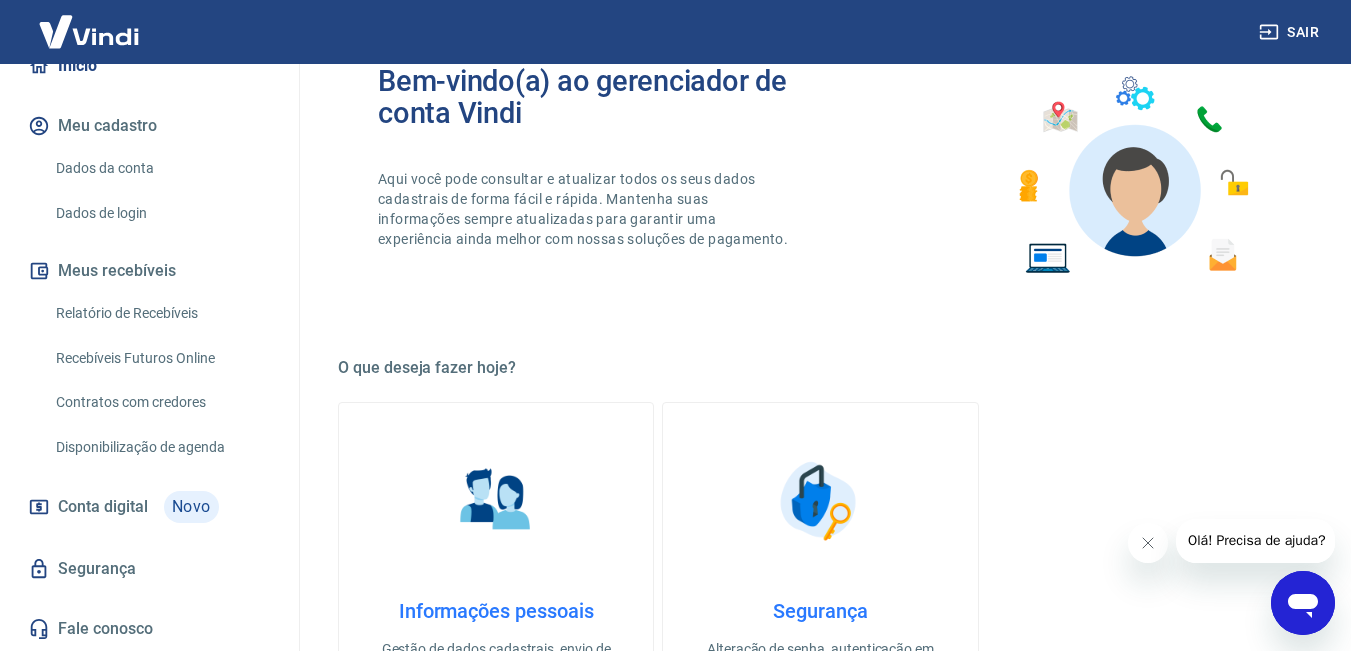 scroll, scrollTop: 514, scrollLeft: 0, axis: vertical 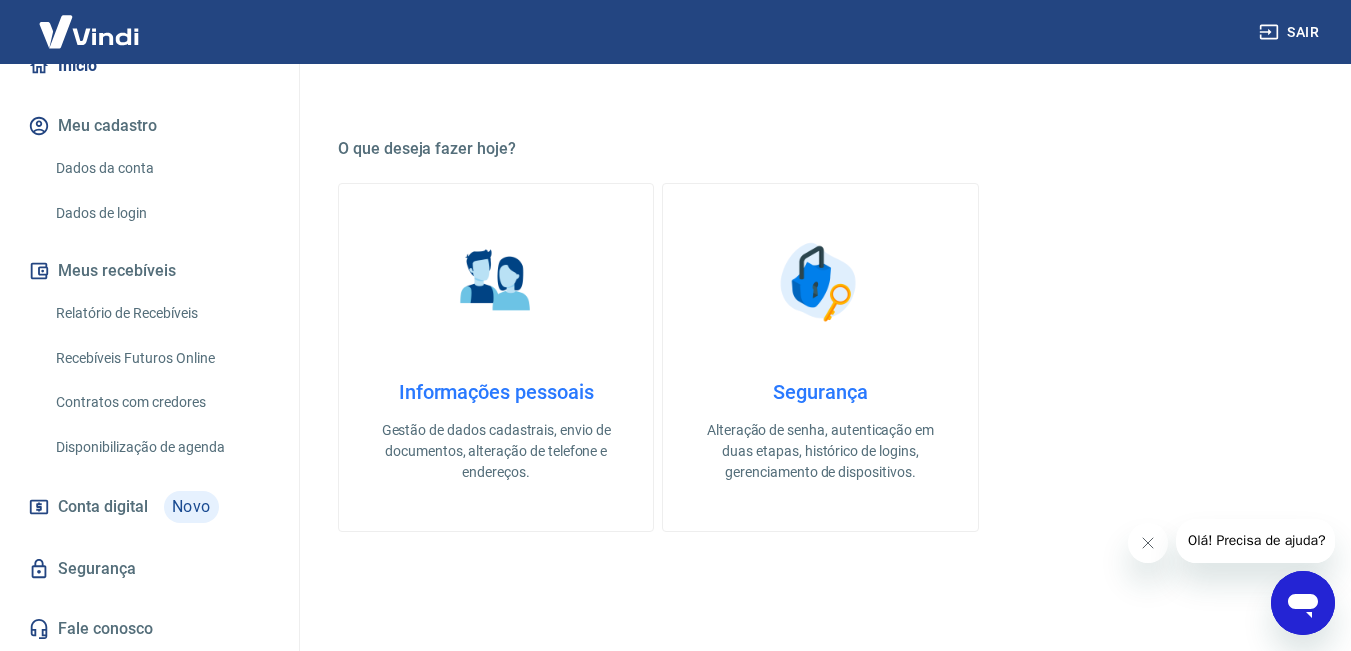 click on "Meu cadastro" at bounding box center [149, 126] 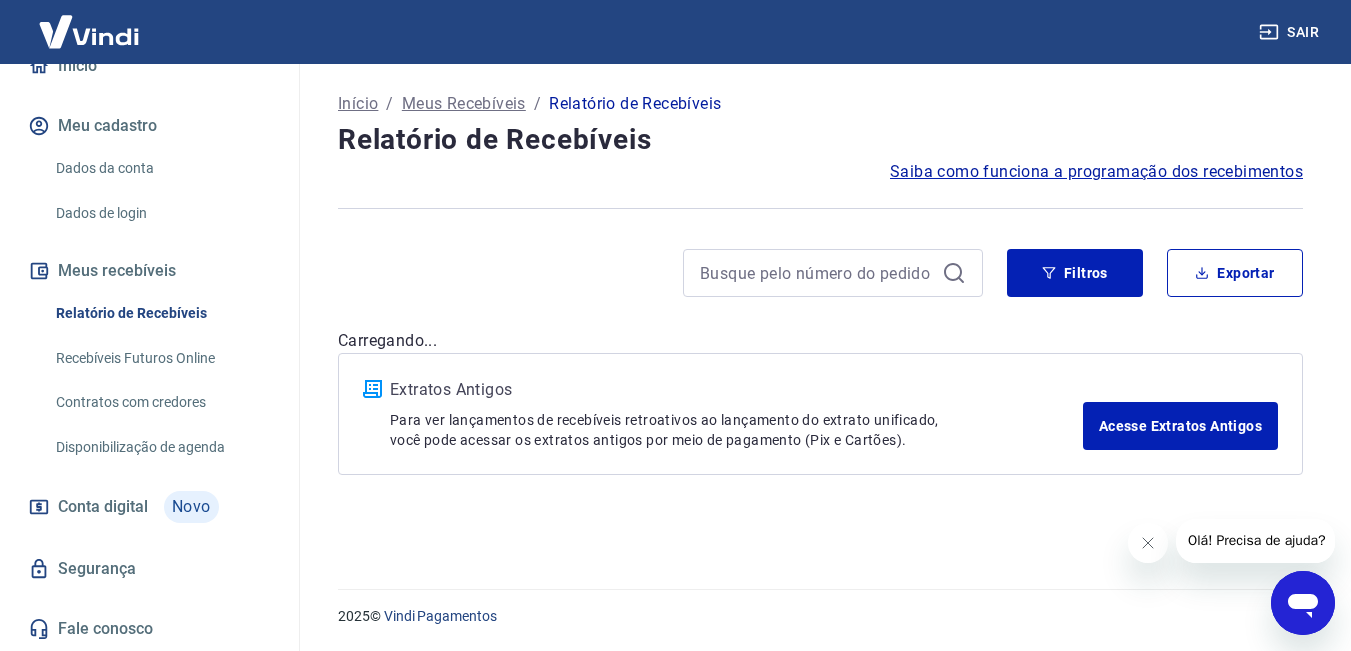 scroll, scrollTop: 0, scrollLeft: 0, axis: both 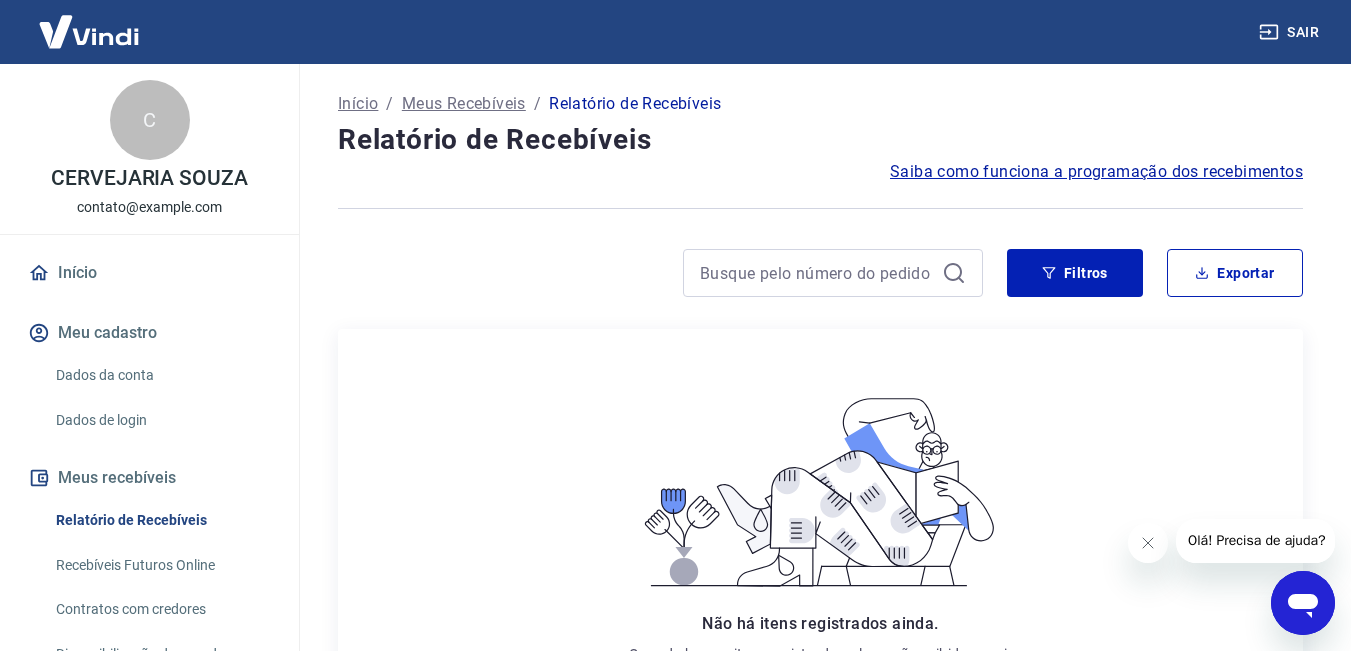 click on "contato@example.com" at bounding box center [149, 207] 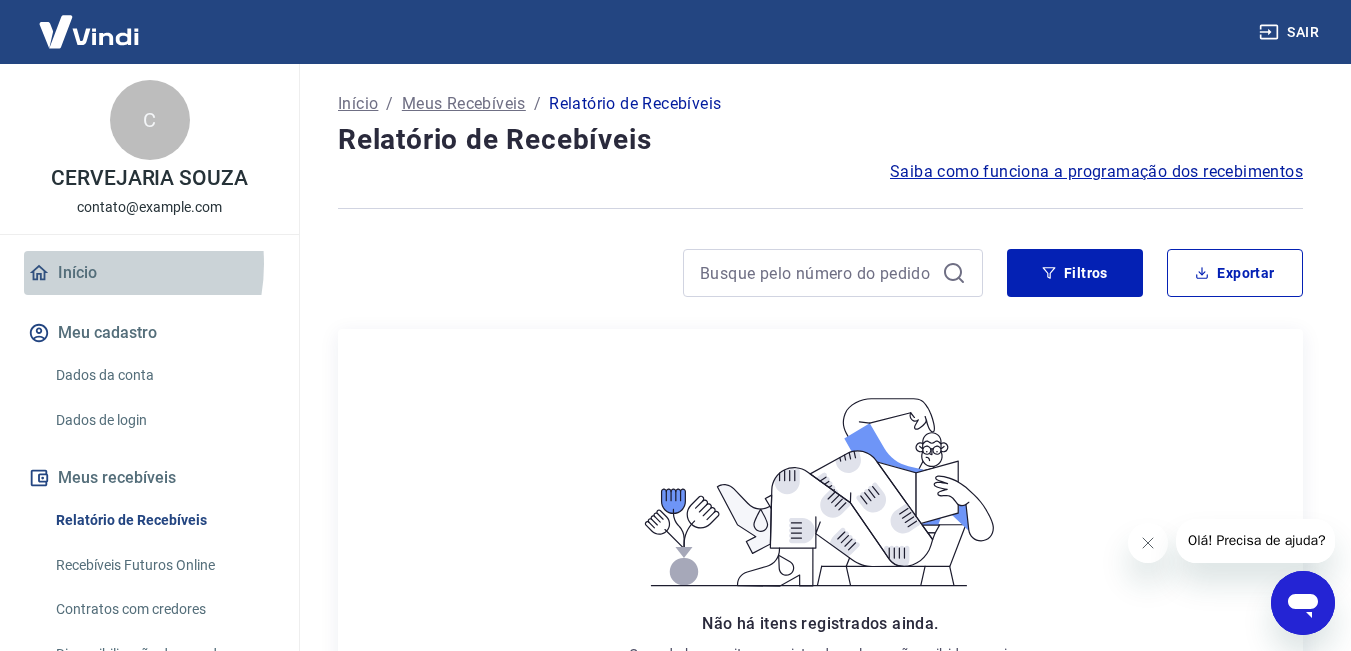 click on "Início" at bounding box center [149, 273] 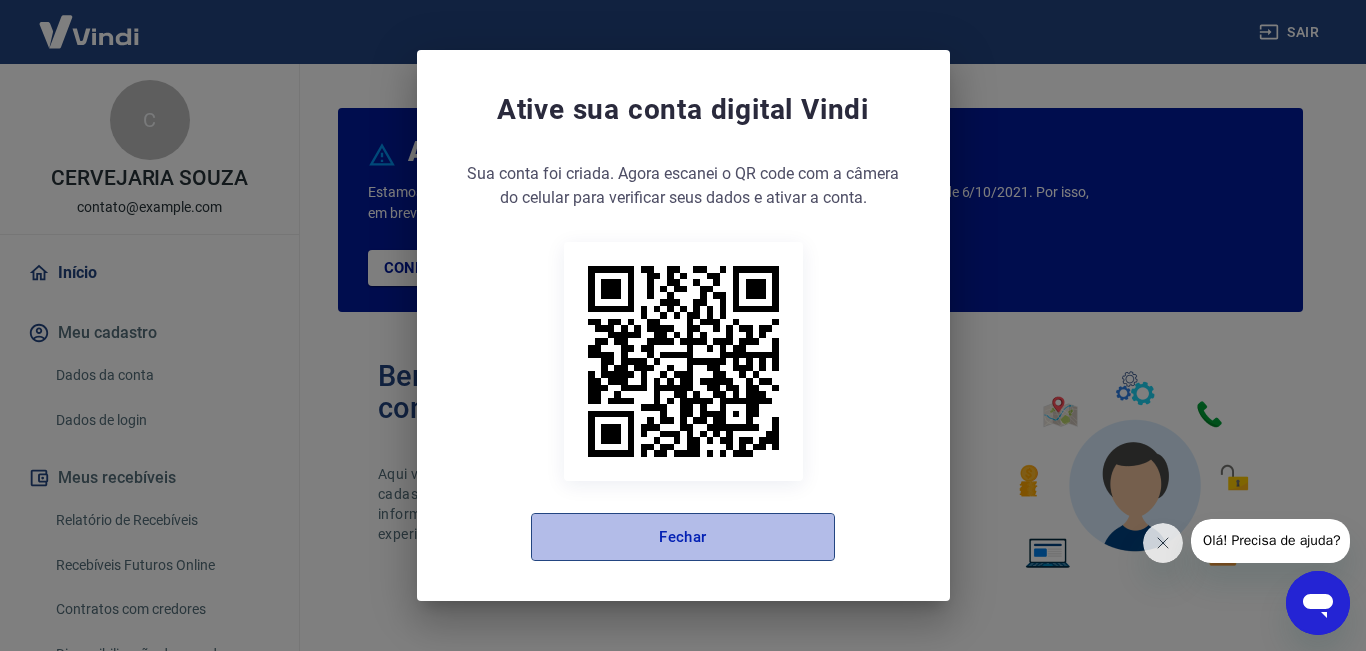 click on "Fechar" at bounding box center [683, 537] 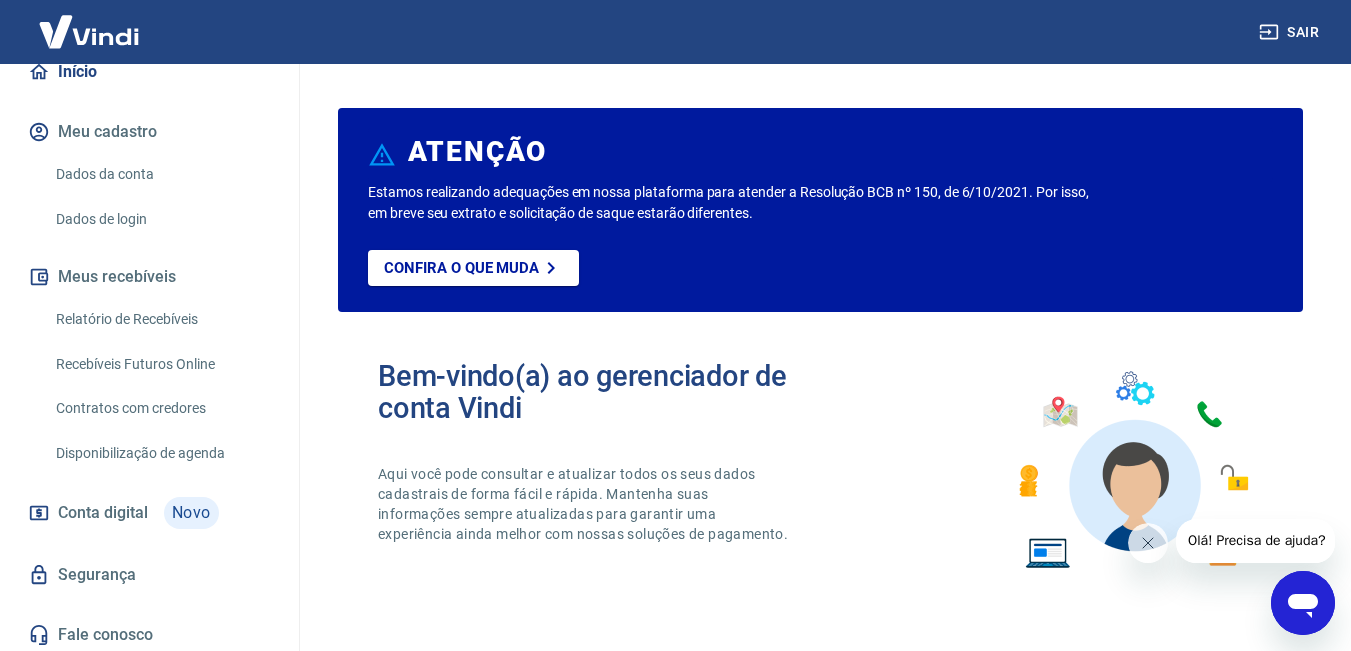 scroll, scrollTop: 204, scrollLeft: 0, axis: vertical 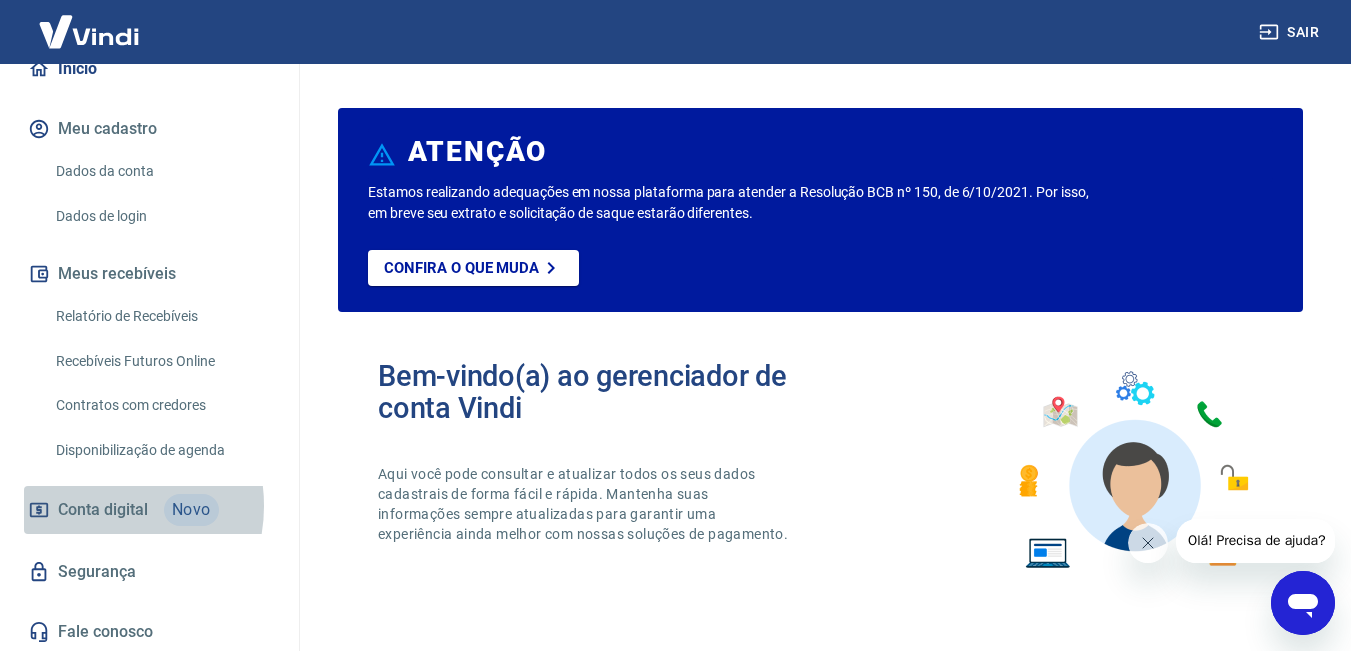 click on "Conta digital" at bounding box center (103, 510) 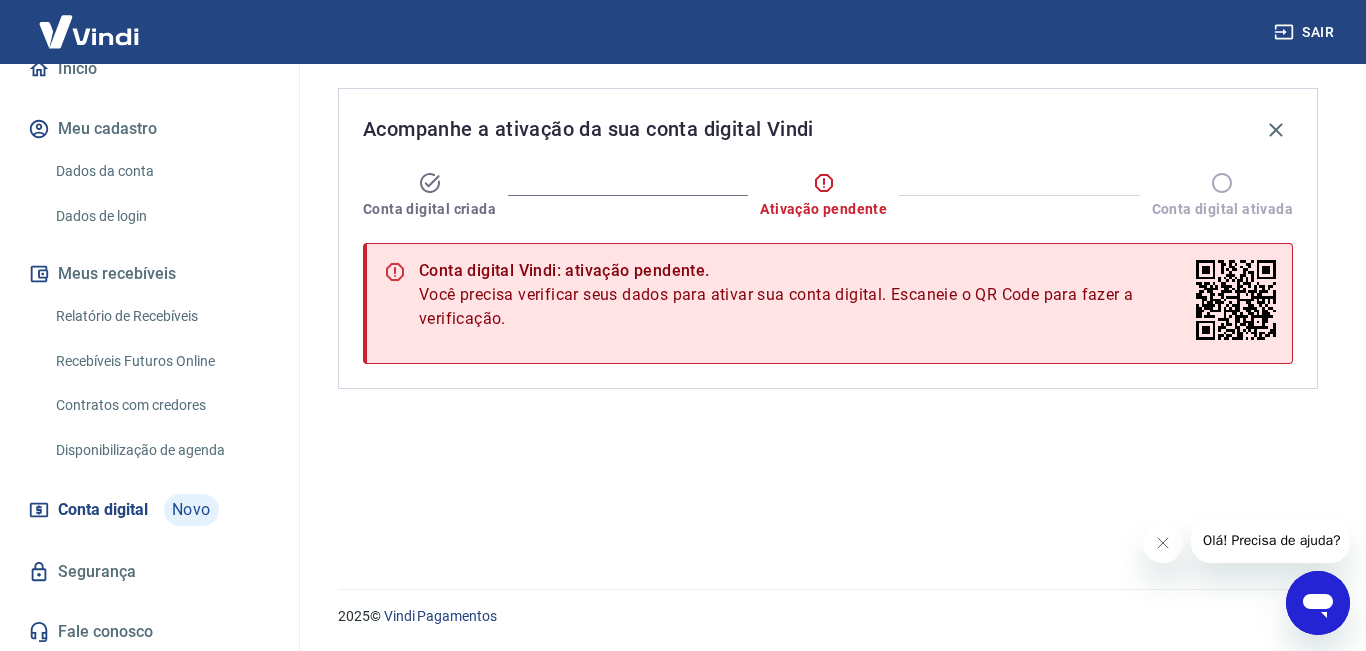 click on "Meu cadastro" at bounding box center (149, 129) 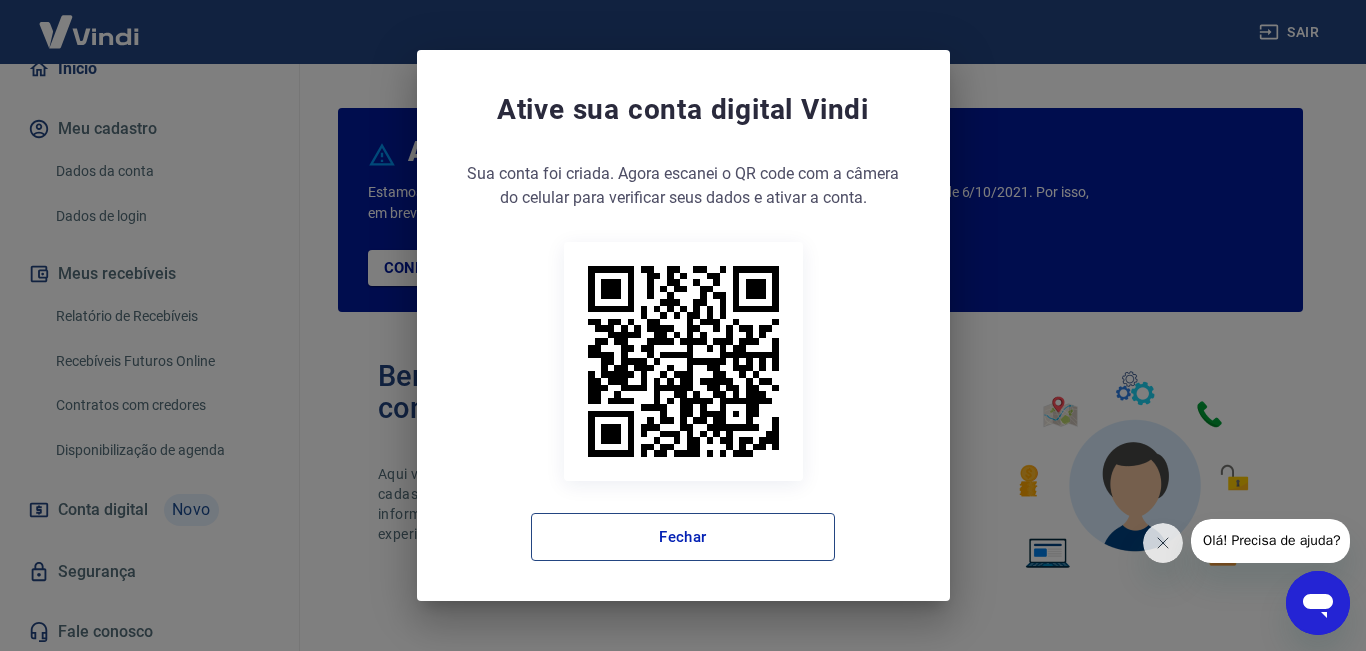 click on "Fechar" at bounding box center (683, 537) 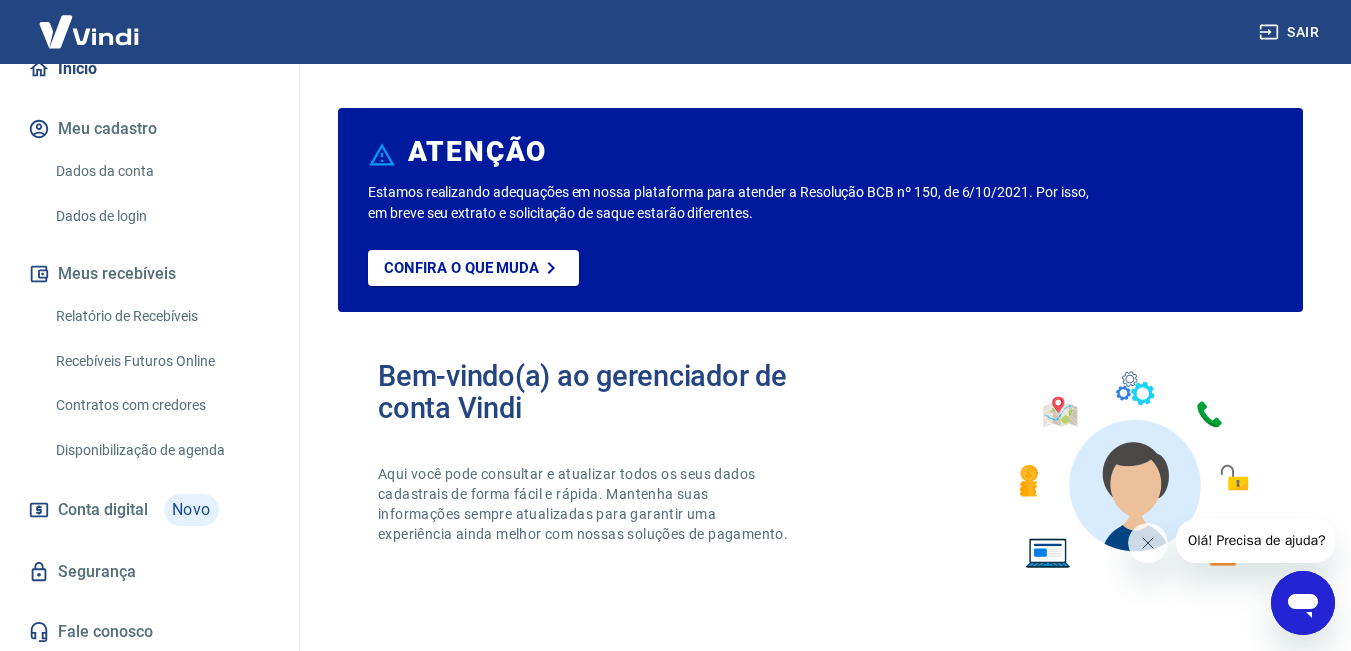click at bounding box center (89, 31) 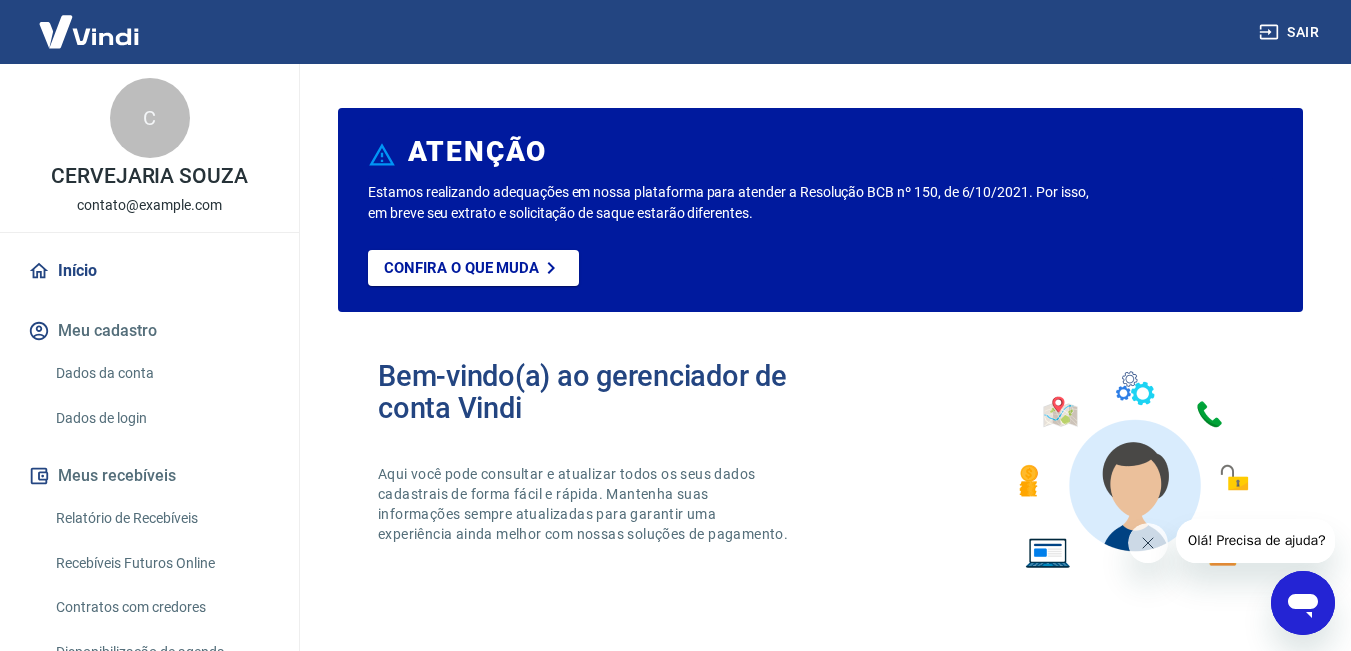 scroll, scrollTop: 0, scrollLeft: 0, axis: both 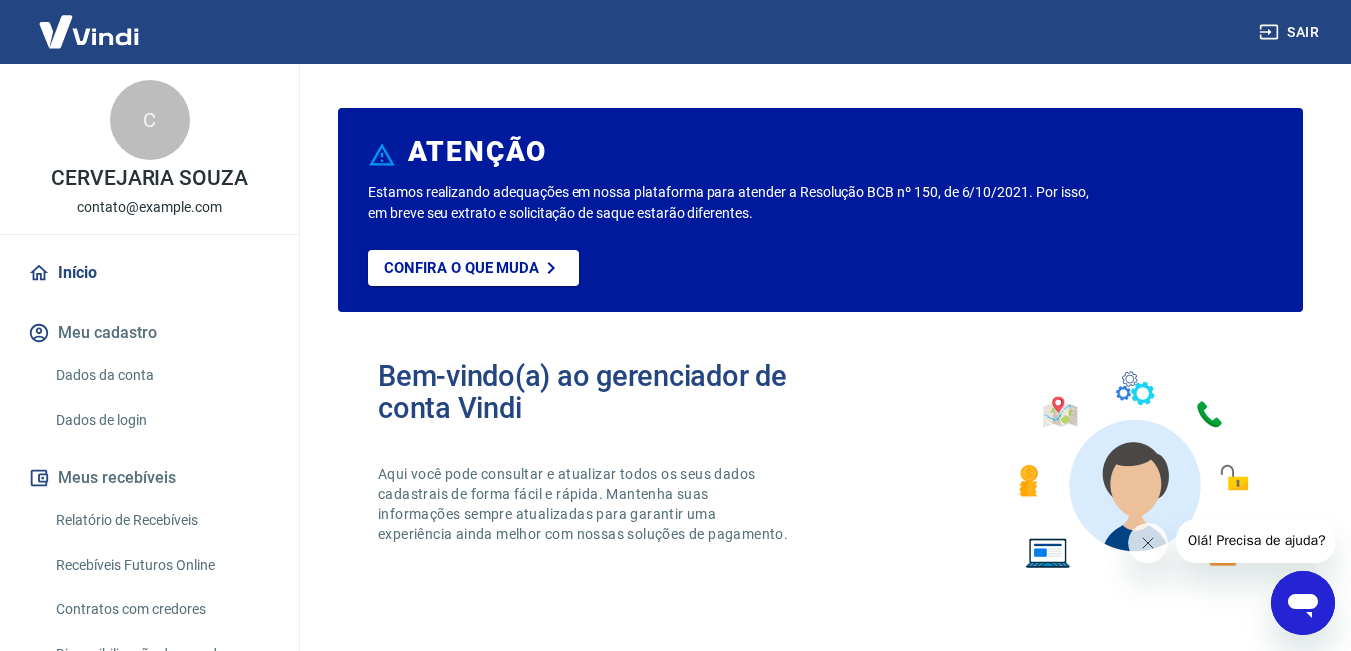 click on "contato@example.com" at bounding box center [149, 207] 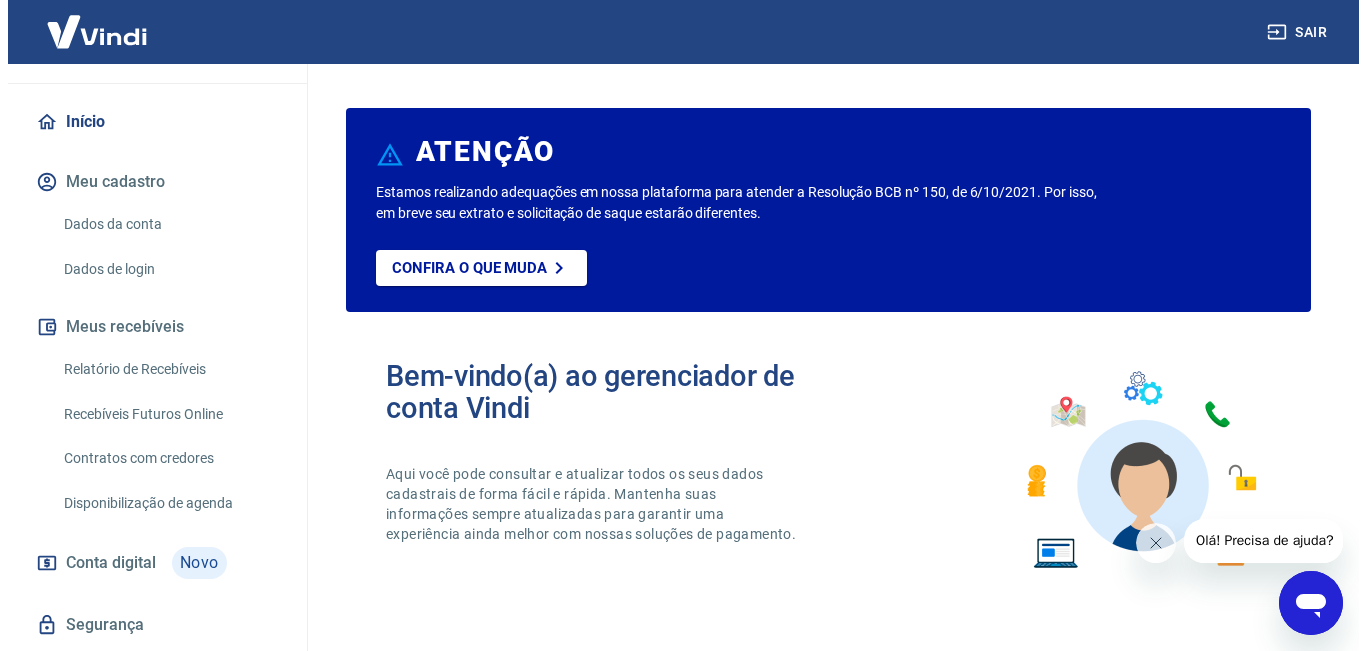 scroll, scrollTop: 207, scrollLeft: 0, axis: vertical 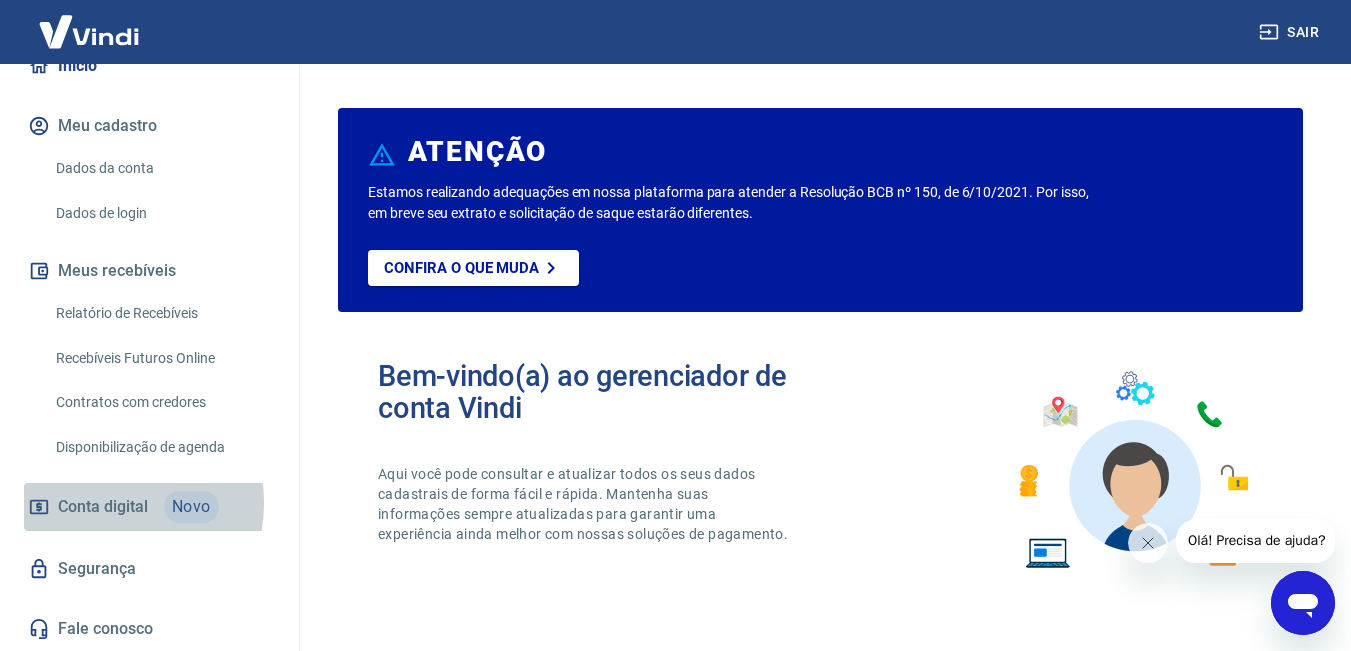 click on "Conta digital" at bounding box center (103, 507) 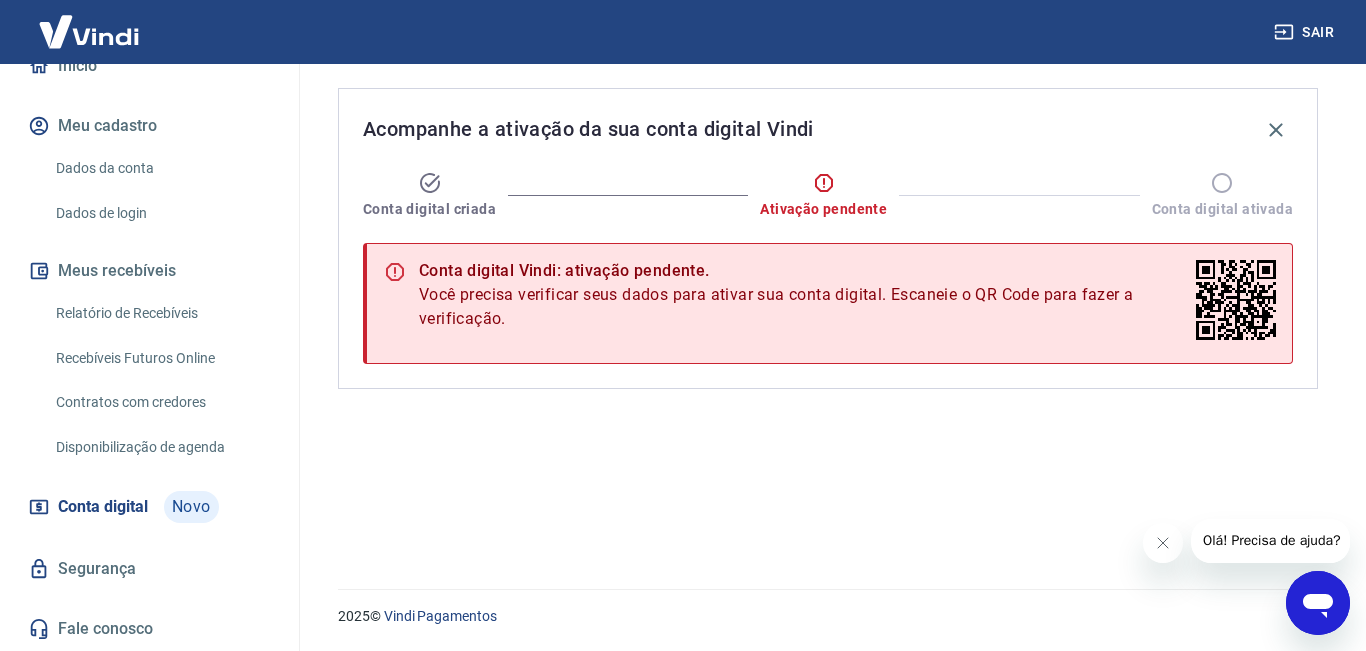 click on "Início" at bounding box center [149, 66] 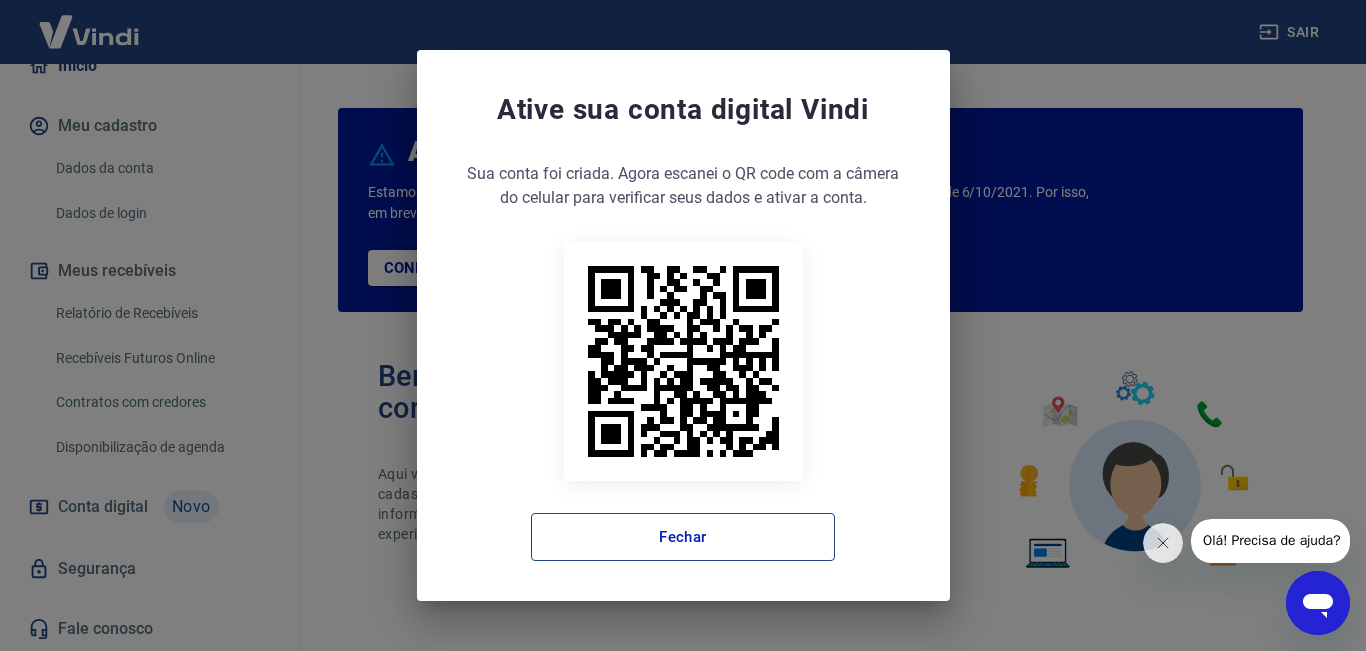 click on "Fechar" at bounding box center [683, 537] 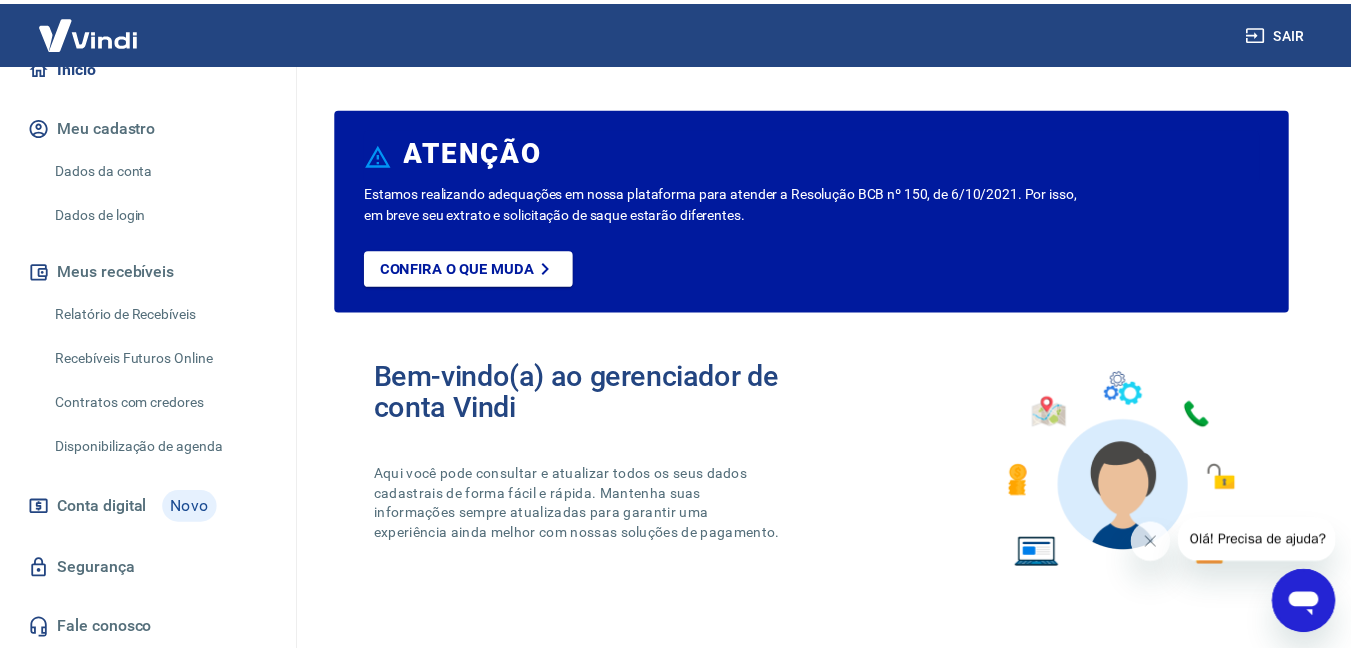 scroll, scrollTop: 187, scrollLeft: 0, axis: vertical 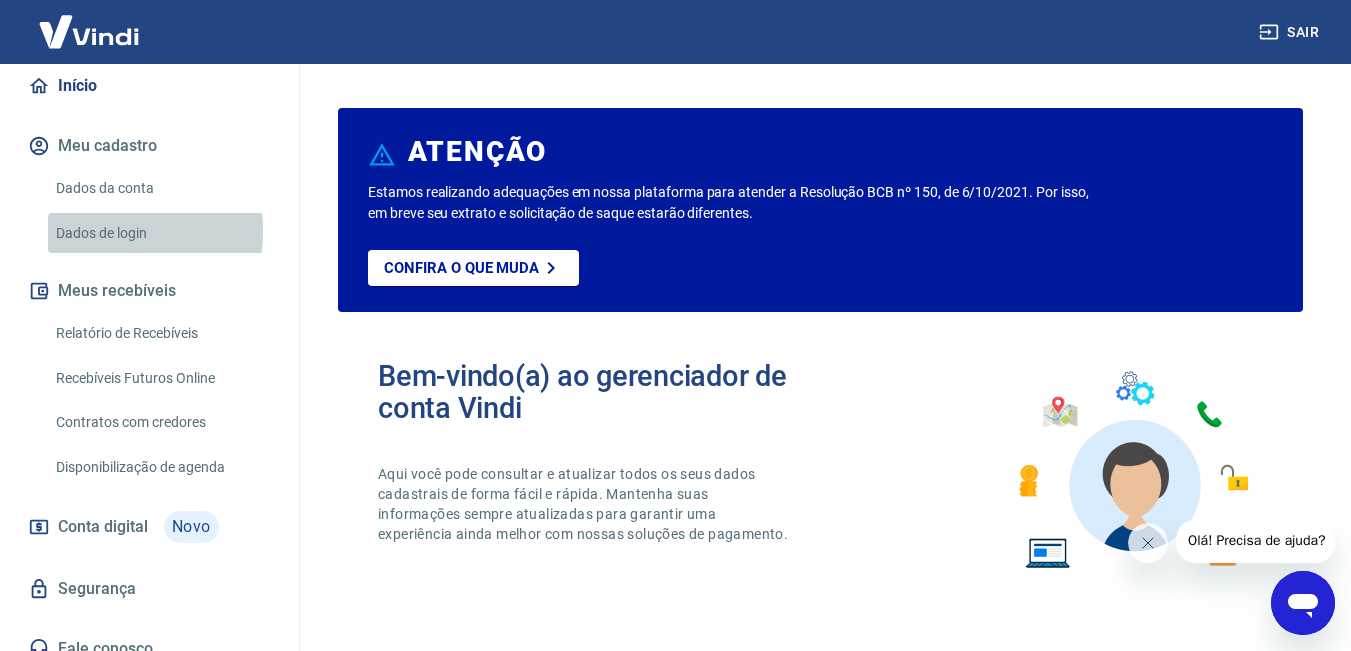 click on "Dados de login" at bounding box center [161, 233] 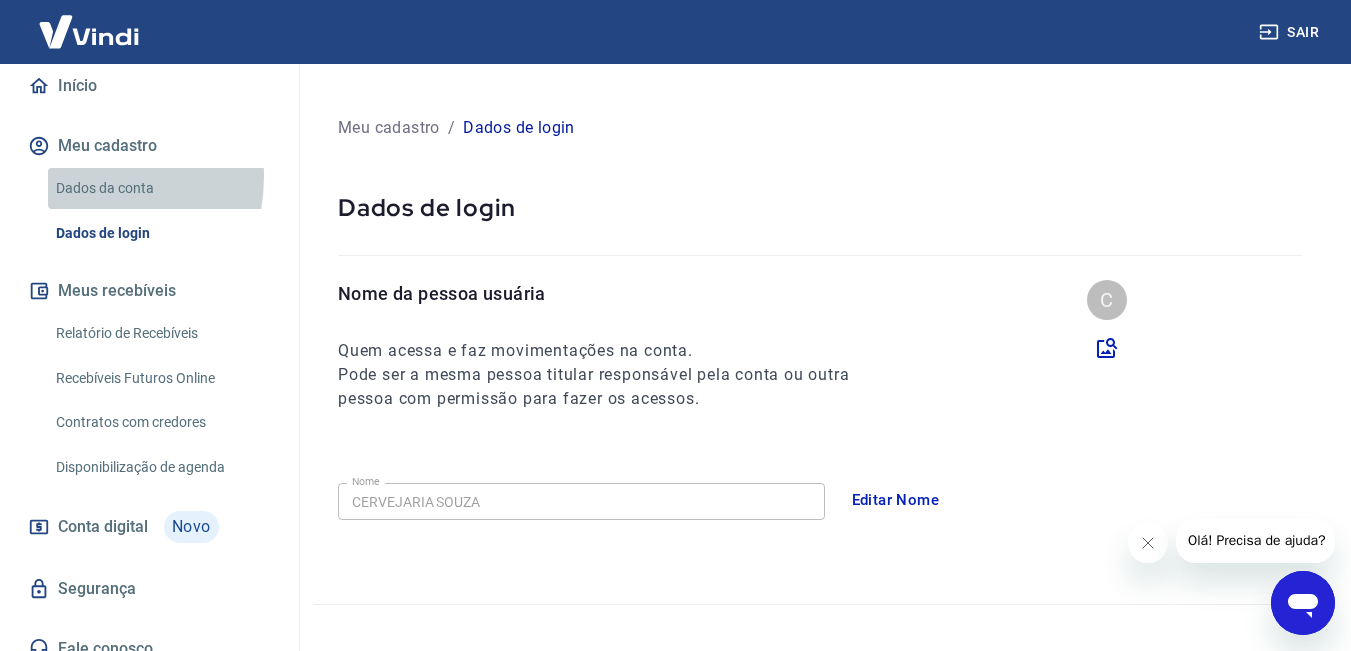 click on "Dados da conta" at bounding box center (161, 188) 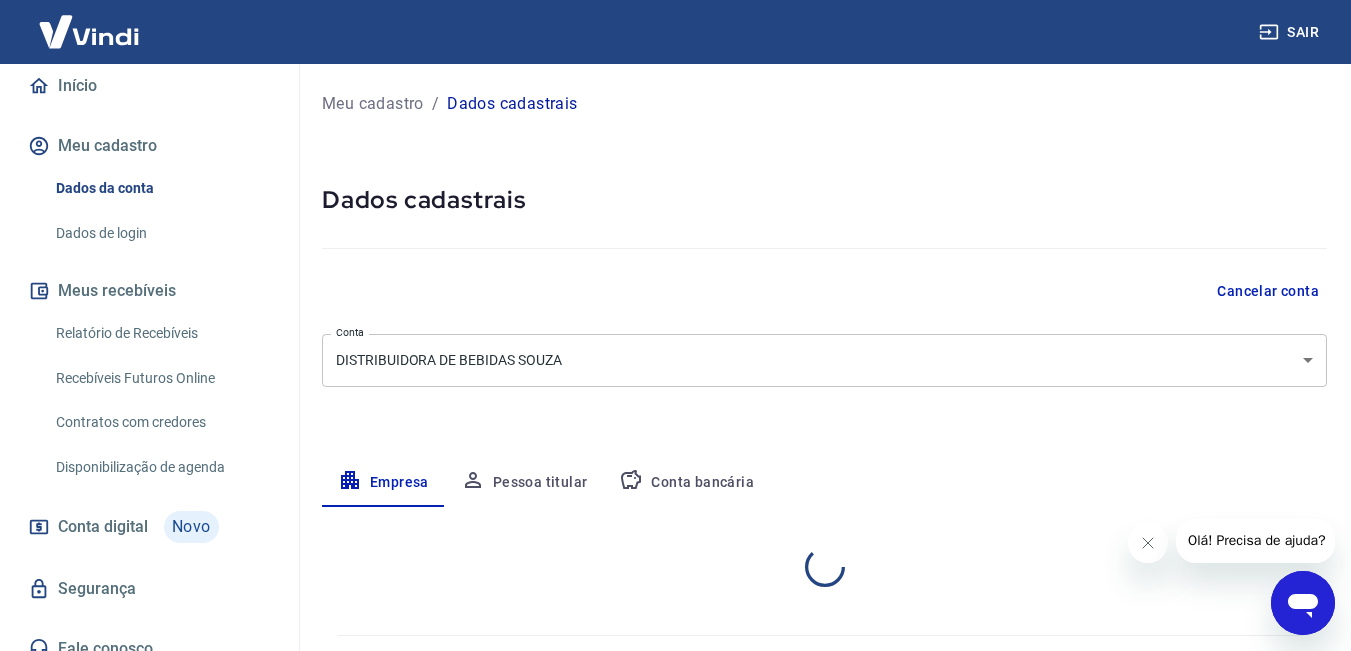 select on "MG" 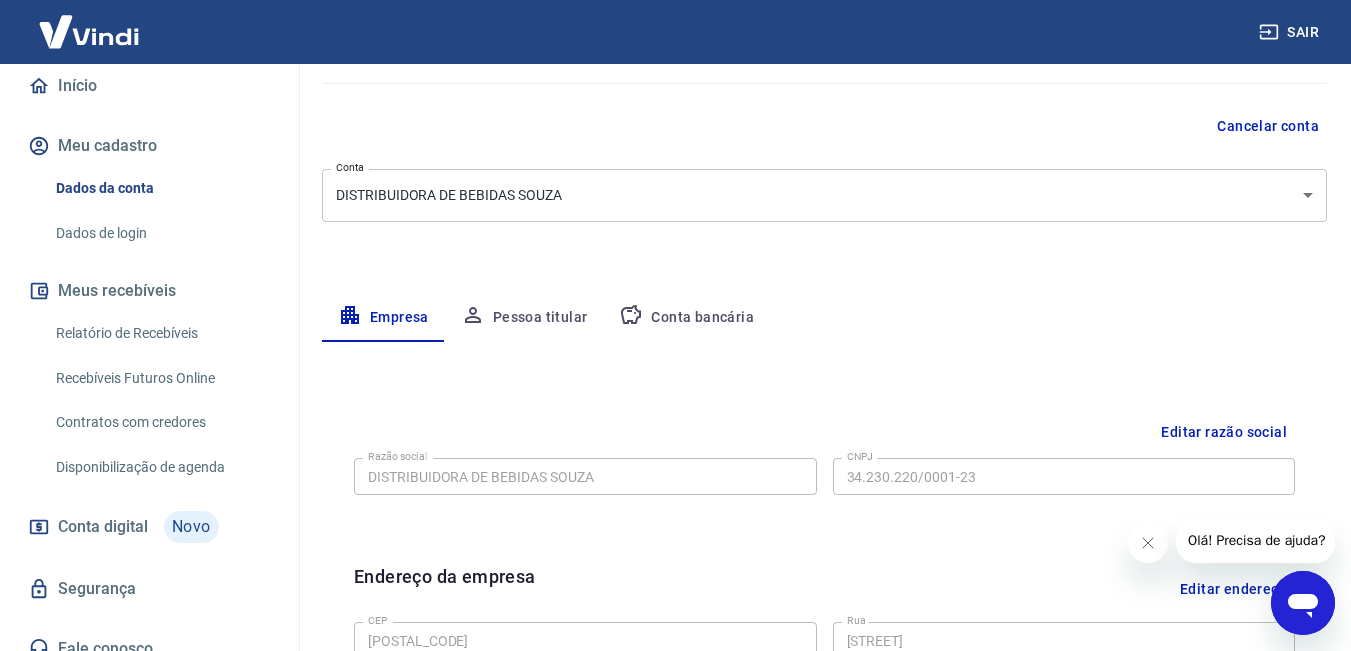 scroll, scrollTop: 200, scrollLeft: 0, axis: vertical 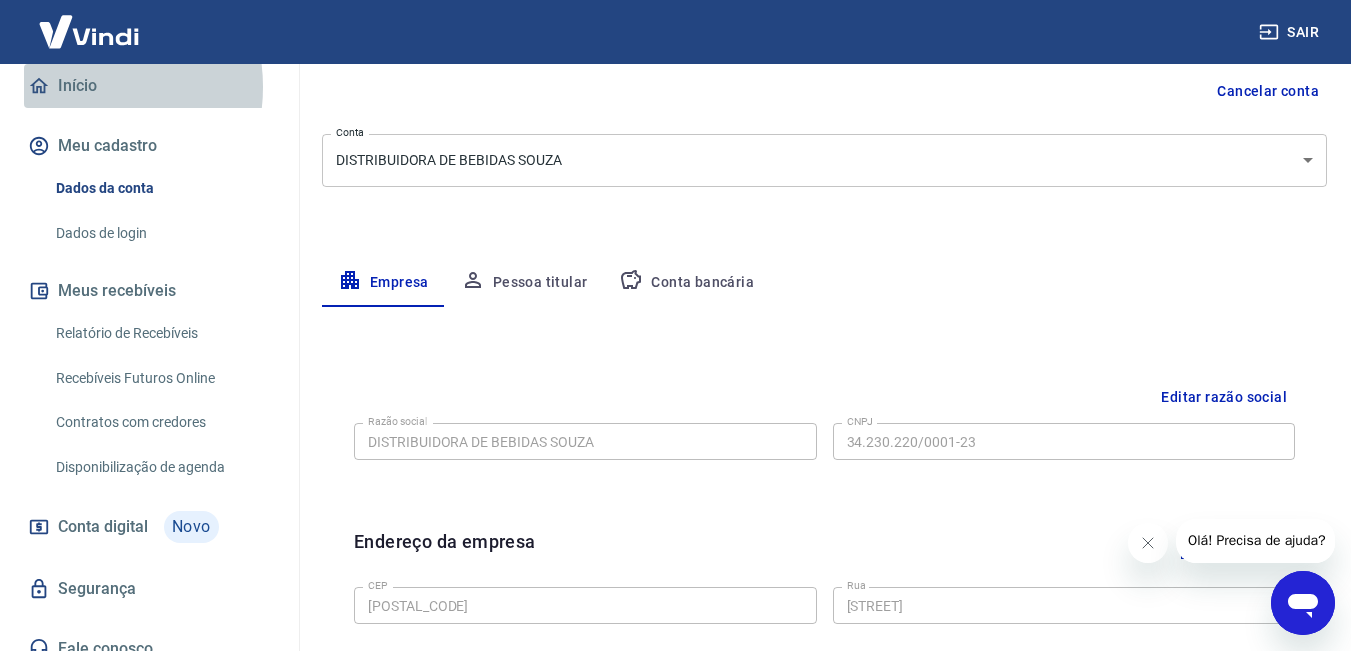 click on "Início" at bounding box center (149, 86) 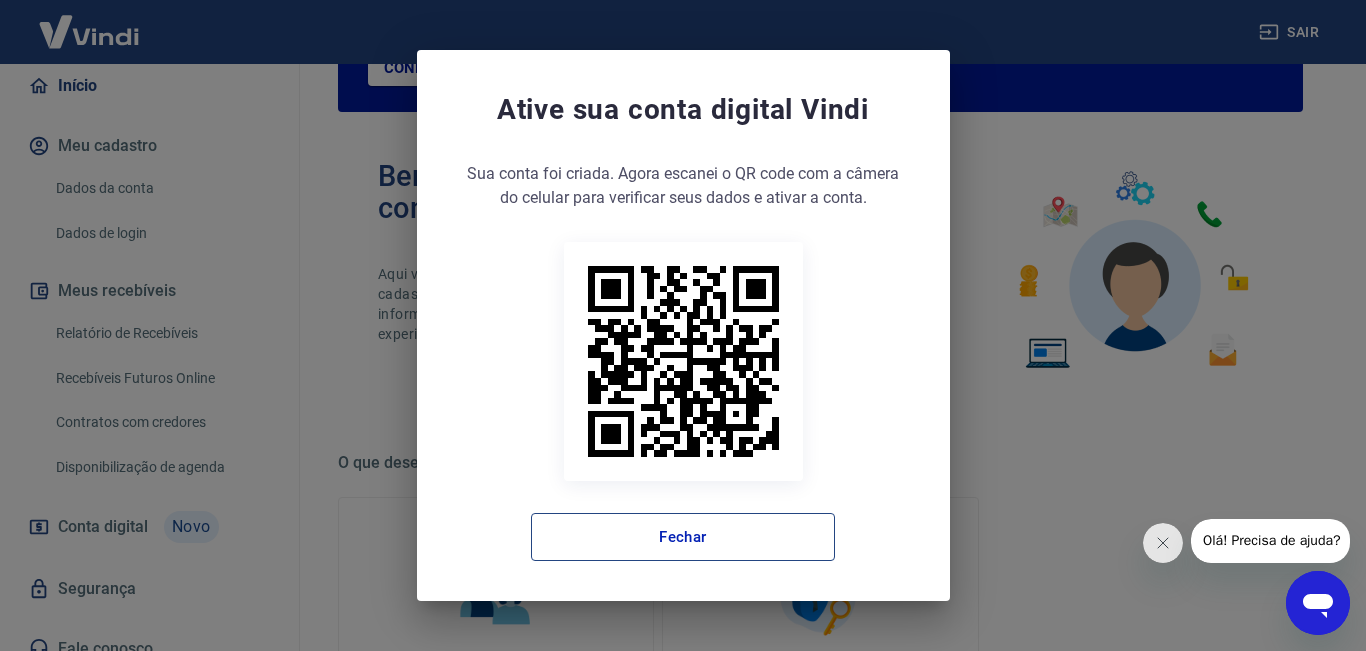 click on "Fechar" at bounding box center (683, 537) 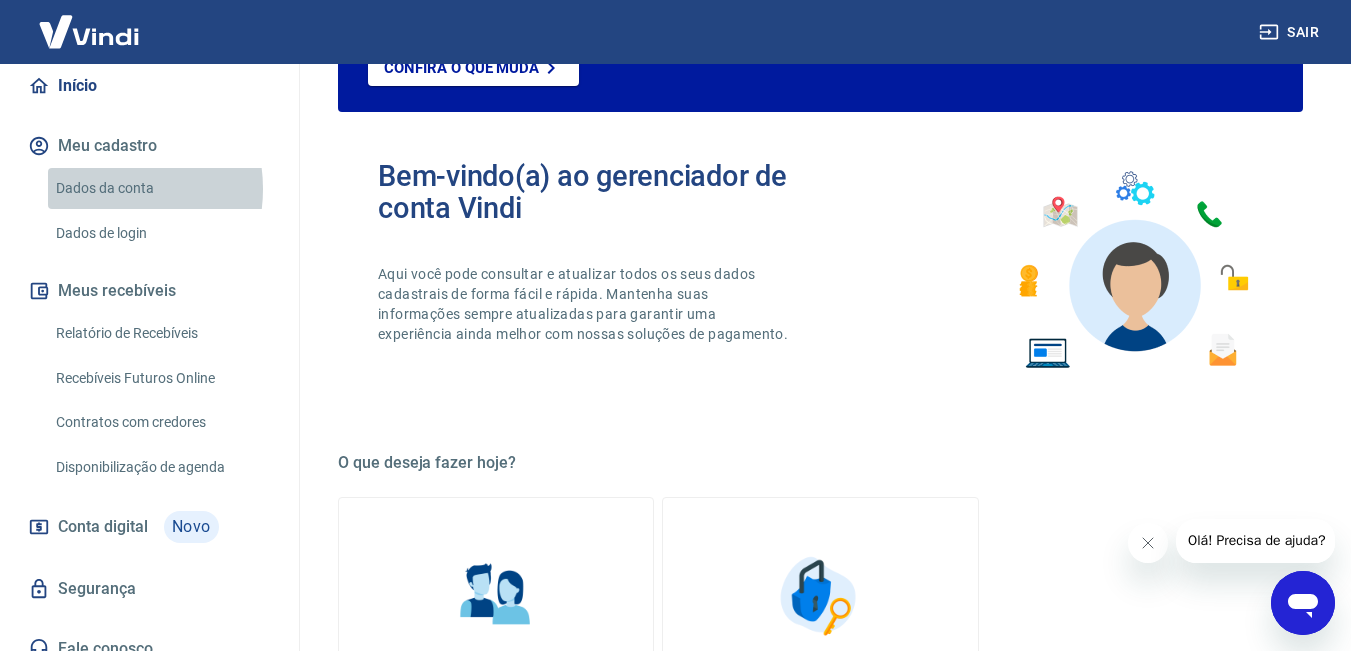 click on "Dados da conta" at bounding box center (161, 188) 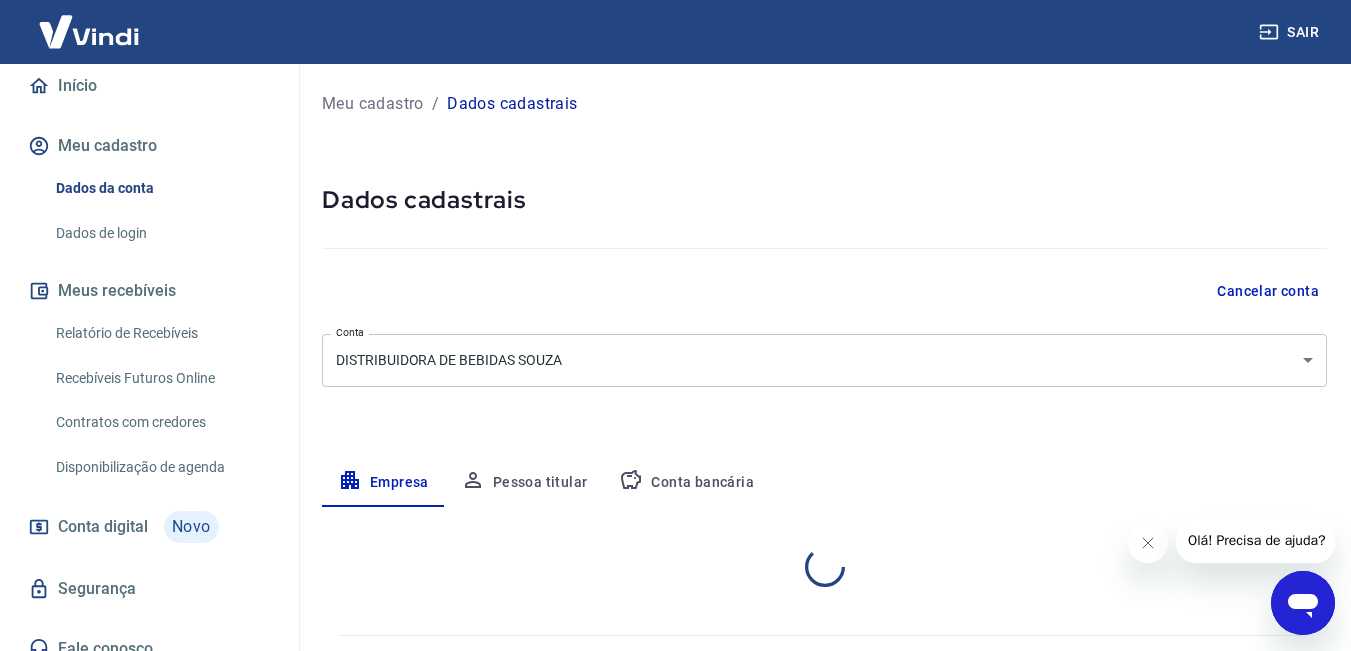 select on "MG" 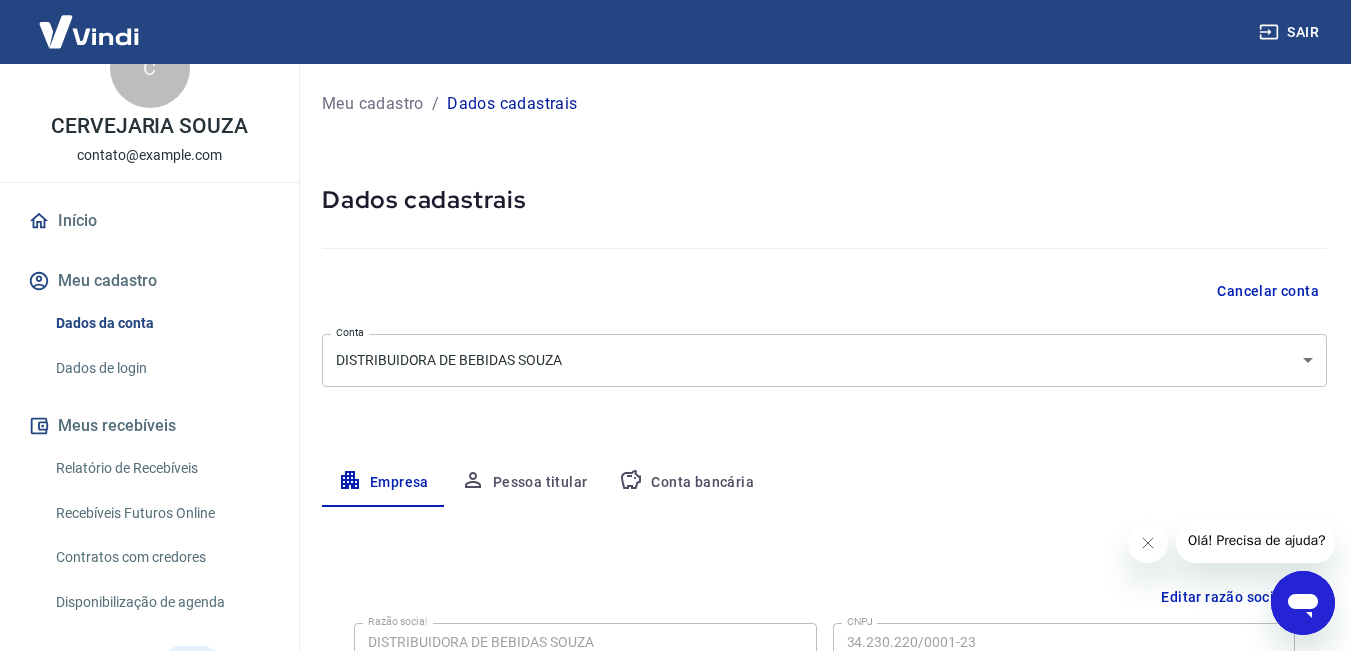 scroll, scrollTop: 0, scrollLeft: 0, axis: both 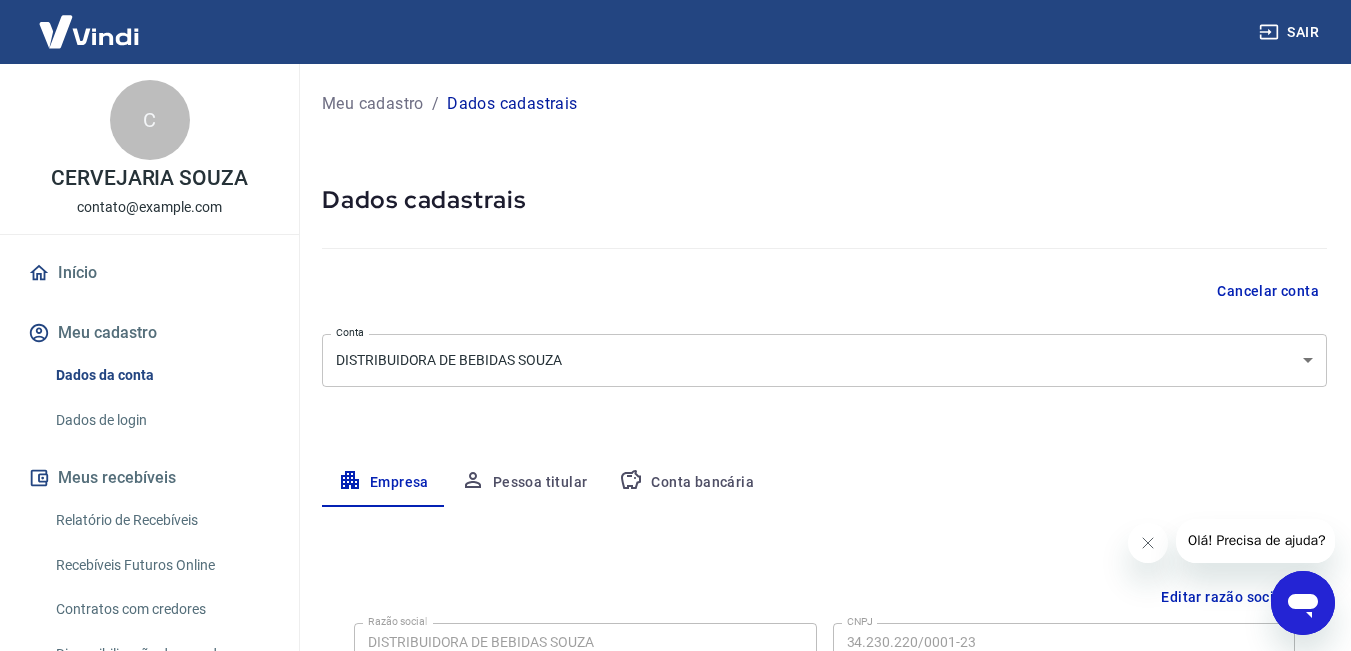 click on "Início" at bounding box center [149, 273] 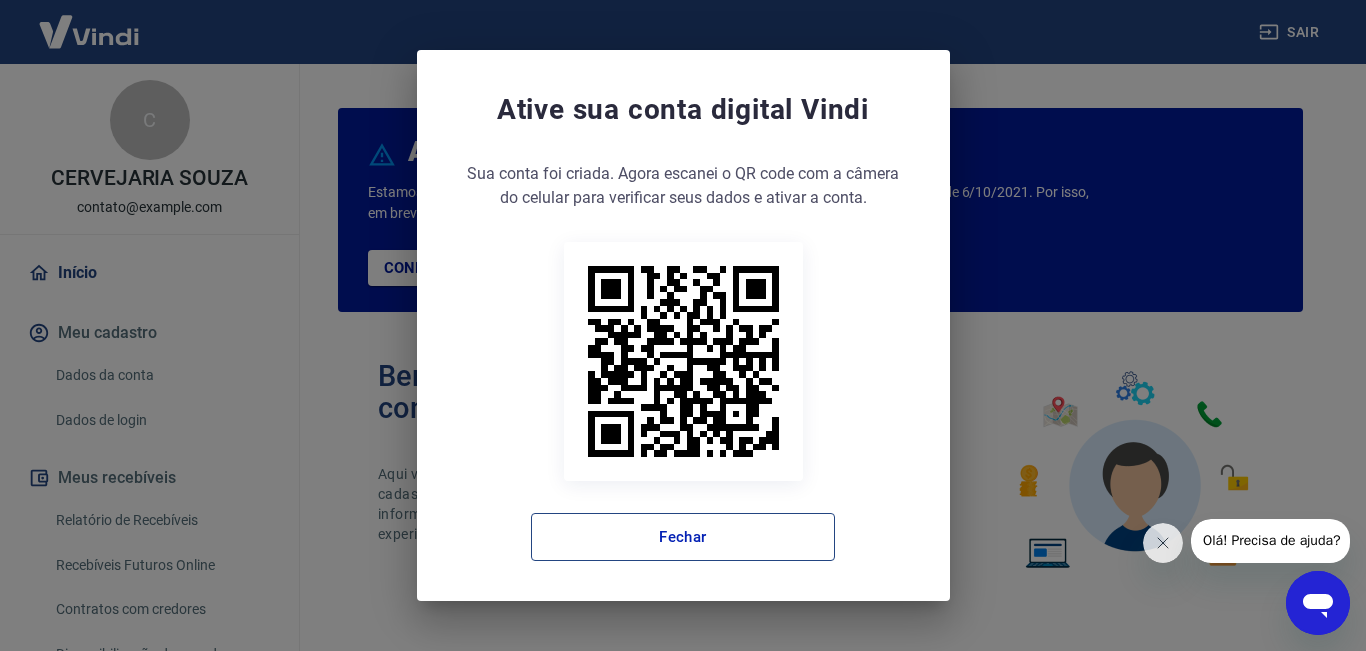 click on "Fechar" at bounding box center [683, 537] 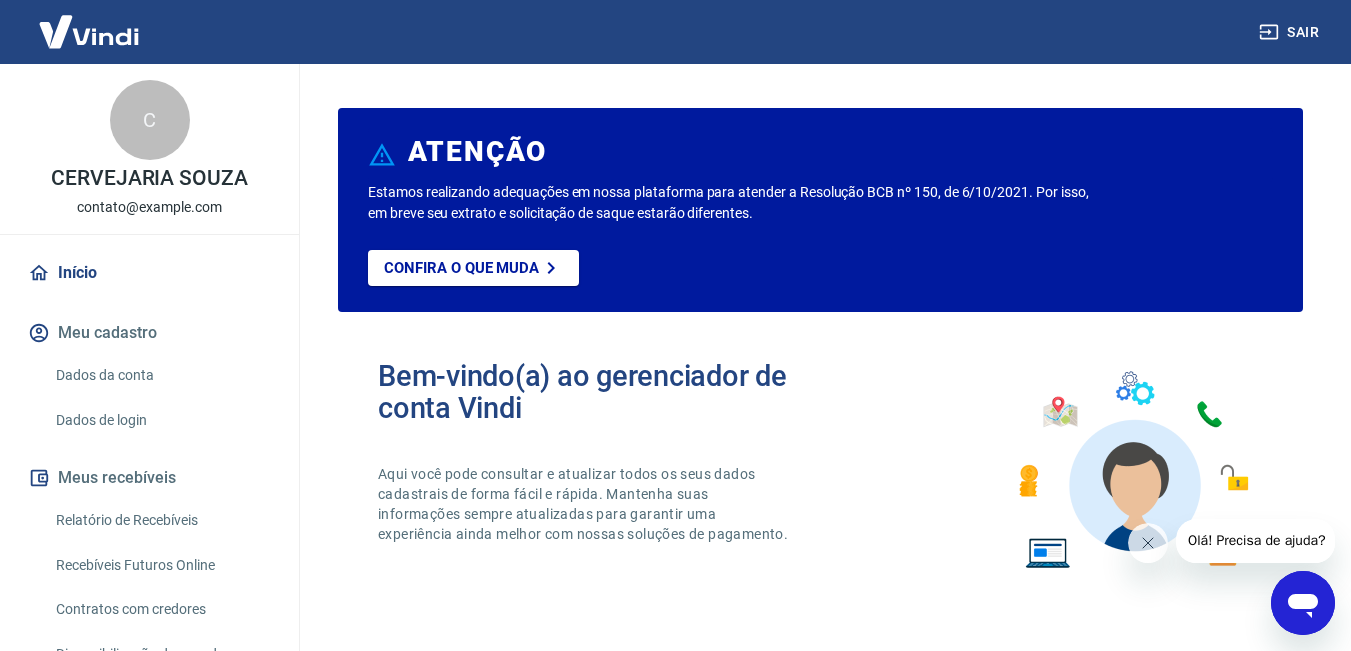 click on "Meu cadastro" at bounding box center (149, 333) 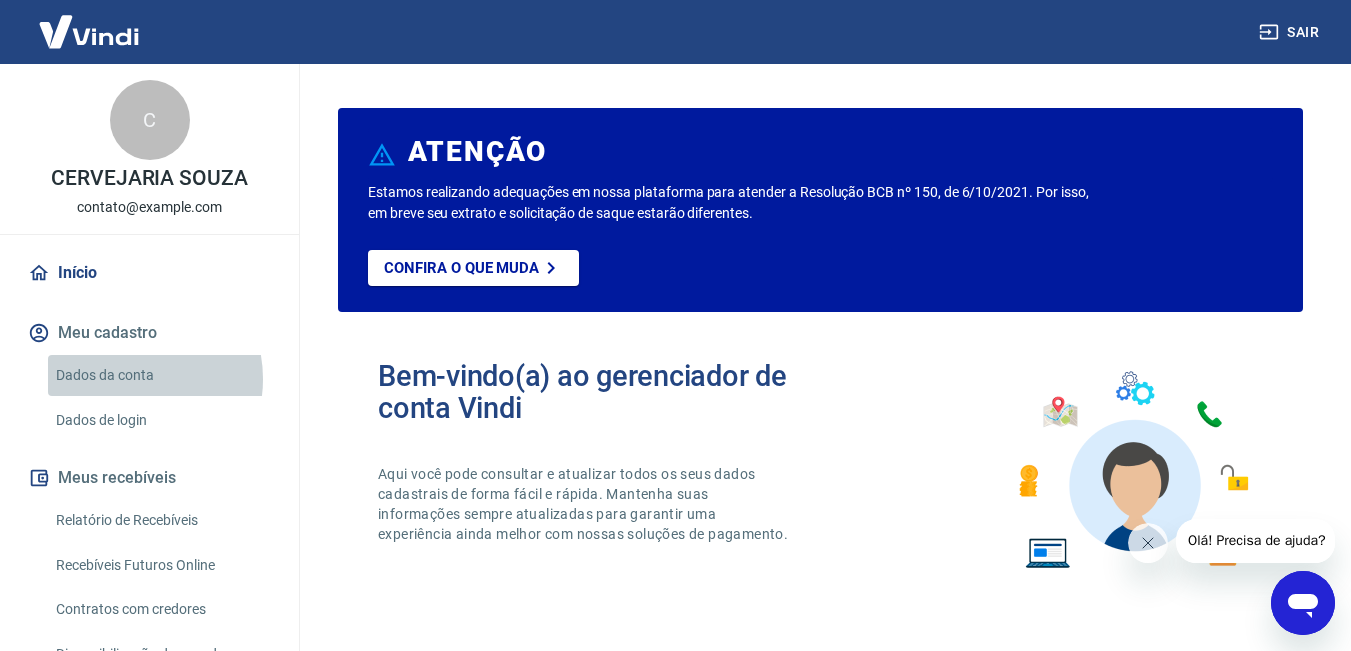 click on "Dados da conta" at bounding box center [161, 375] 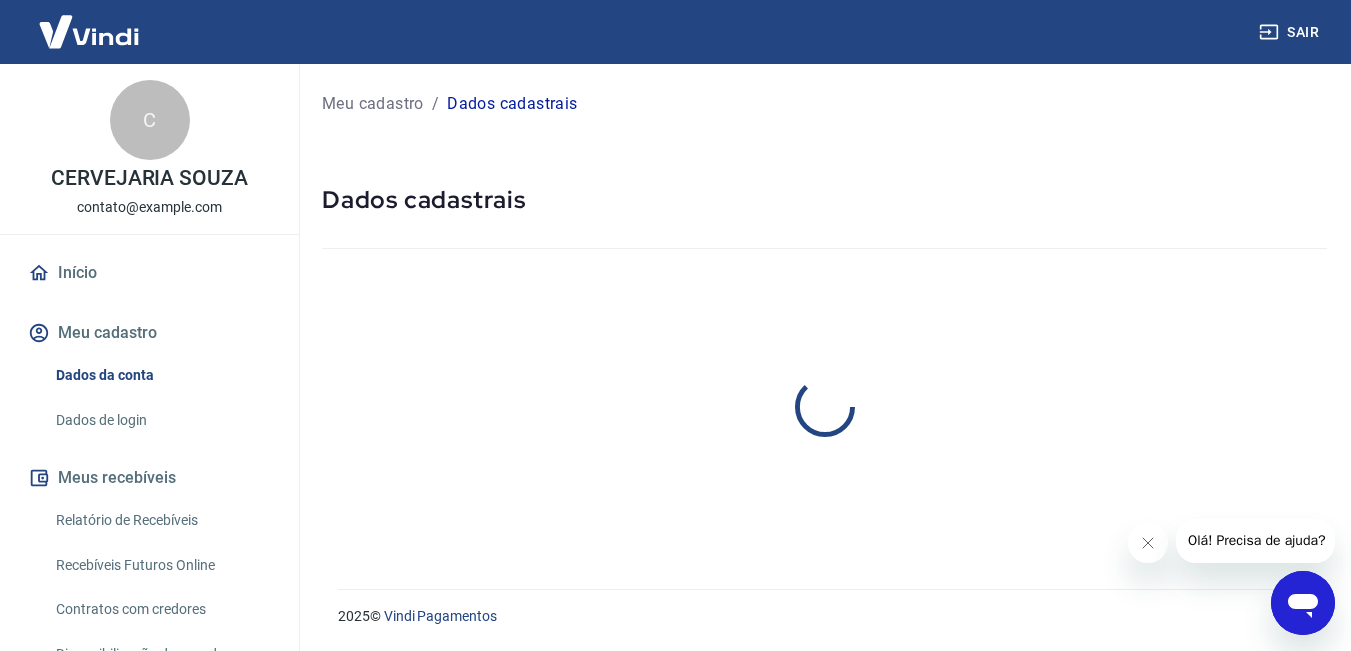 select on "MG" 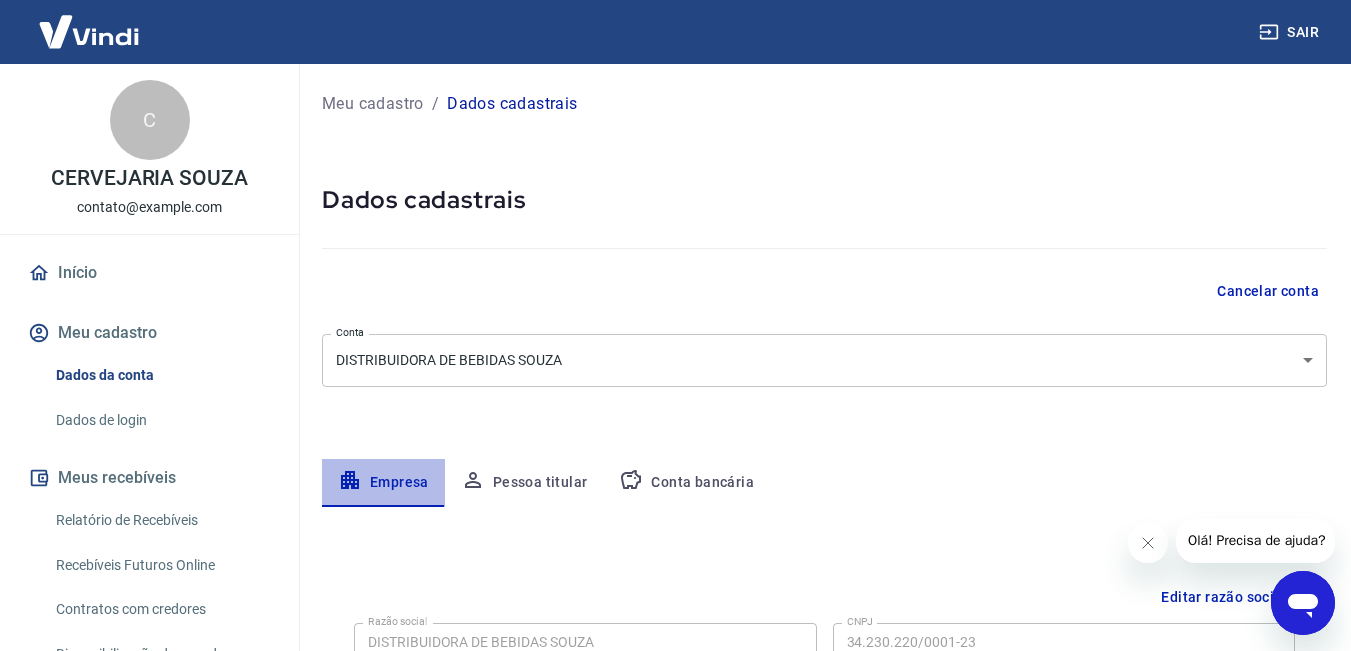 click on "Empresa" at bounding box center (383, 483) 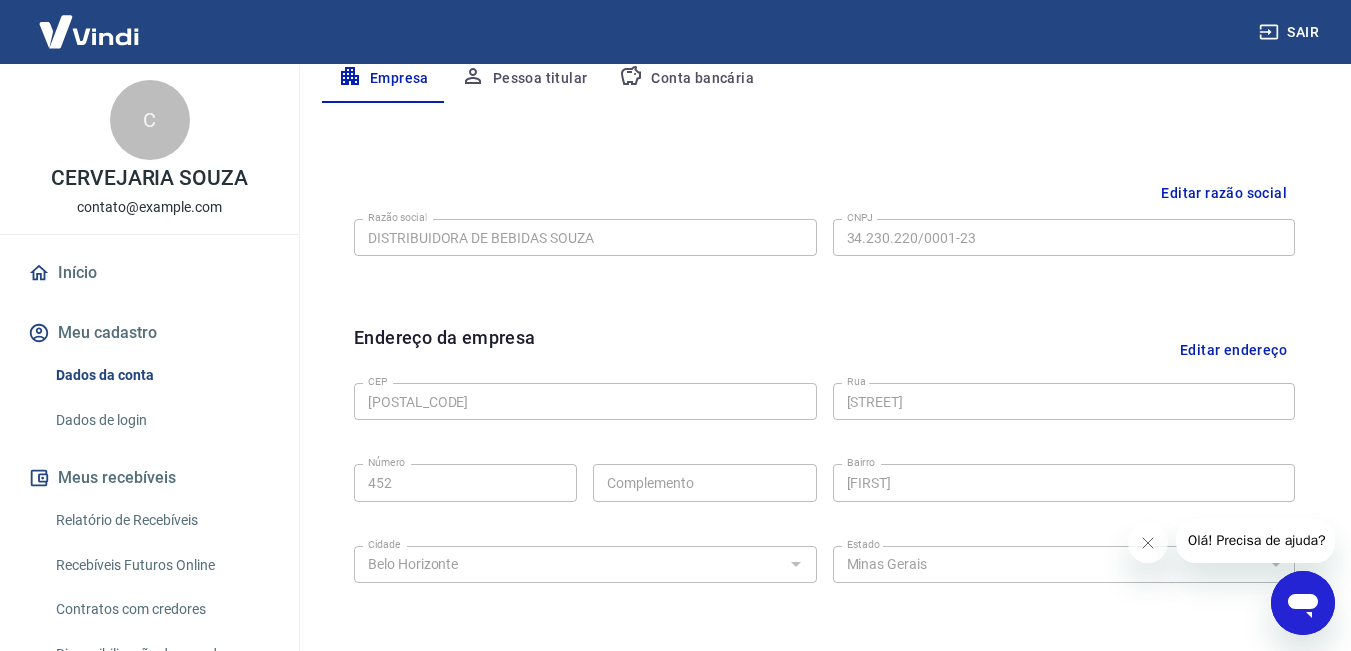 scroll, scrollTop: 453, scrollLeft: 0, axis: vertical 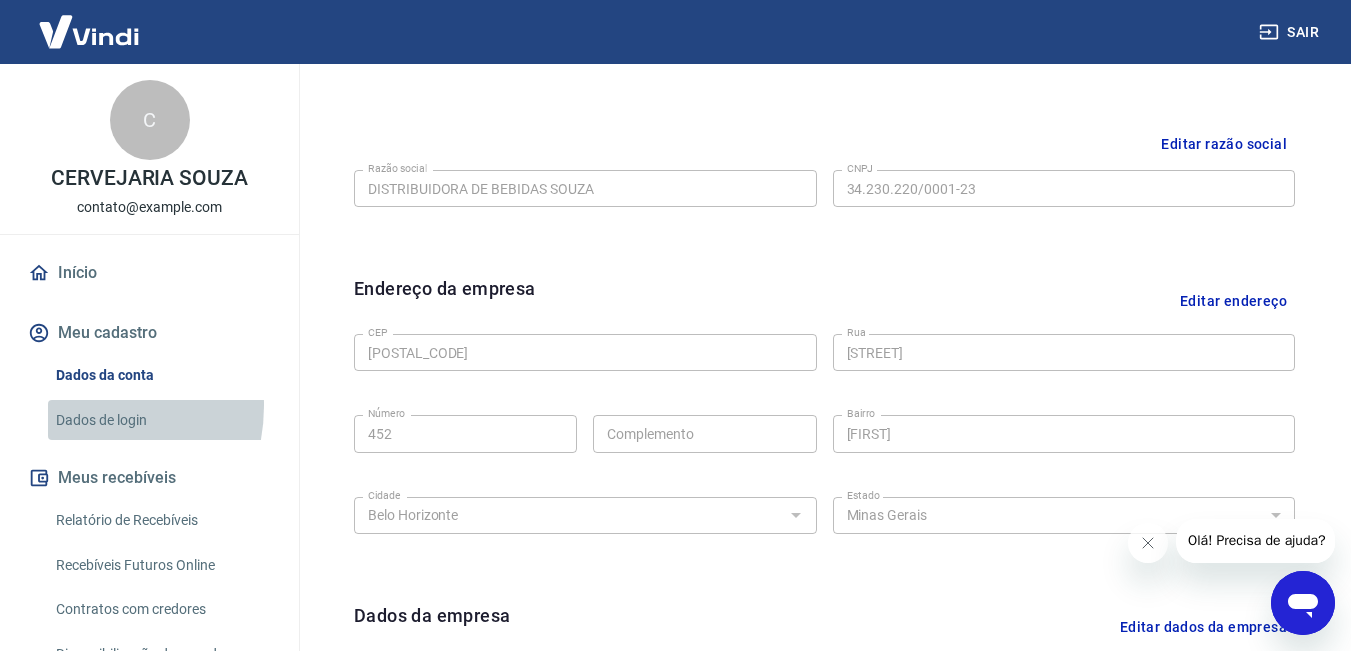 click on "Dados de login" at bounding box center (161, 420) 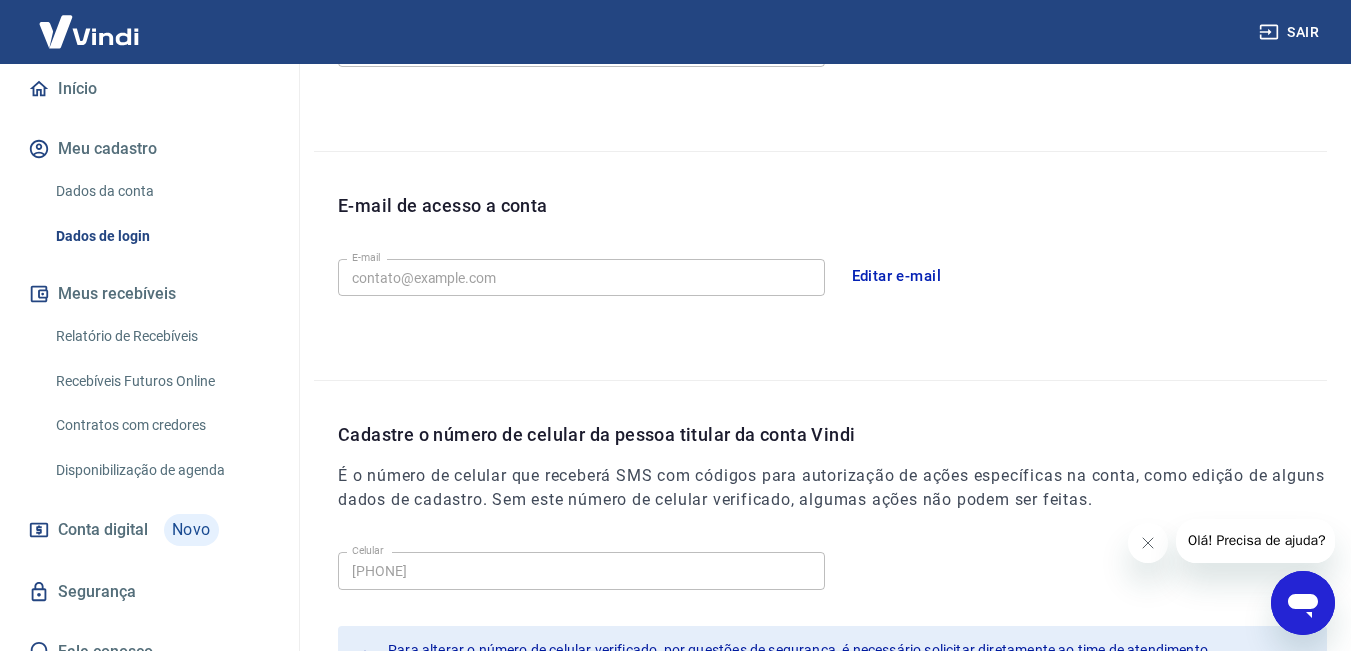 scroll, scrollTop: 204, scrollLeft: 0, axis: vertical 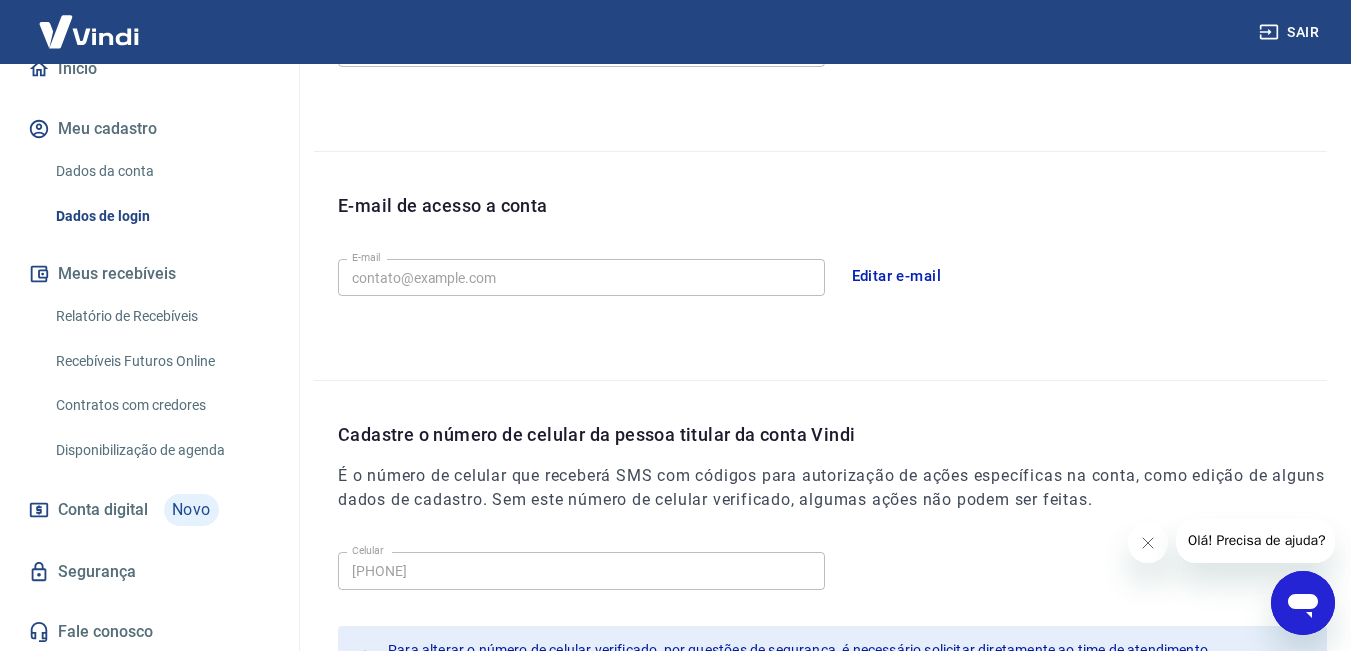 click on "Meus recebíveis" at bounding box center (149, 274) 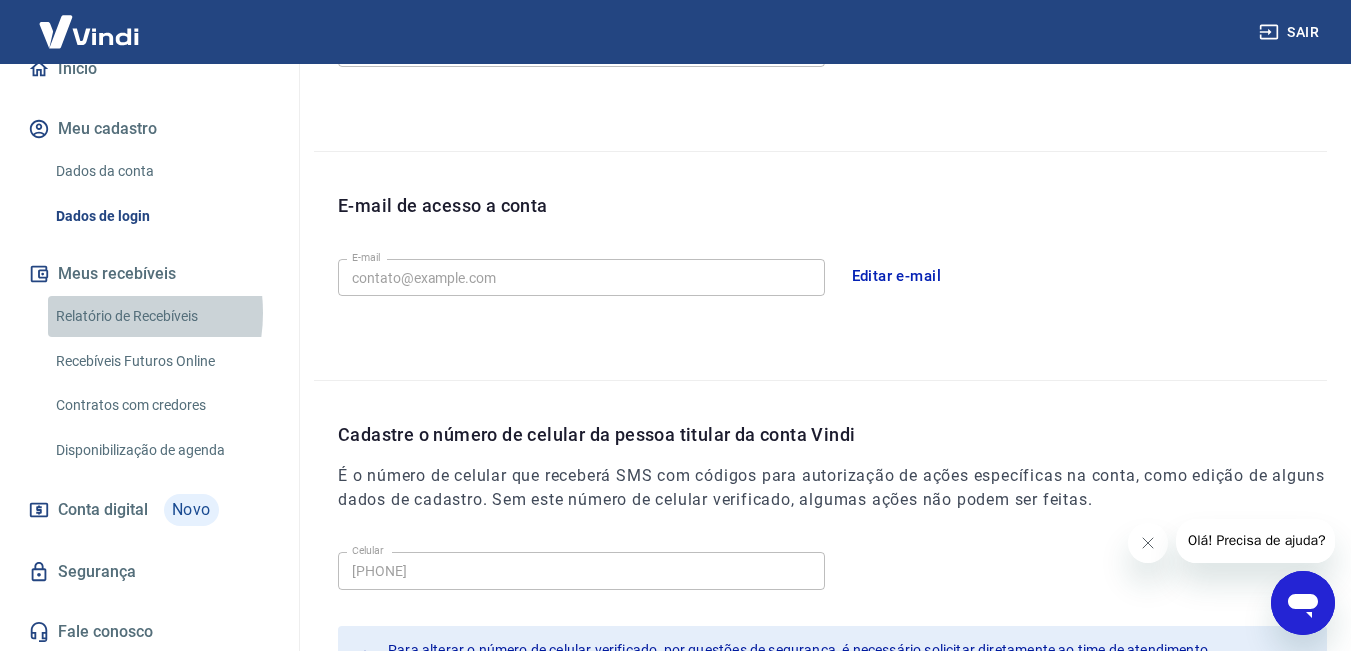 click on "Relatório de Recebíveis" at bounding box center [161, 316] 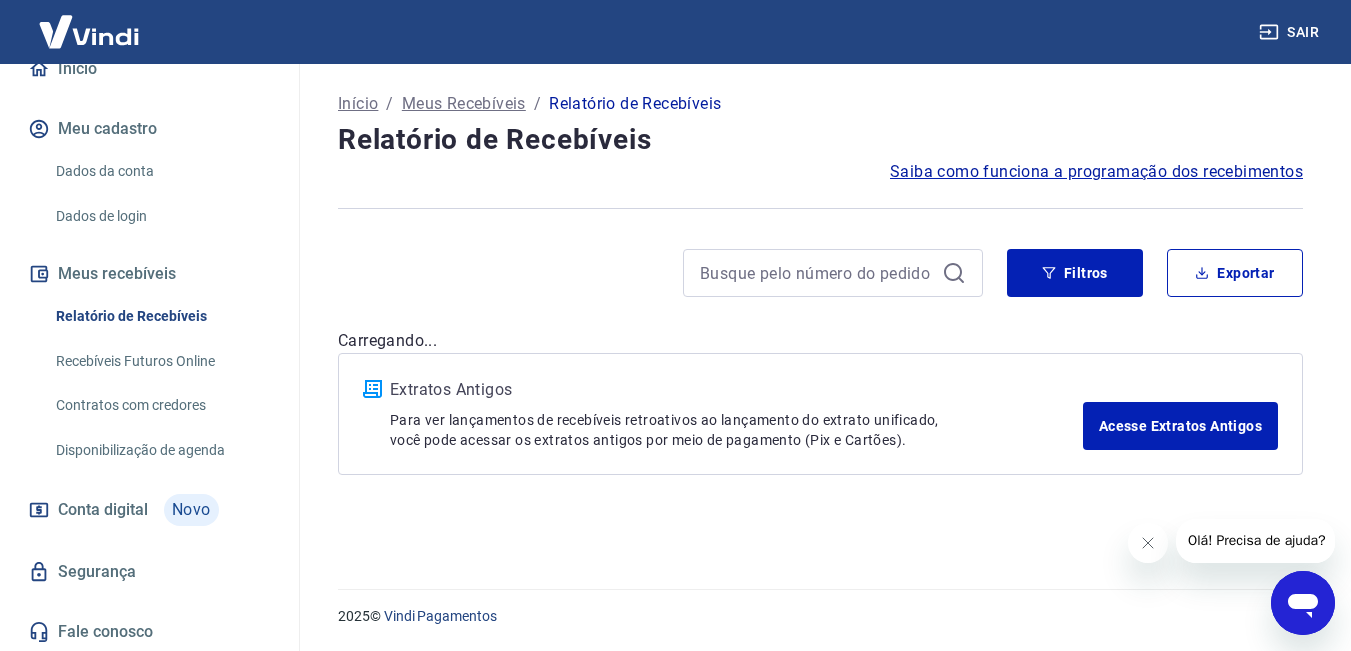 scroll, scrollTop: 0, scrollLeft: 0, axis: both 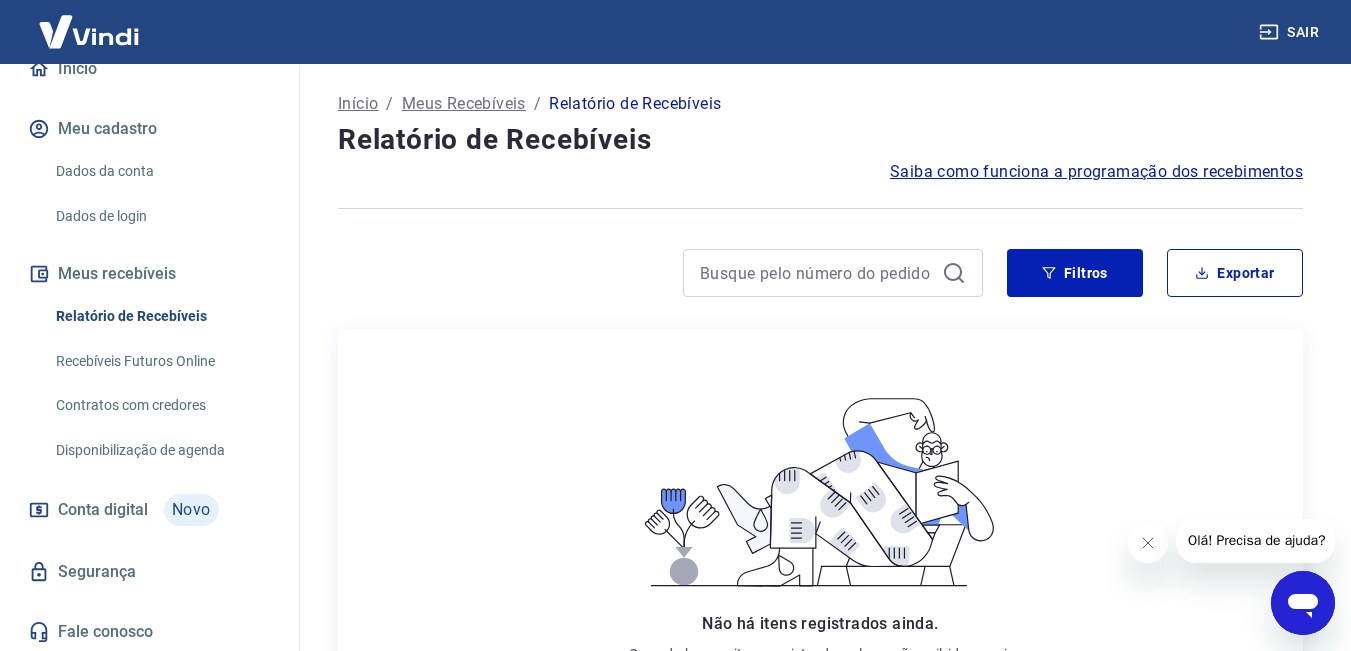 click on "Recebíveis Futuros Online" at bounding box center [161, 361] 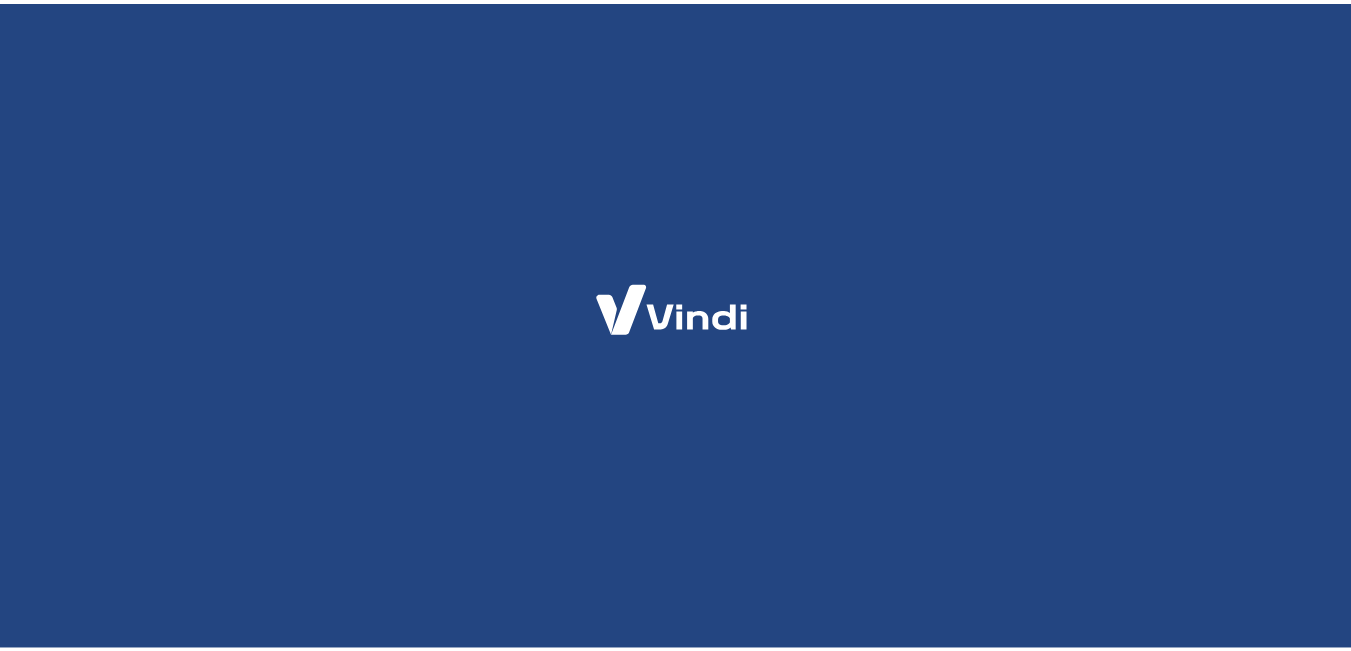 scroll, scrollTop: 0, scrollLeft: 0, axis: both 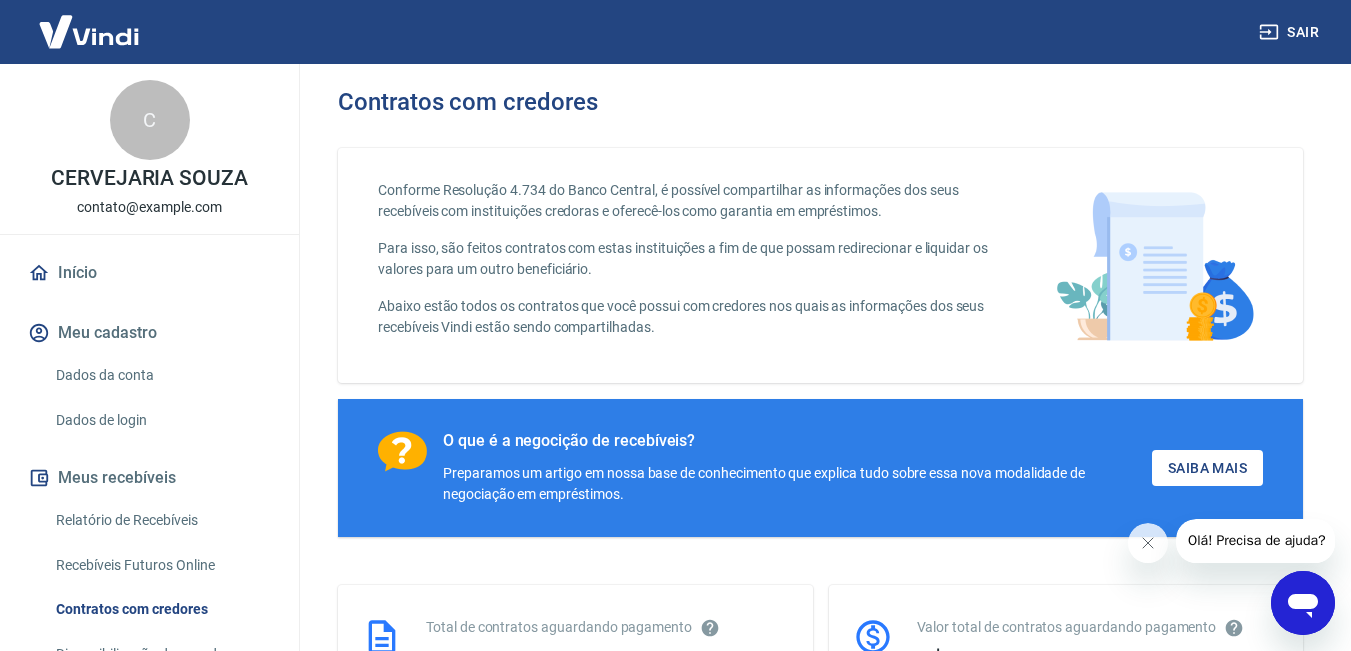 drag, startPoint x: 1300, startPoint y: 600, endPoint x: 2571, endPoint y: 1170, distance: 1392.9612 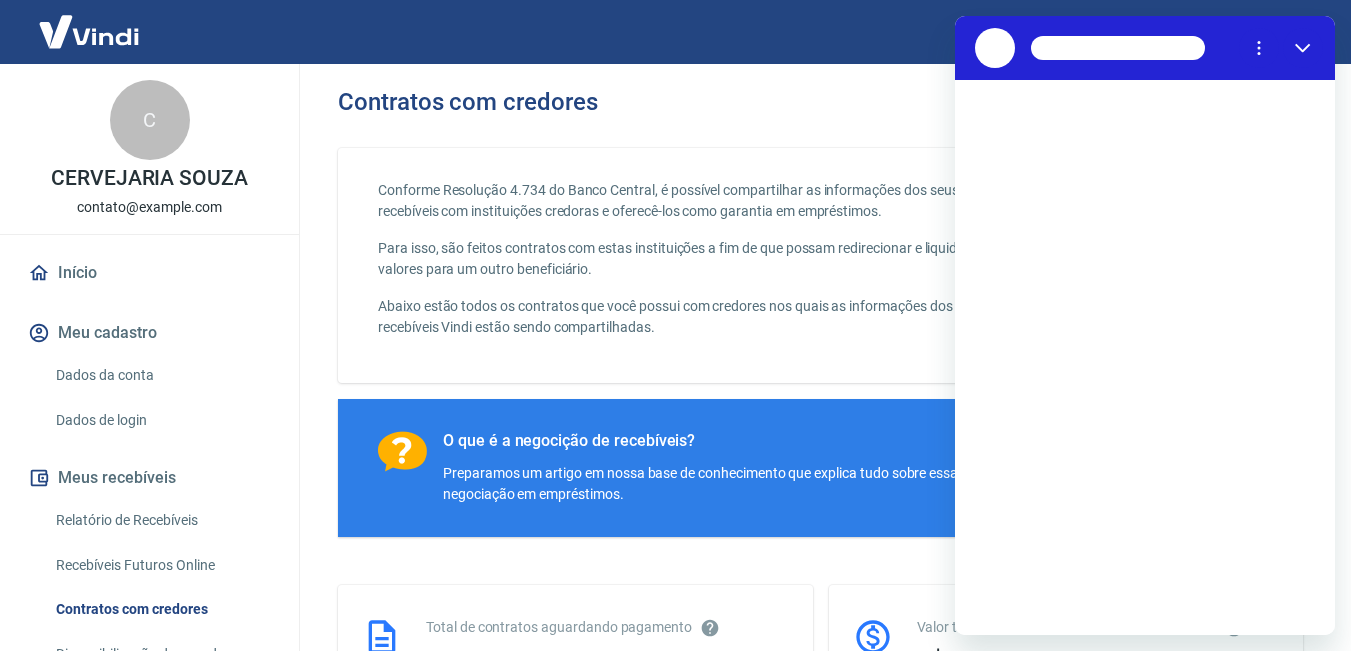 scroll, scrollTop: 0, scrollLeft: 0, axis: both 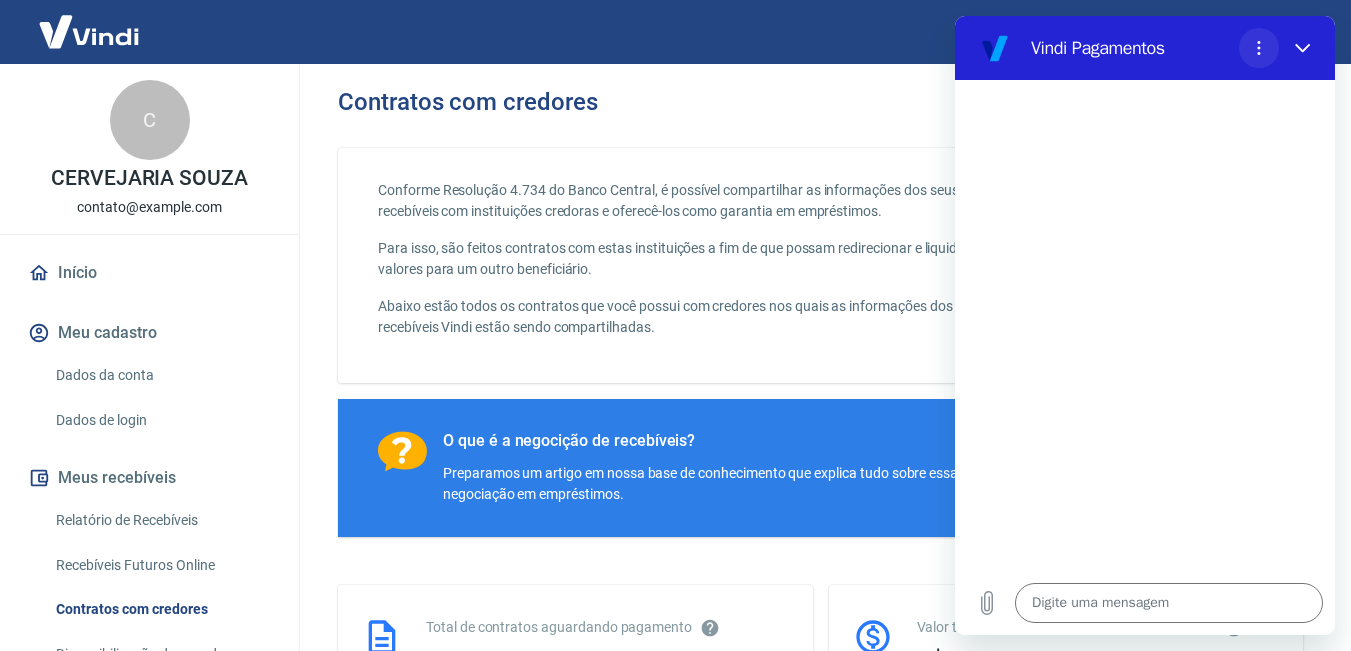 click 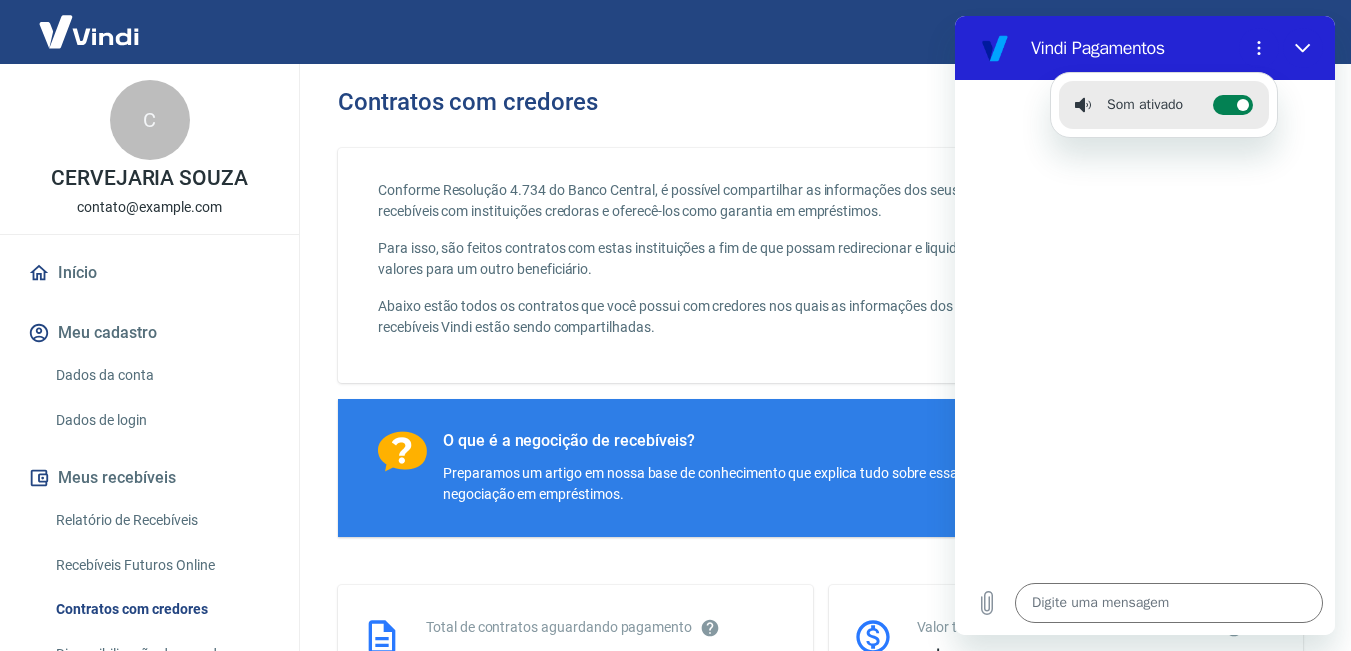 click on "Alternar notificações sonoras" at bounding box center [1233, 105] 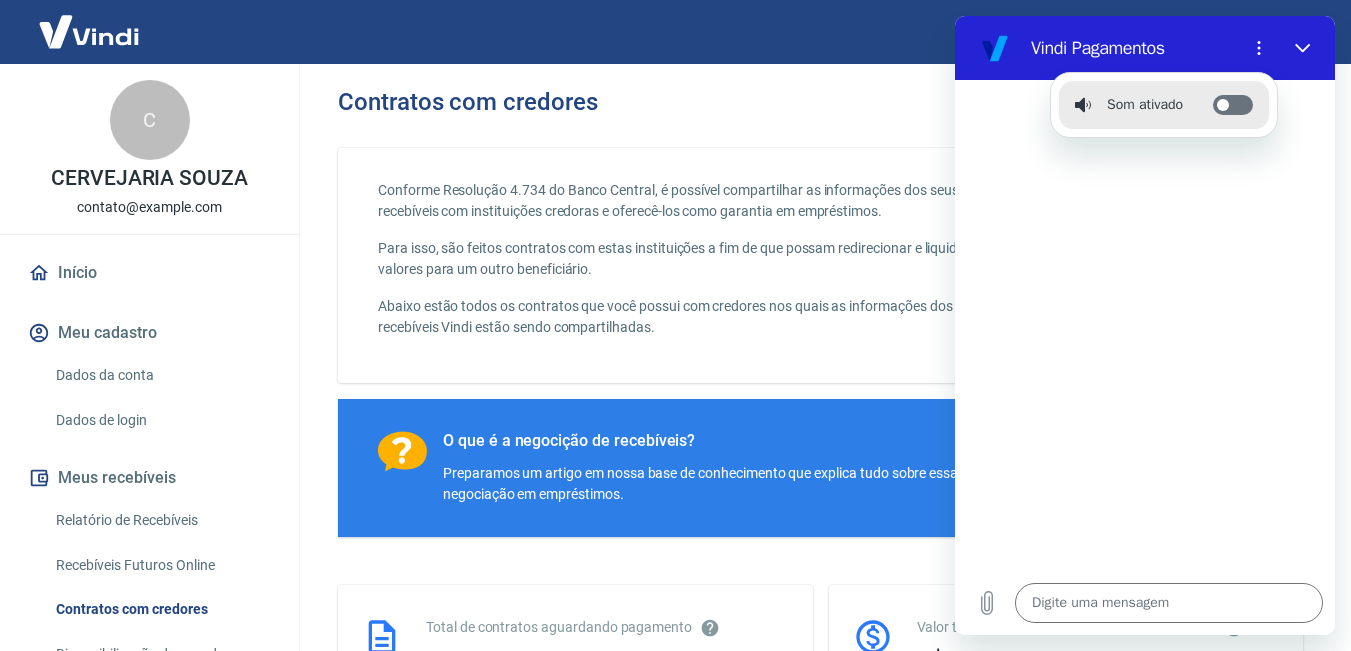 click on "Alternar notificações sonoras" at bounding box center [1233, 105] 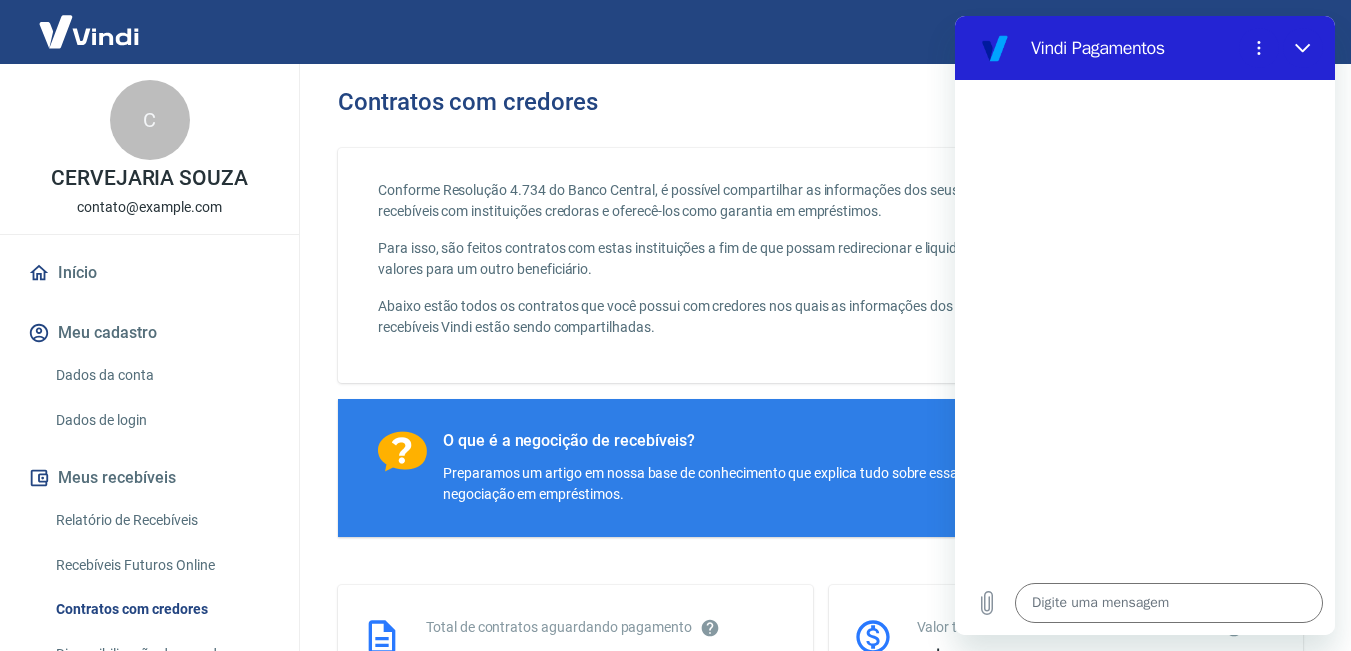 type on "x" 